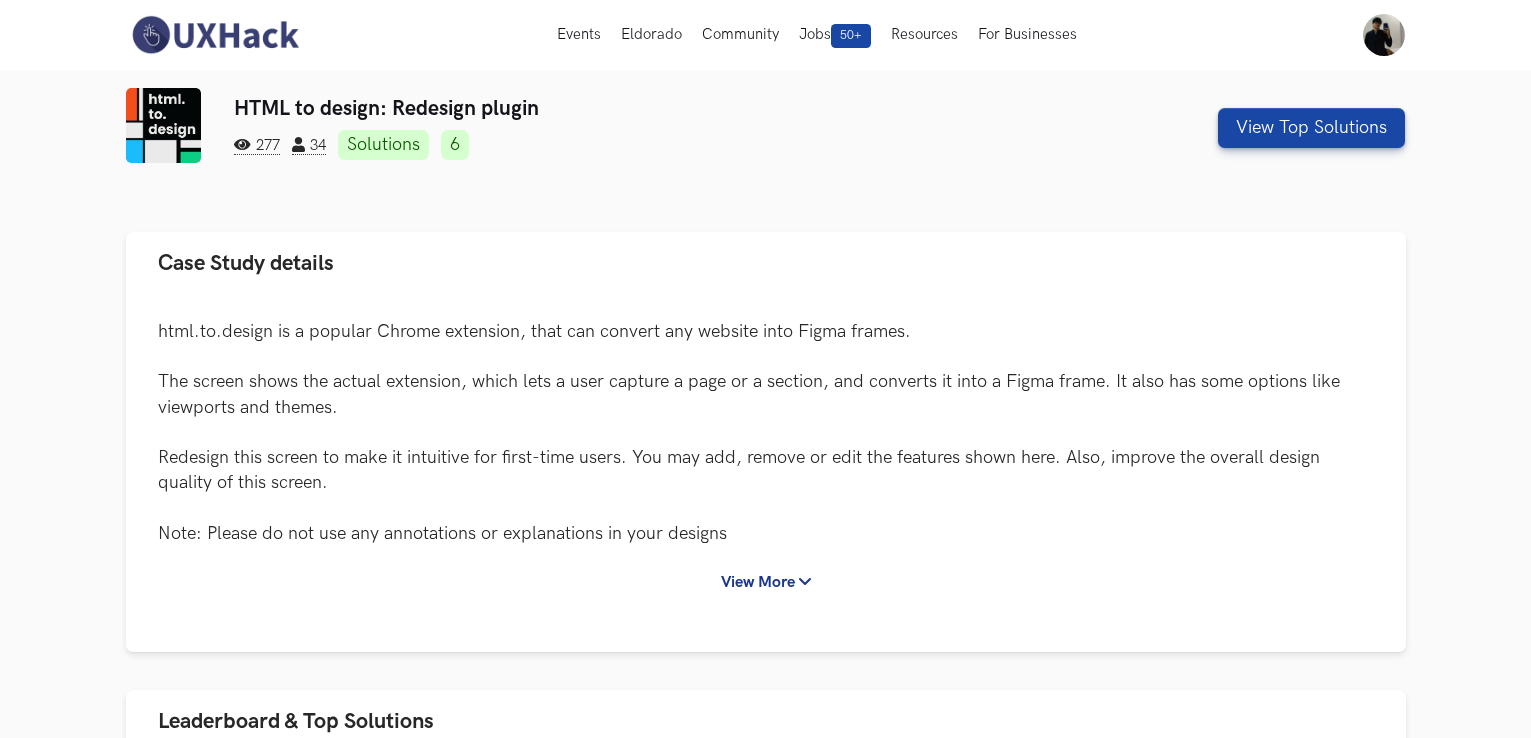 scroll, scrollTop: 0, scrollLeft: 0, axis: both 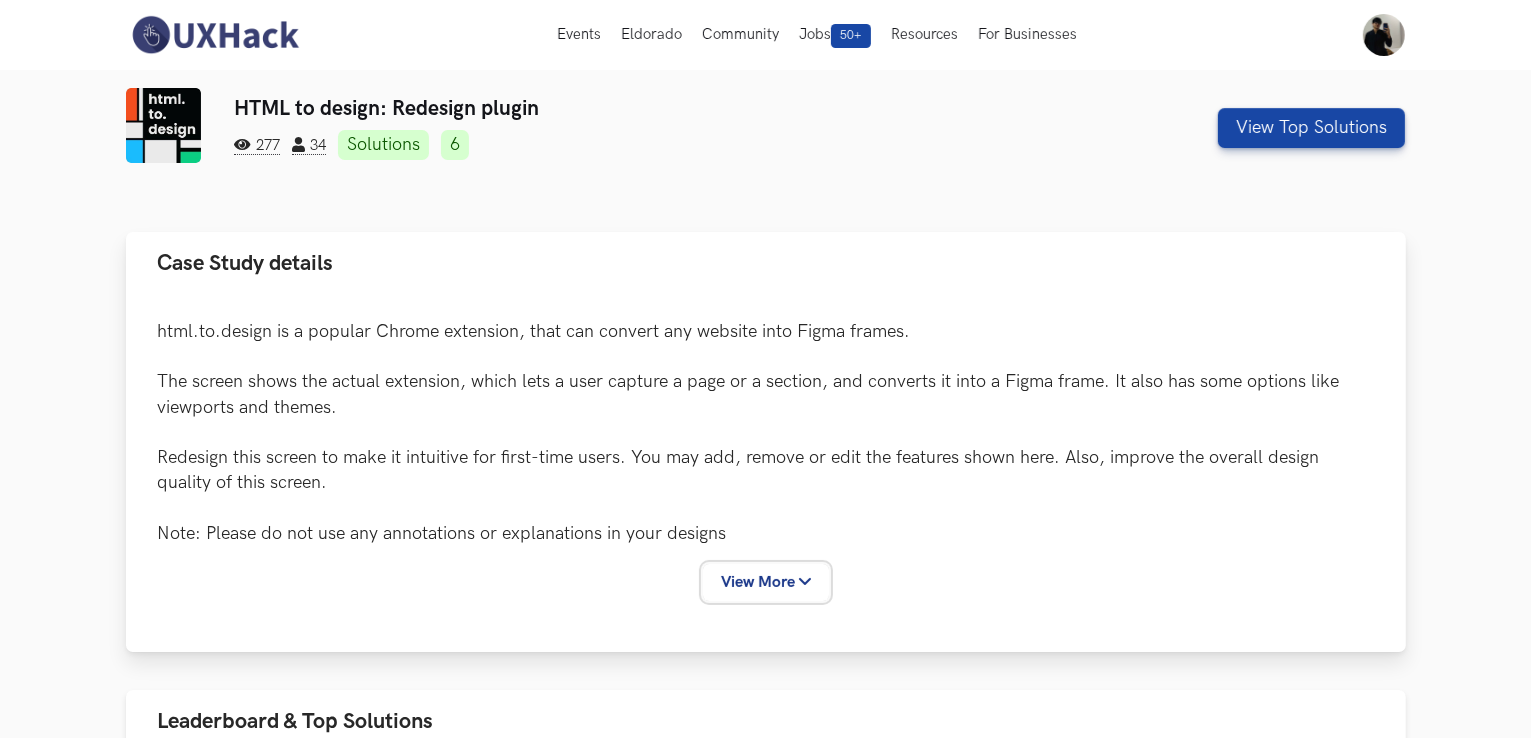 click on "View More" at bounding box center [766, 582] 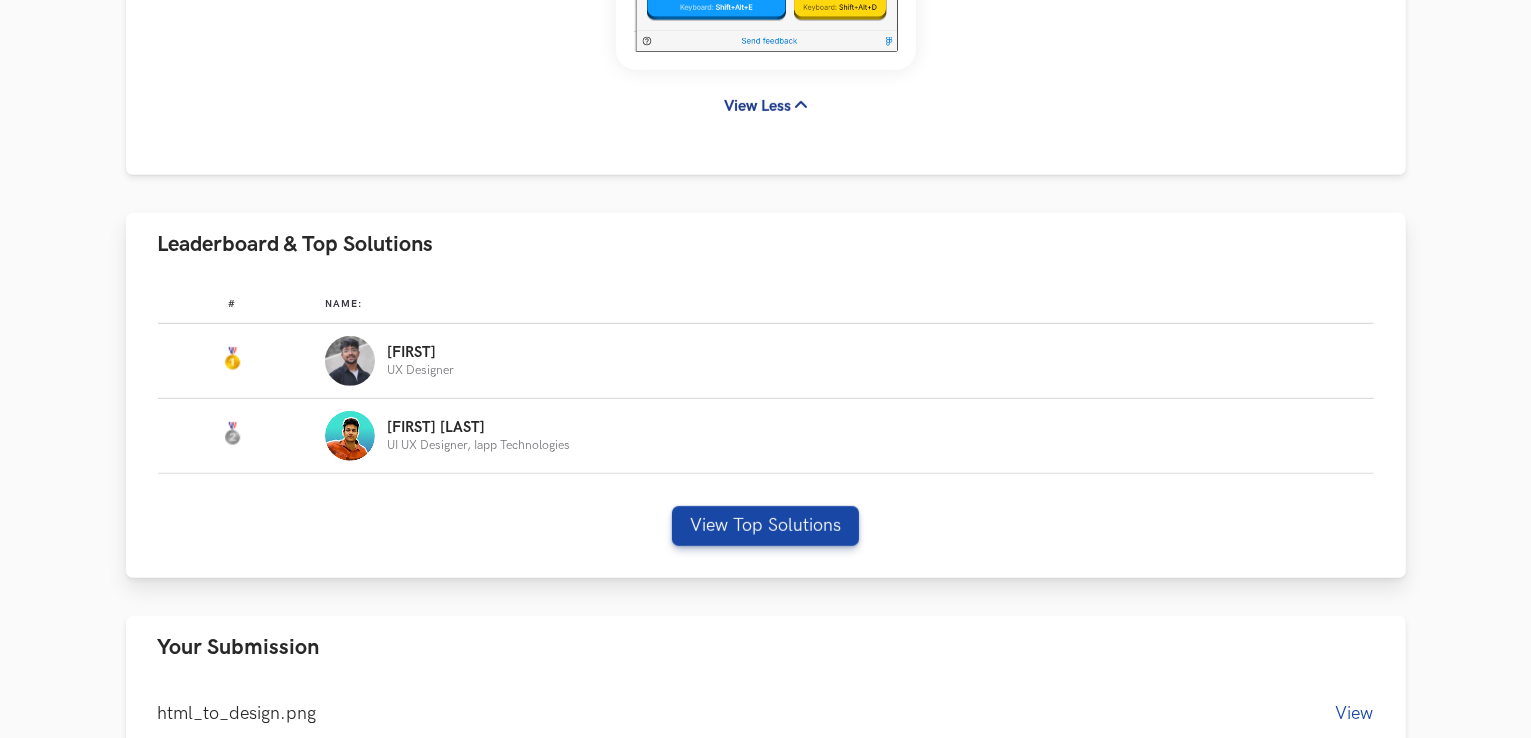 scroll, scrollTop: 933, scrollLeft: 0, axis: vertical 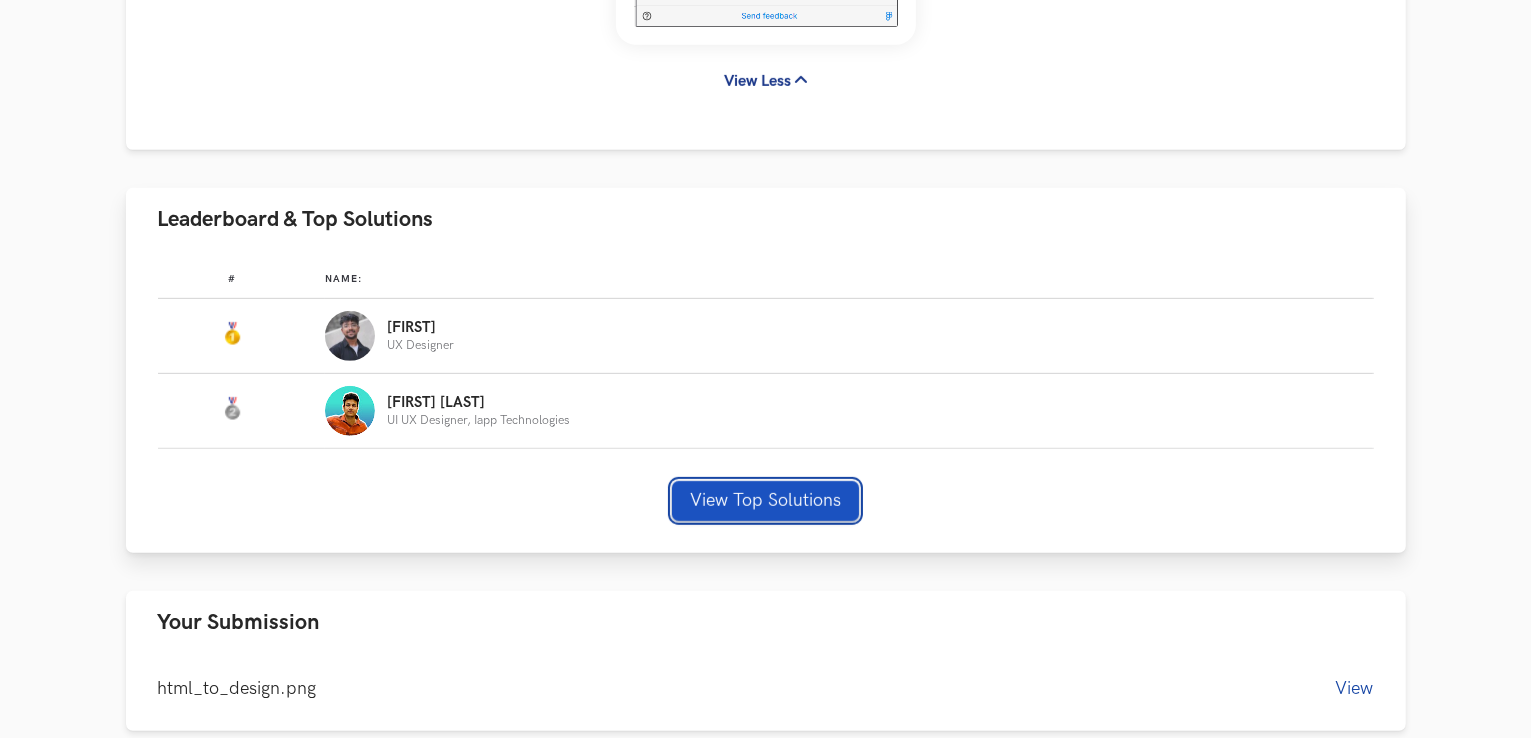 click on "View Top Solutions" at bounding box center (765, 501) 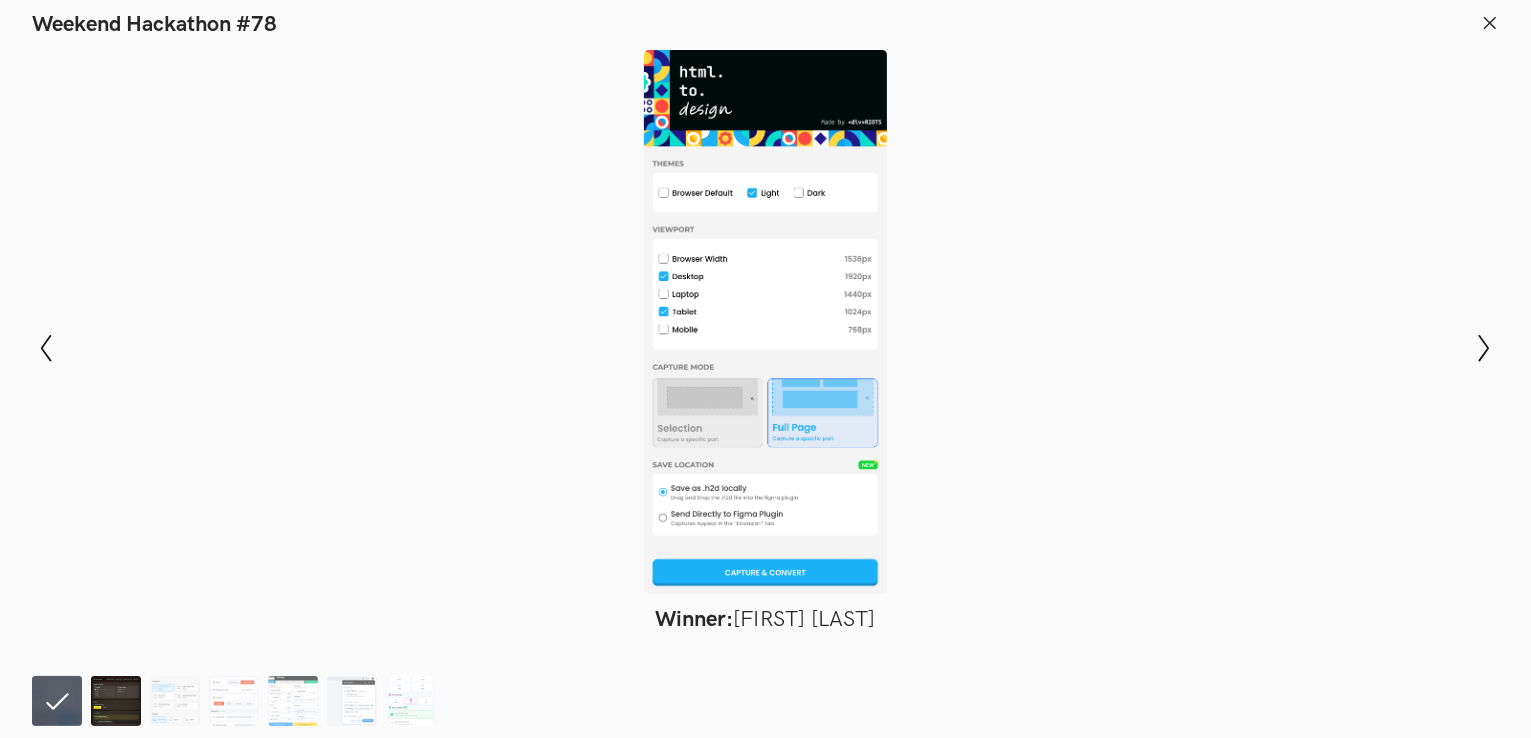 click at bounding box center (116, 701) 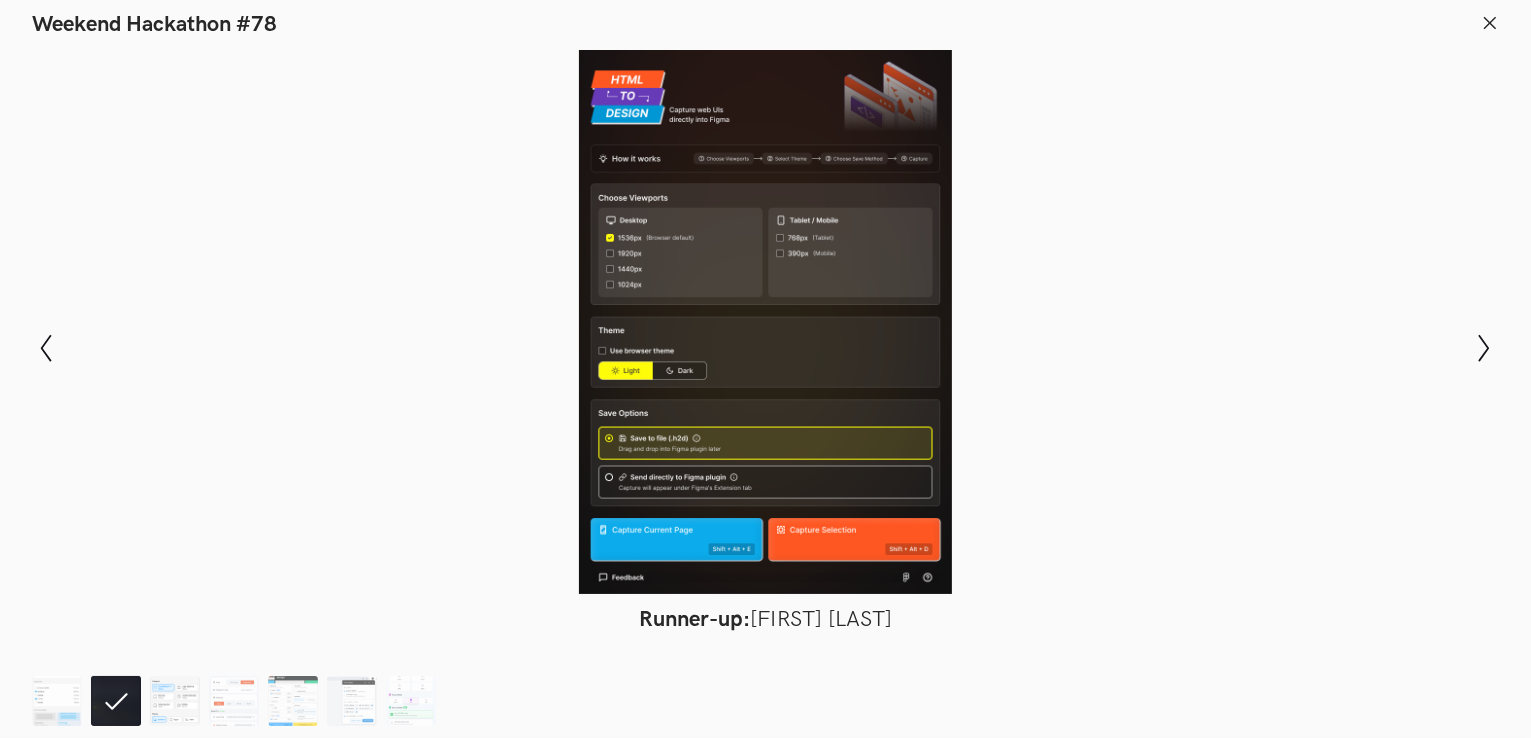 click at bounding box center (175, 701) 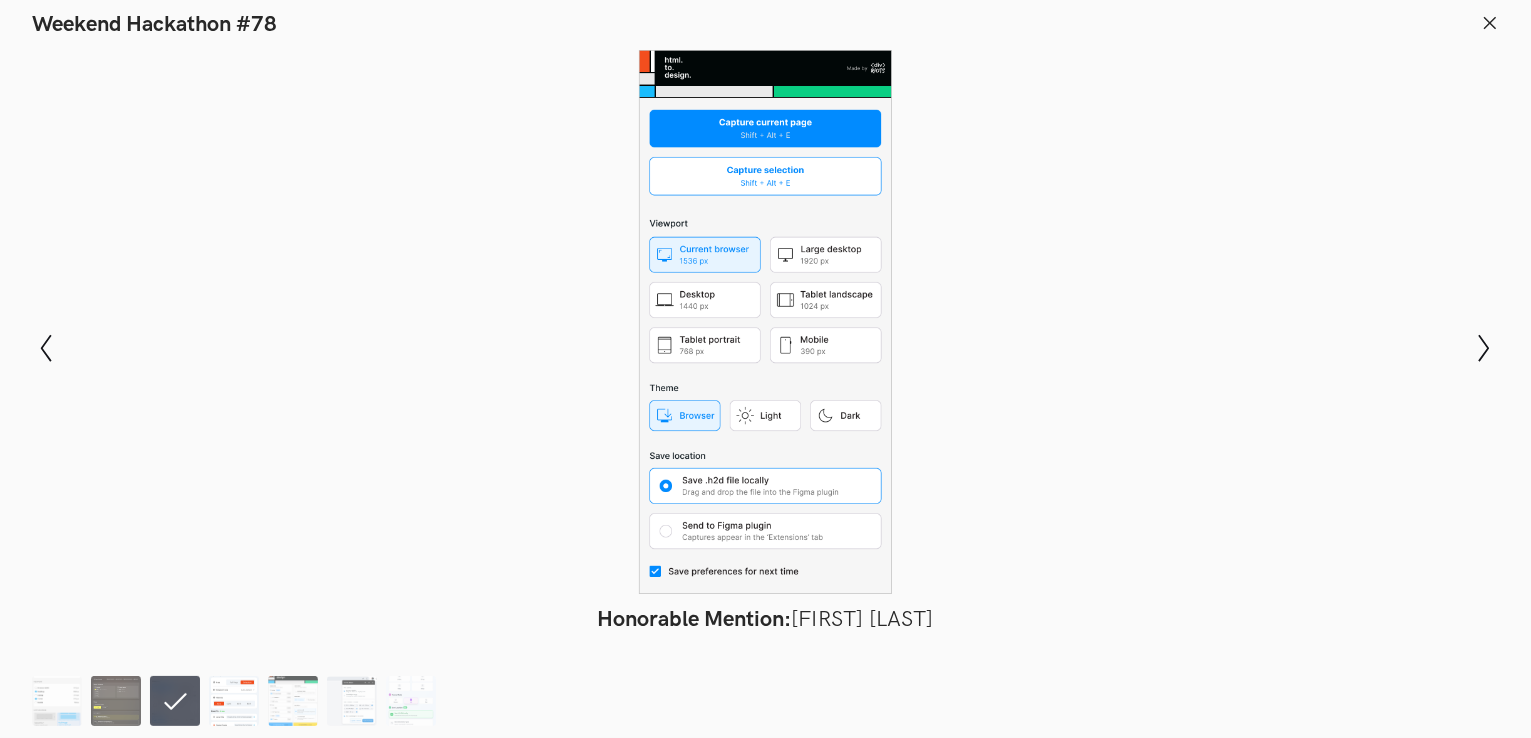 click at bounding box center [234, 701] 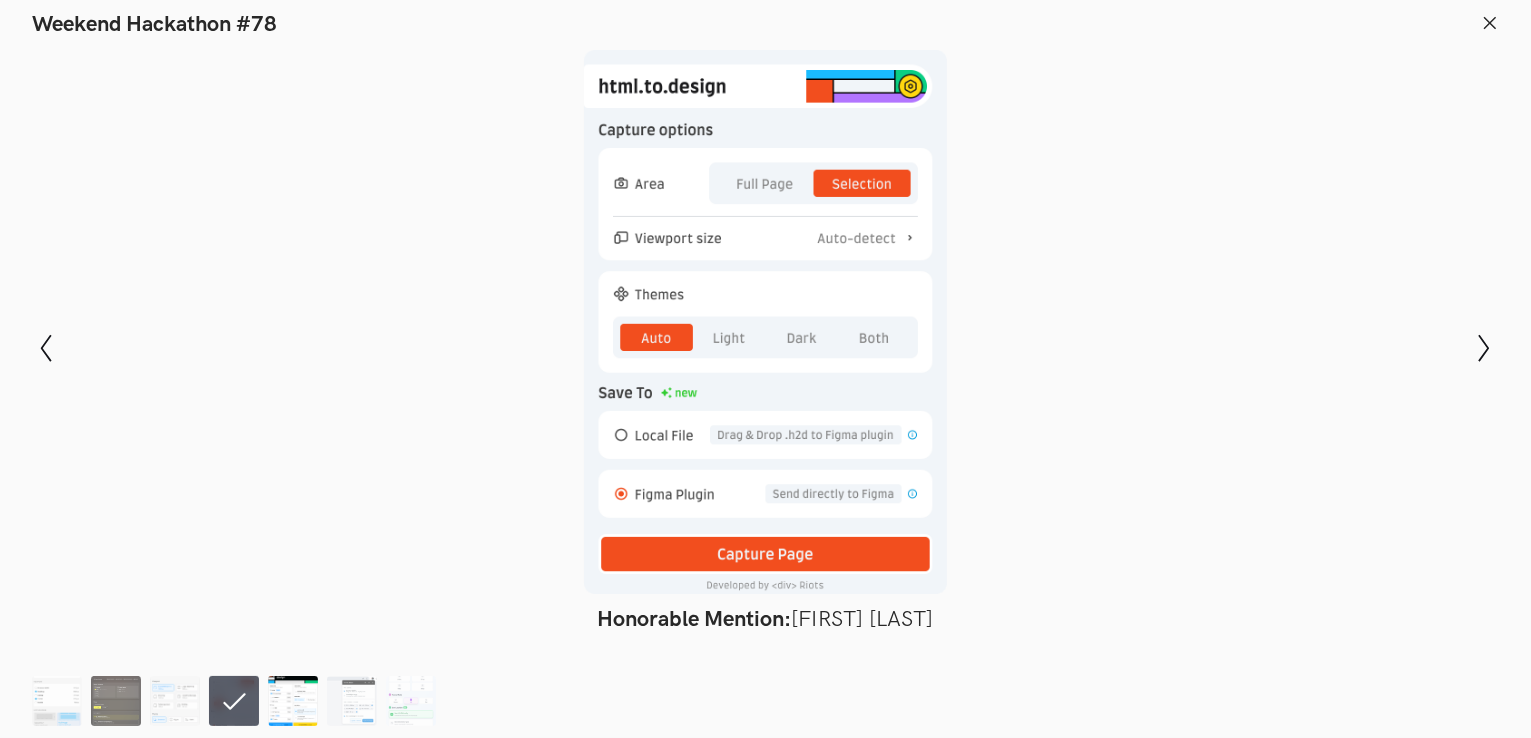 click at bounding box center [293, 701] 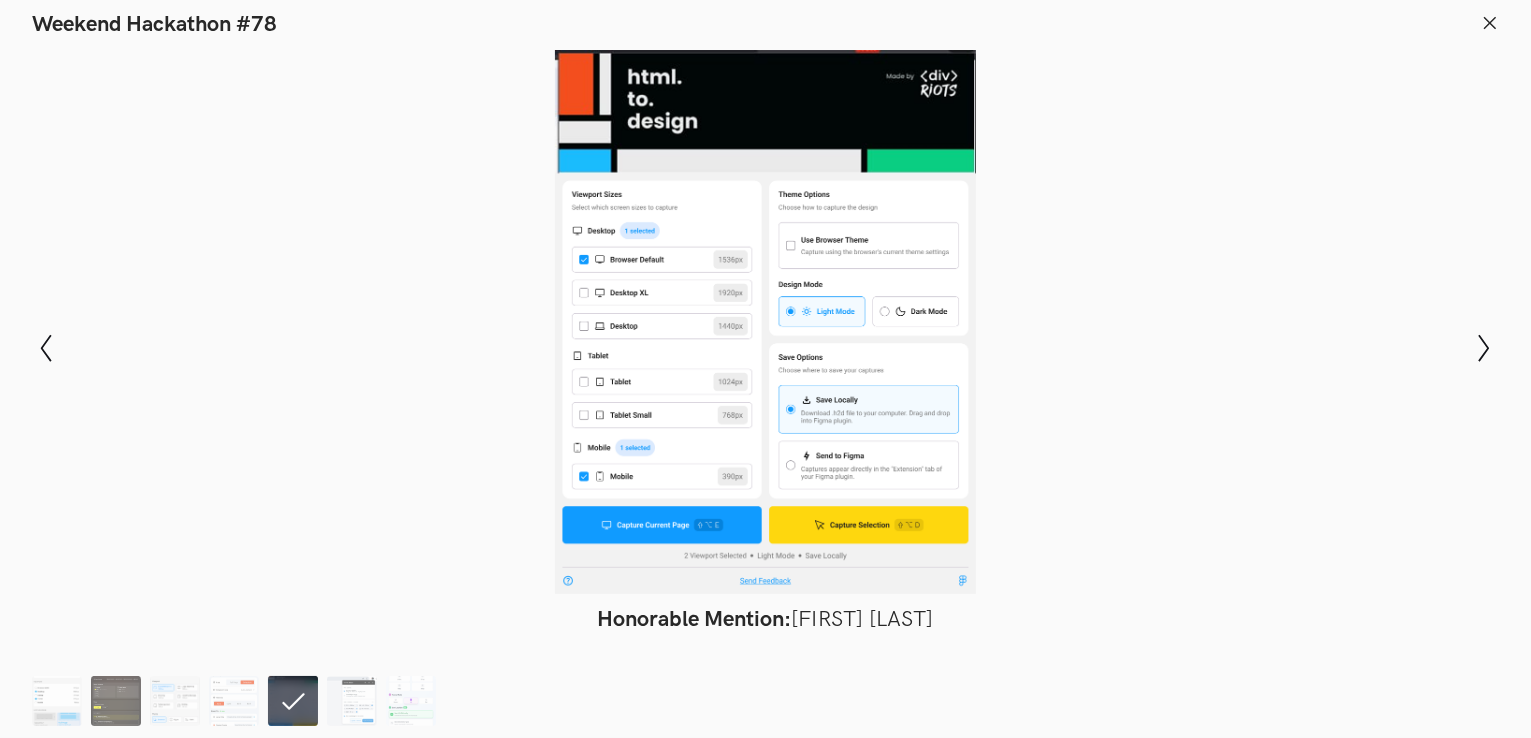click at bounding box center [238, 701] 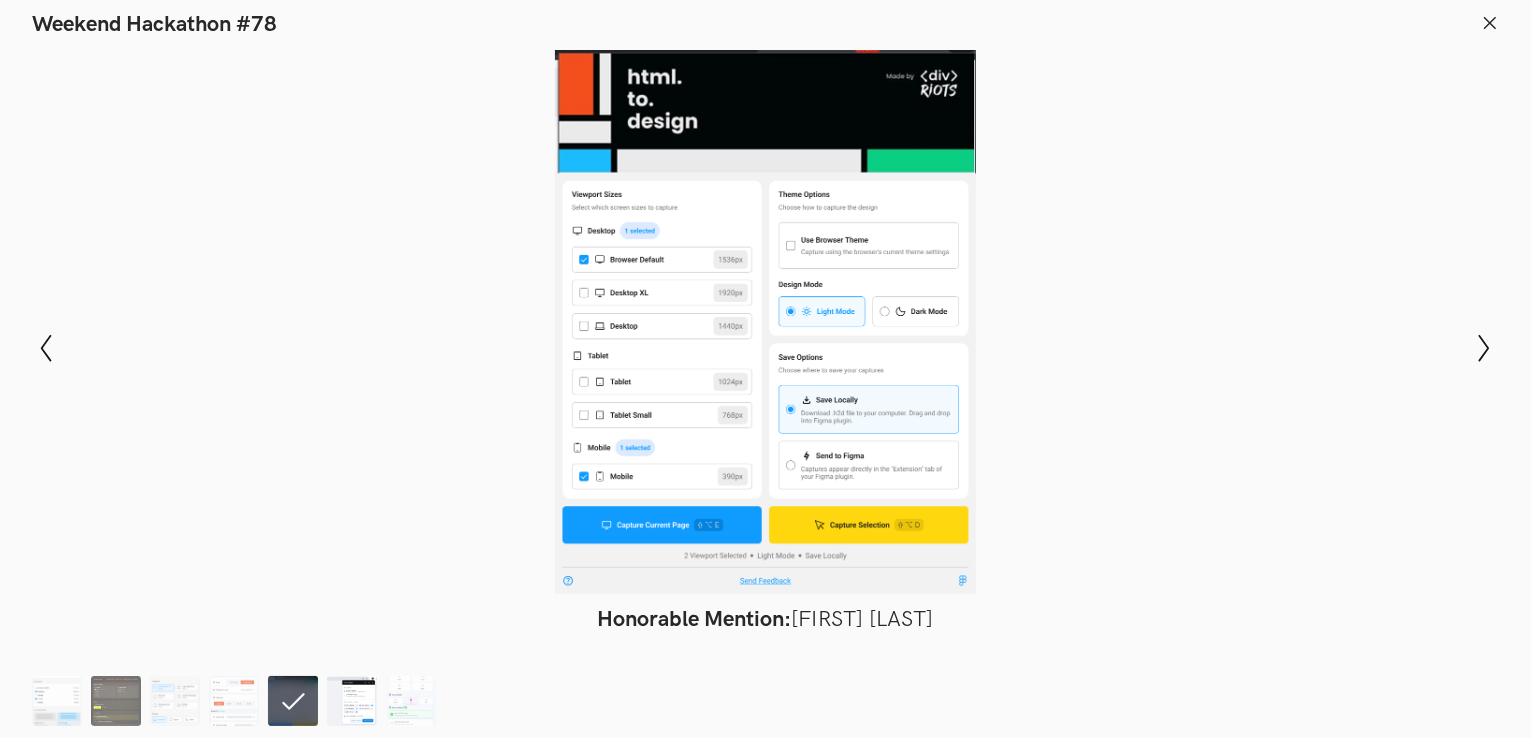 click at bounding box center (352, 701) 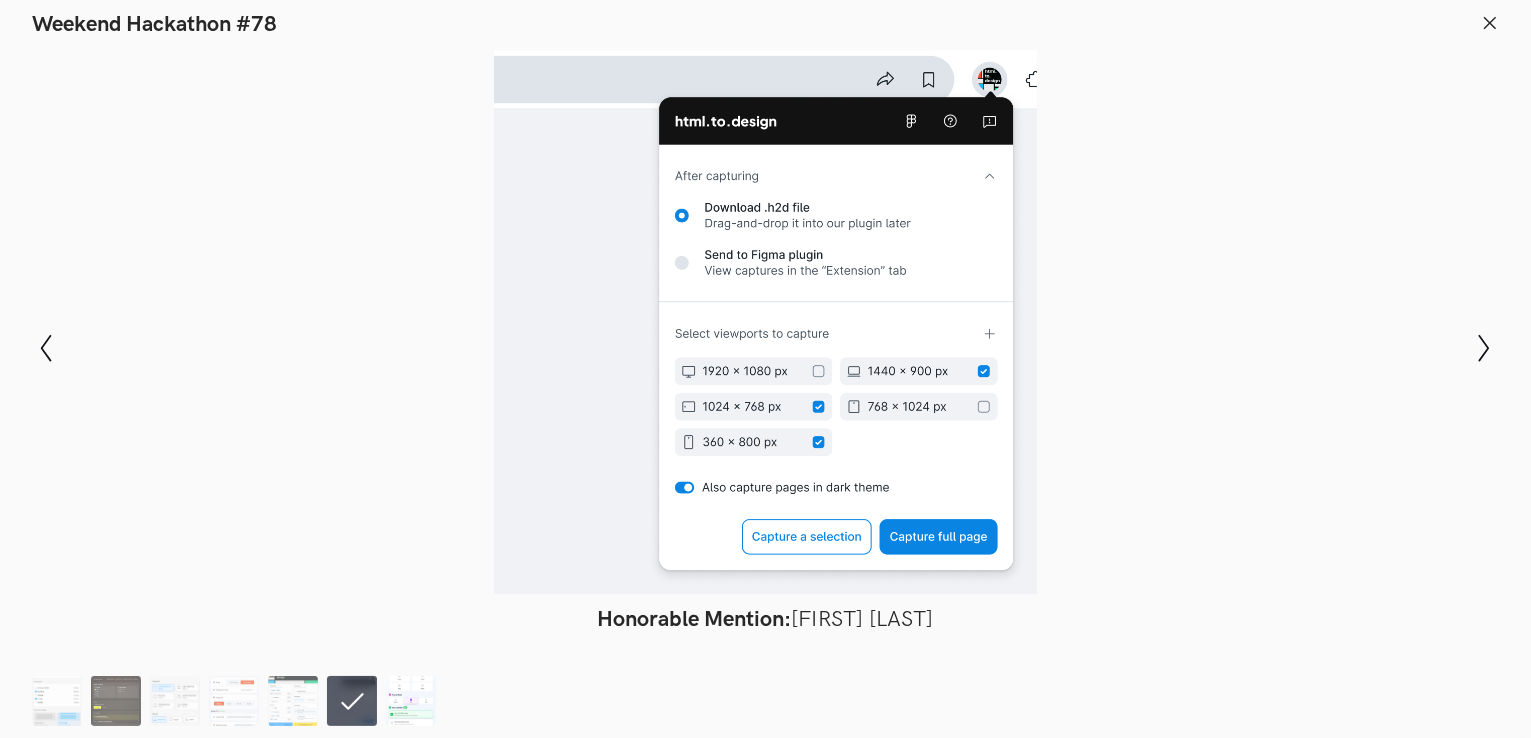 click at bounding box center [411, 701] 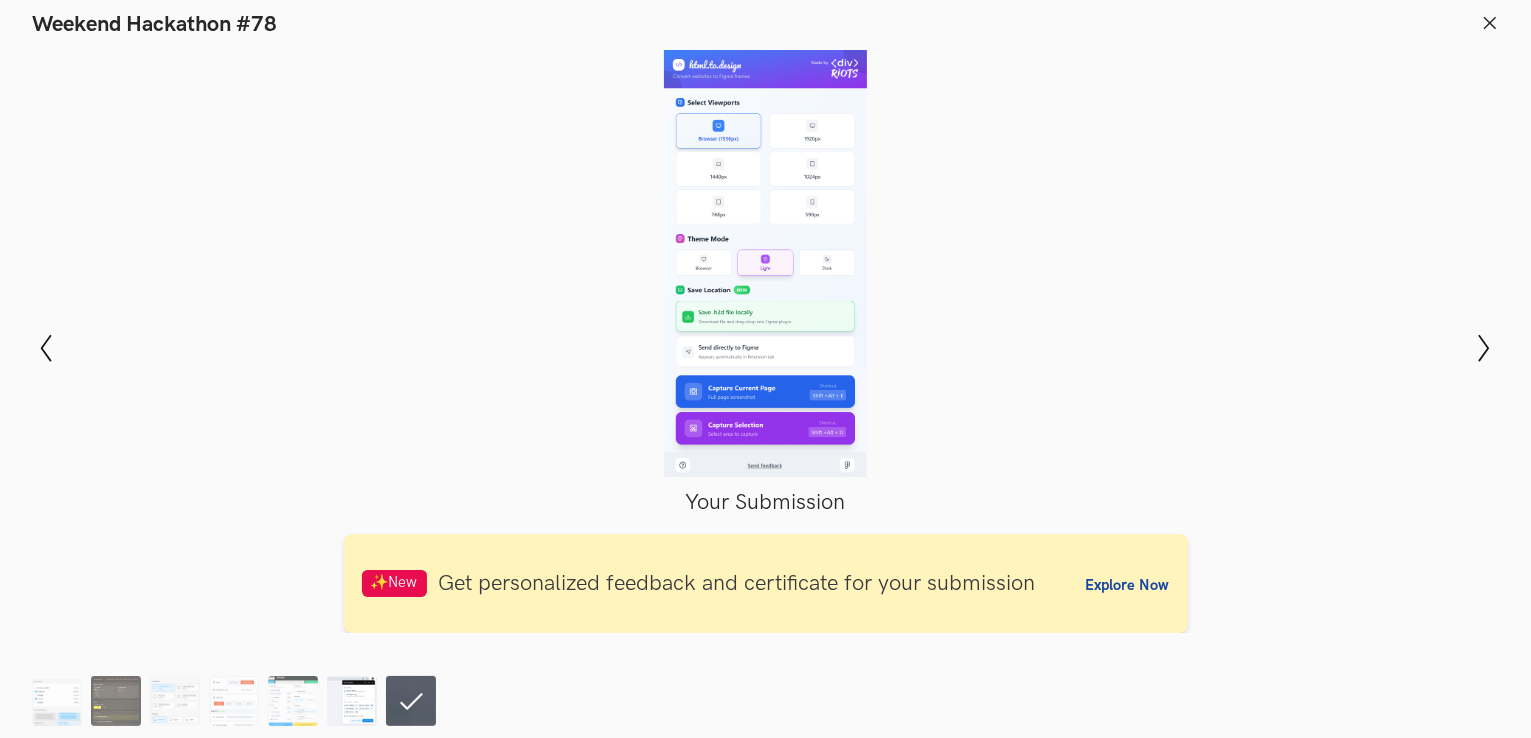 click at bounding box center [352, 701] 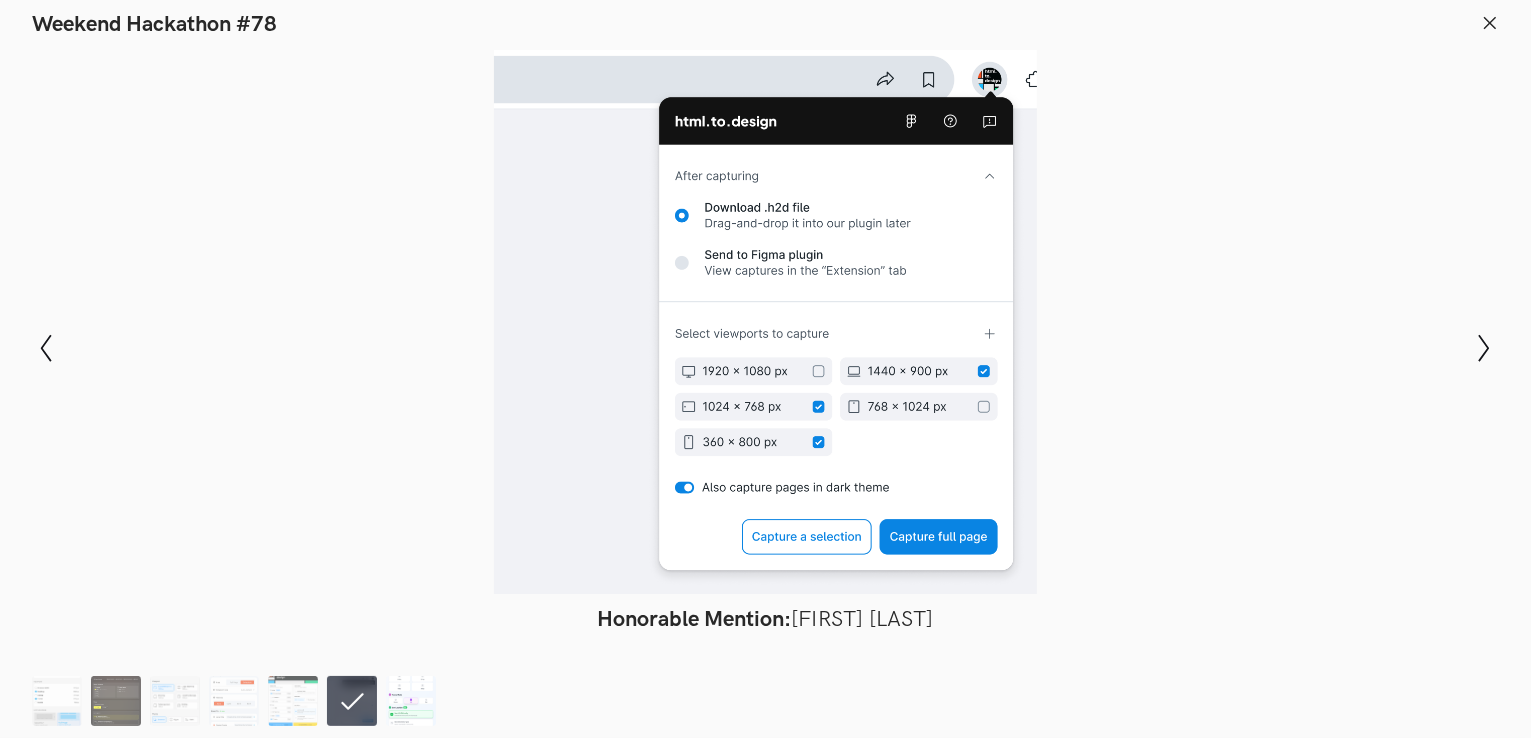 click at bounding box center (411, 701) 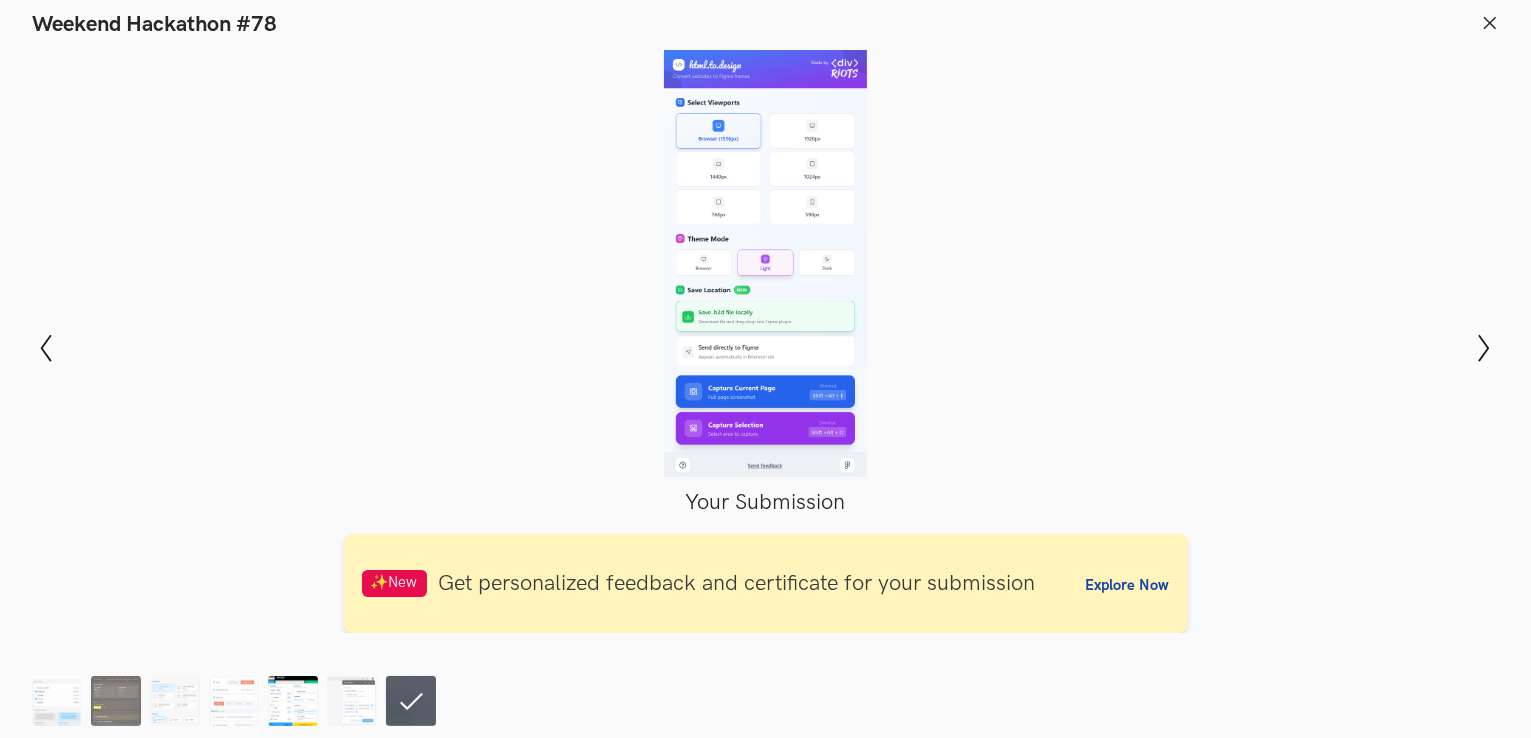 click at bounding box center (293, 701) 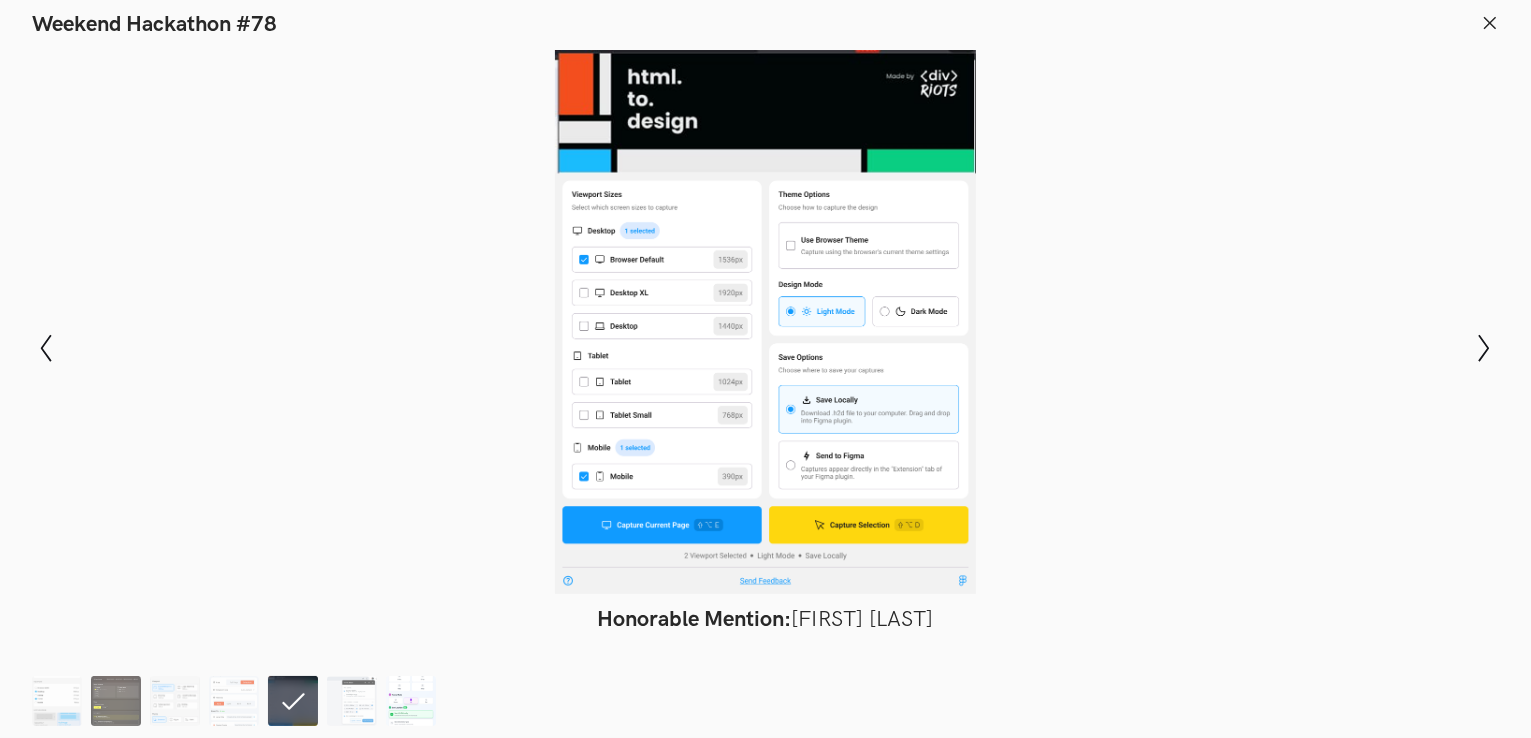 click at bounding box center [411, 701] 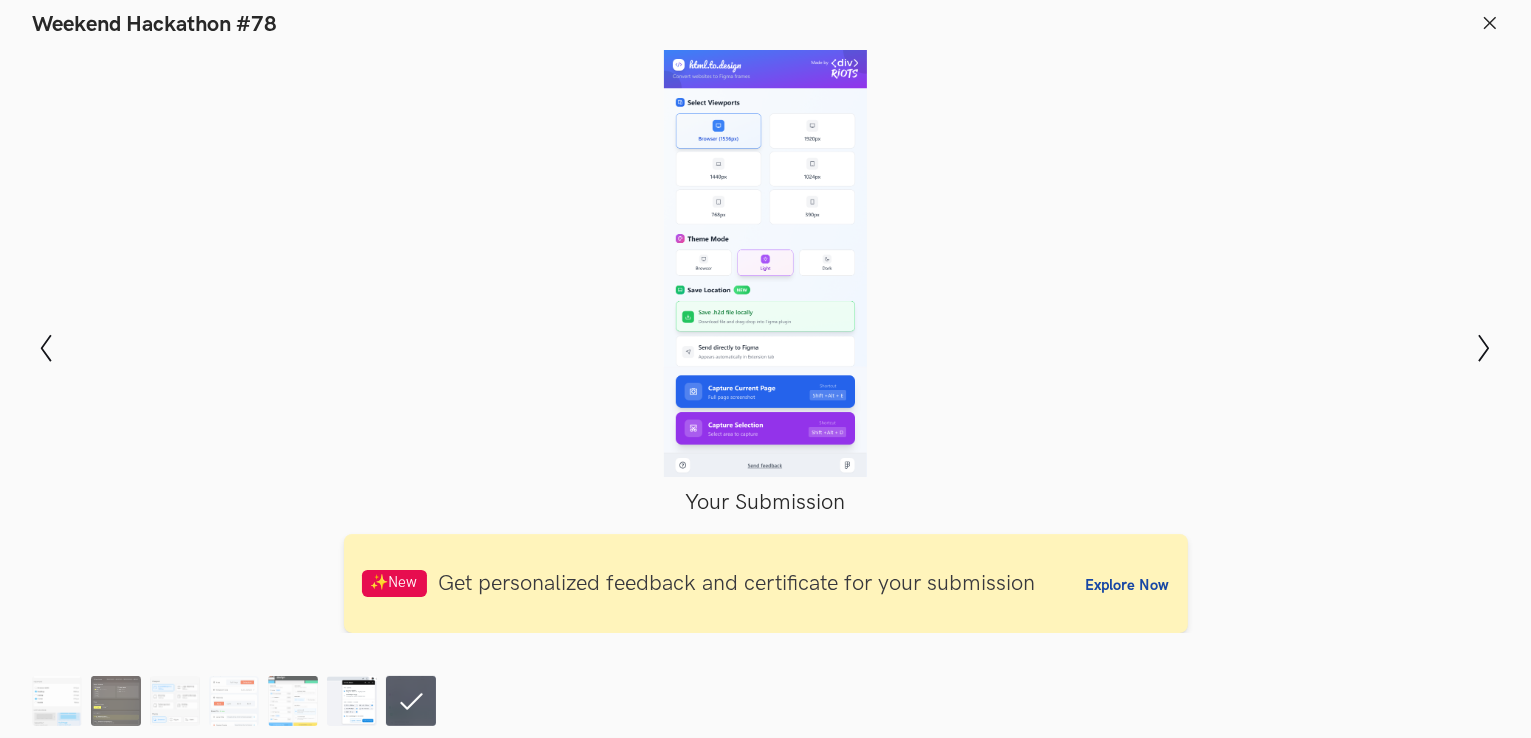 click at bounding box center (352, 701) 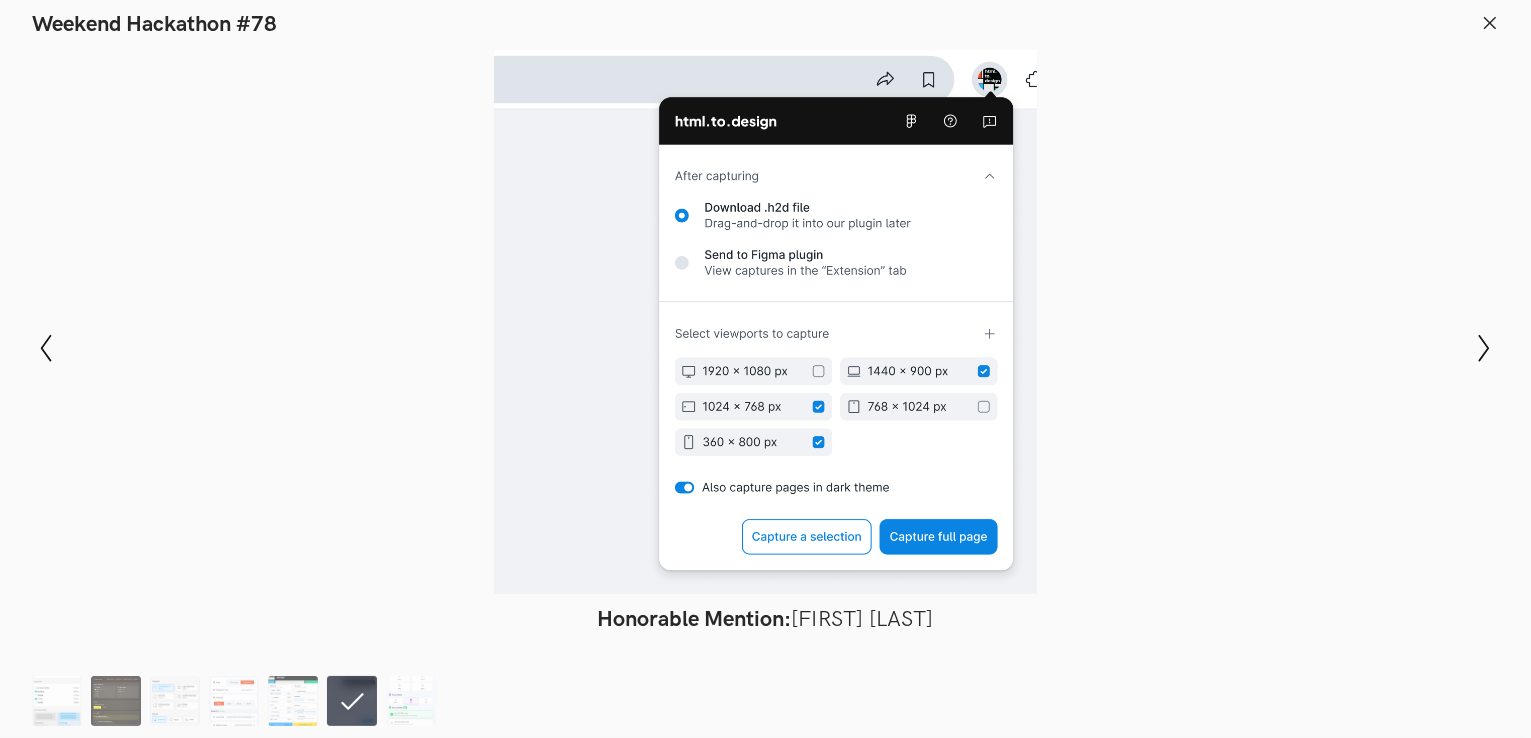 click at bounding box center [765, 701] 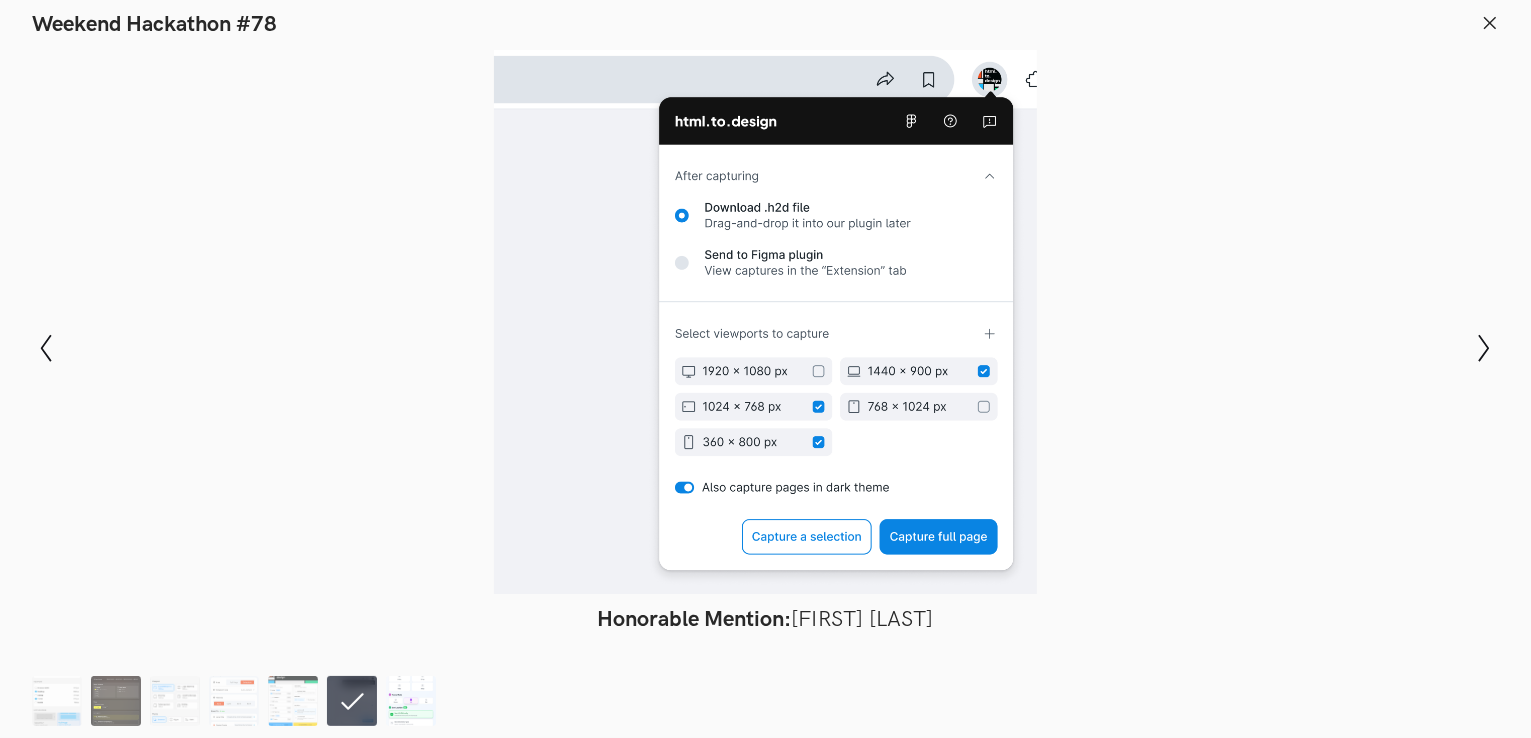 click at bounding box center (411, 701) 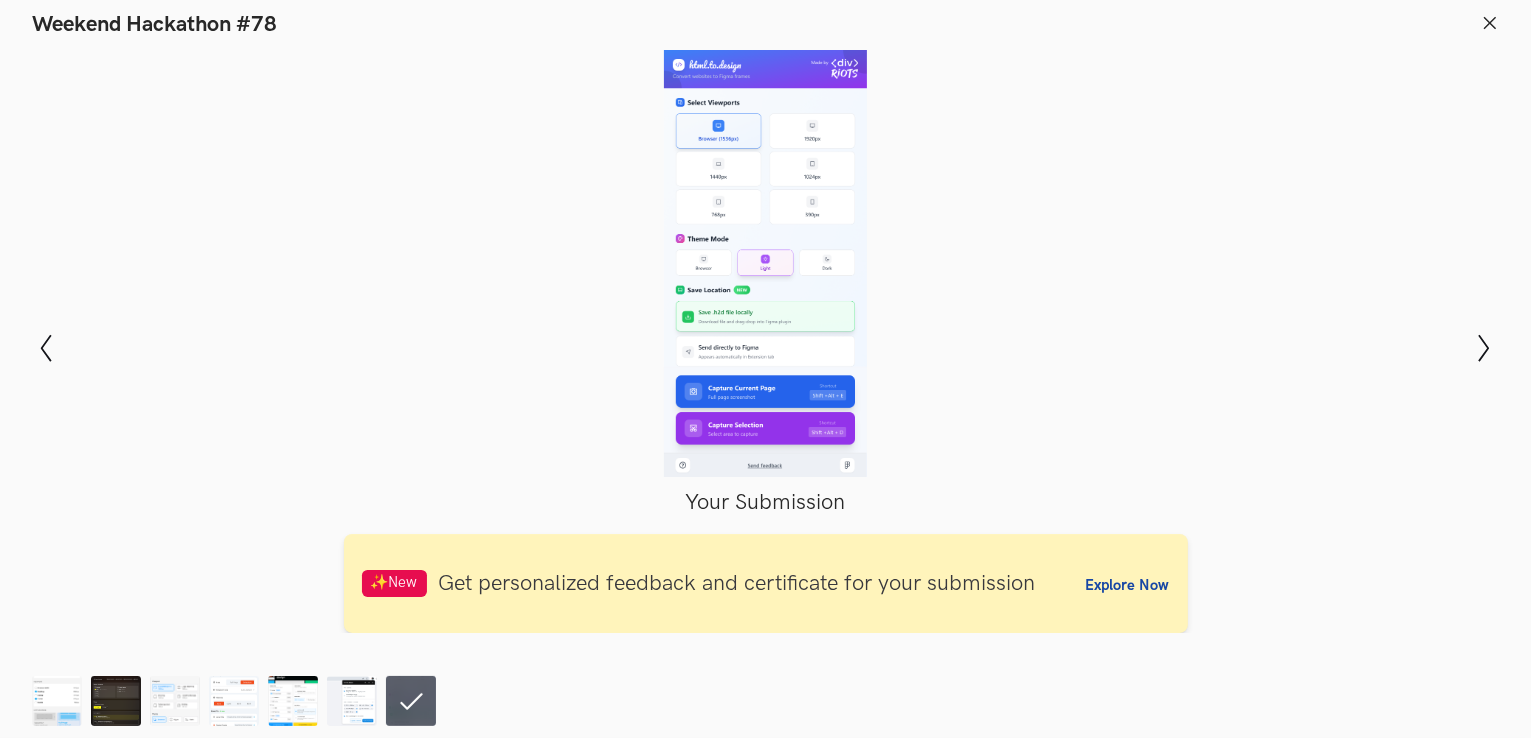click on "Explore Now" at bounding box center [1128, 585] 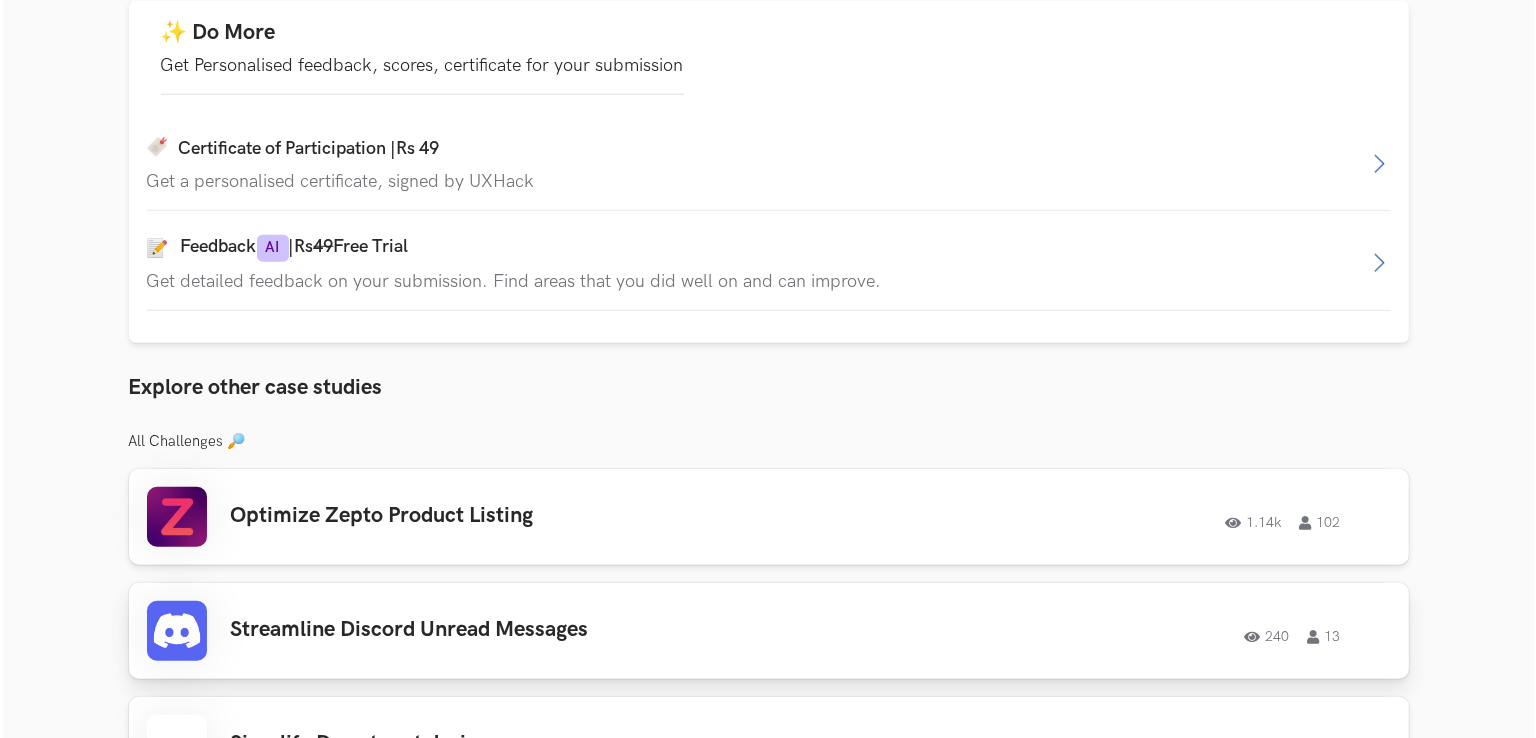 scroll, scrollTop: 1702, scrollLeft: 0, axis: vertical 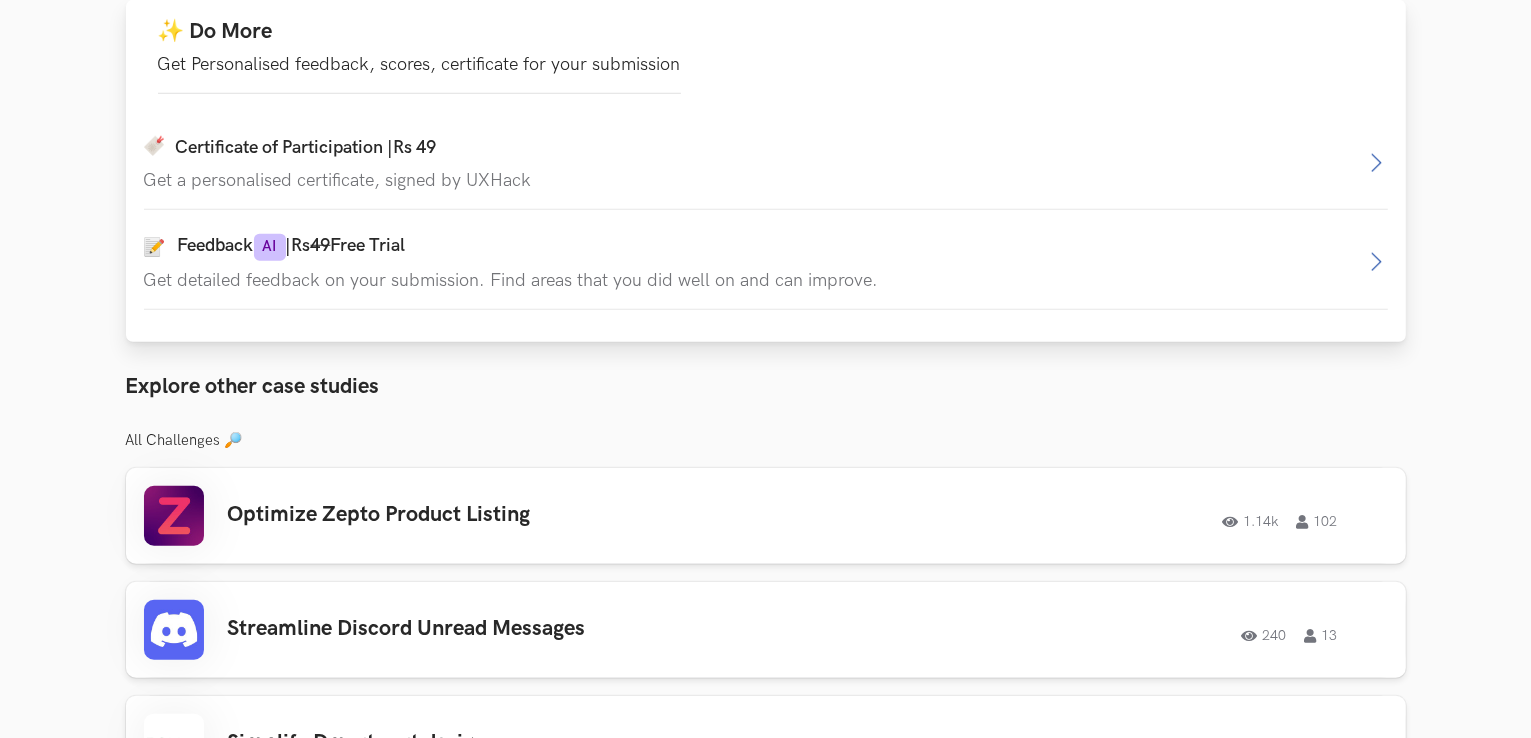 click on "Get detailed feedback on your submission. Find areas that you did well on and can improve." at bounding box center (754, 280) 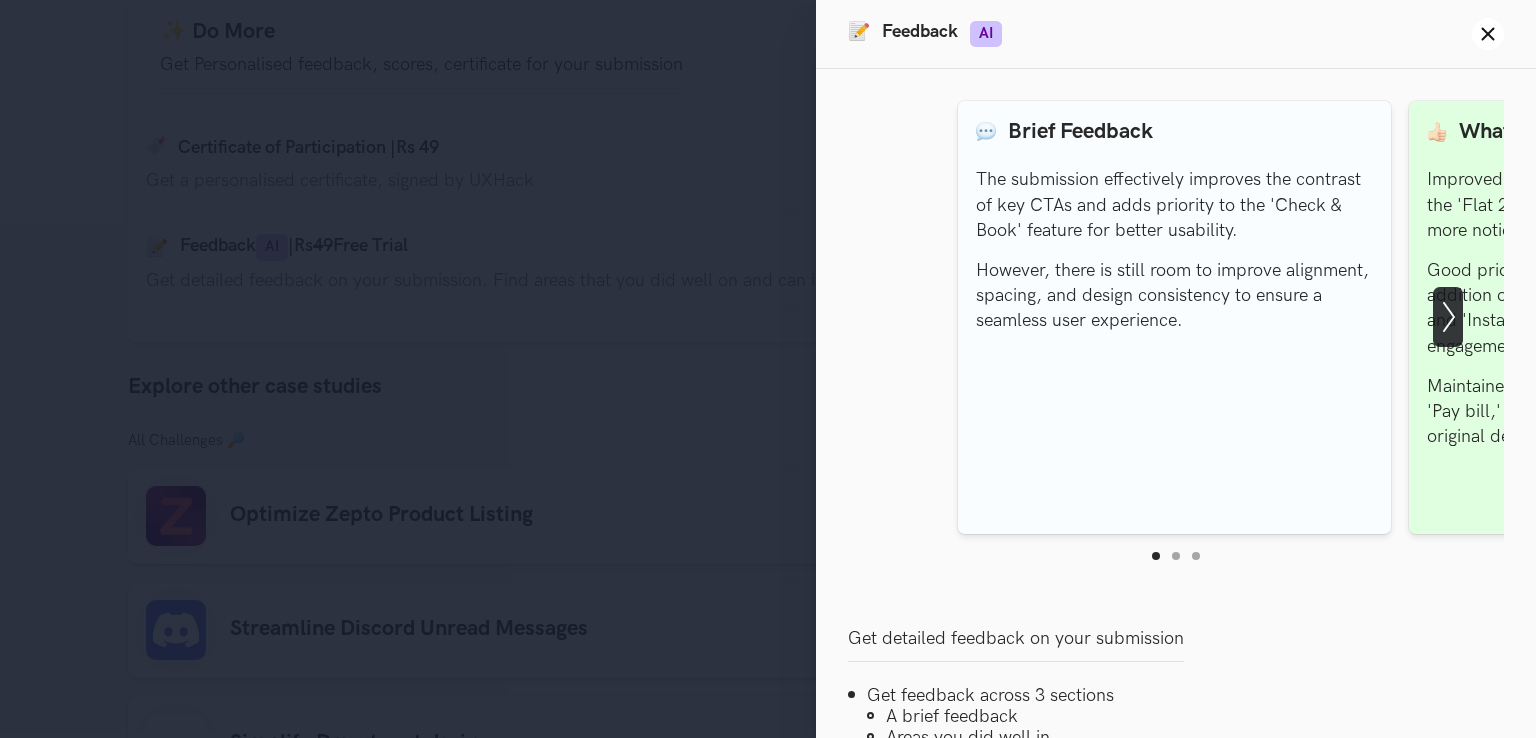 click on "Show next slide" 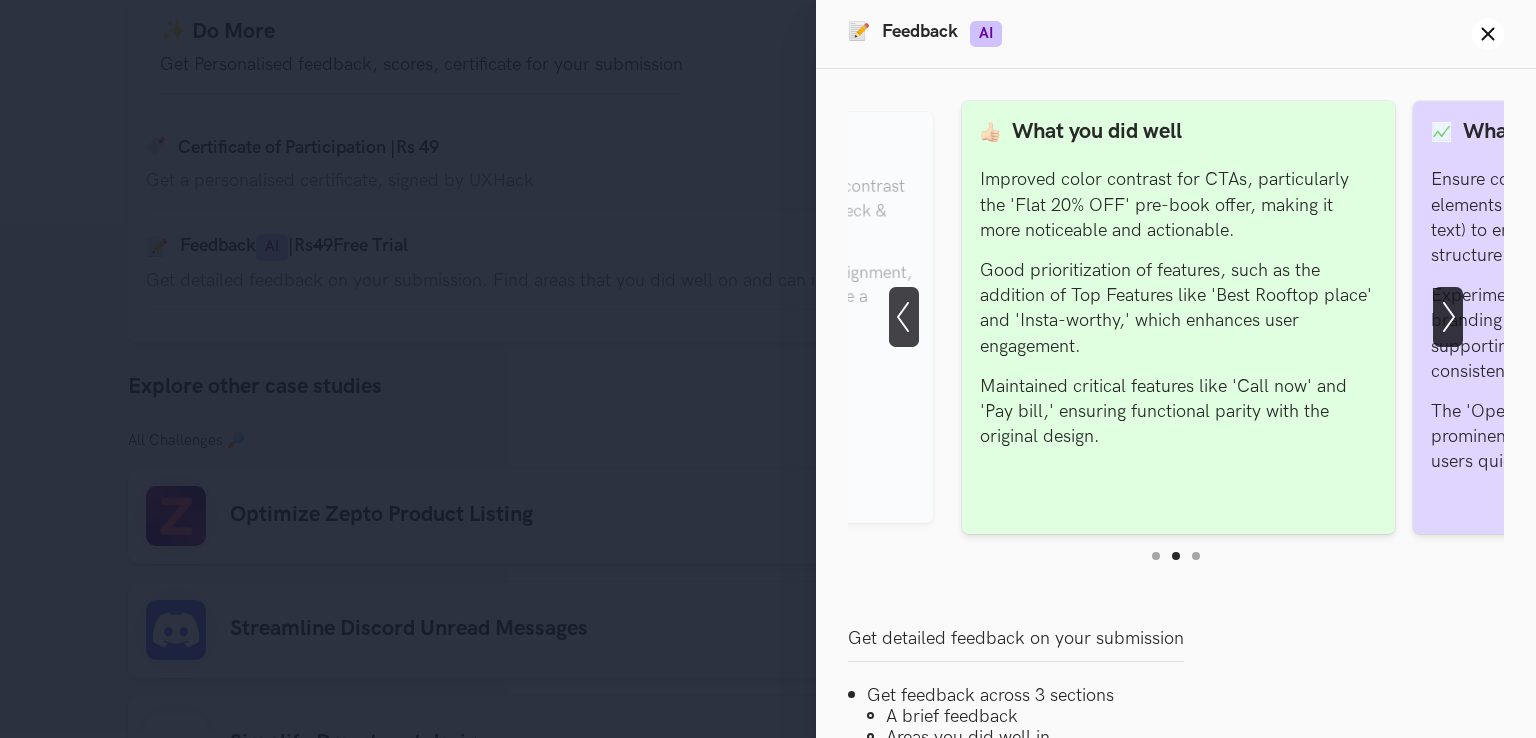 click on "Show next slide" 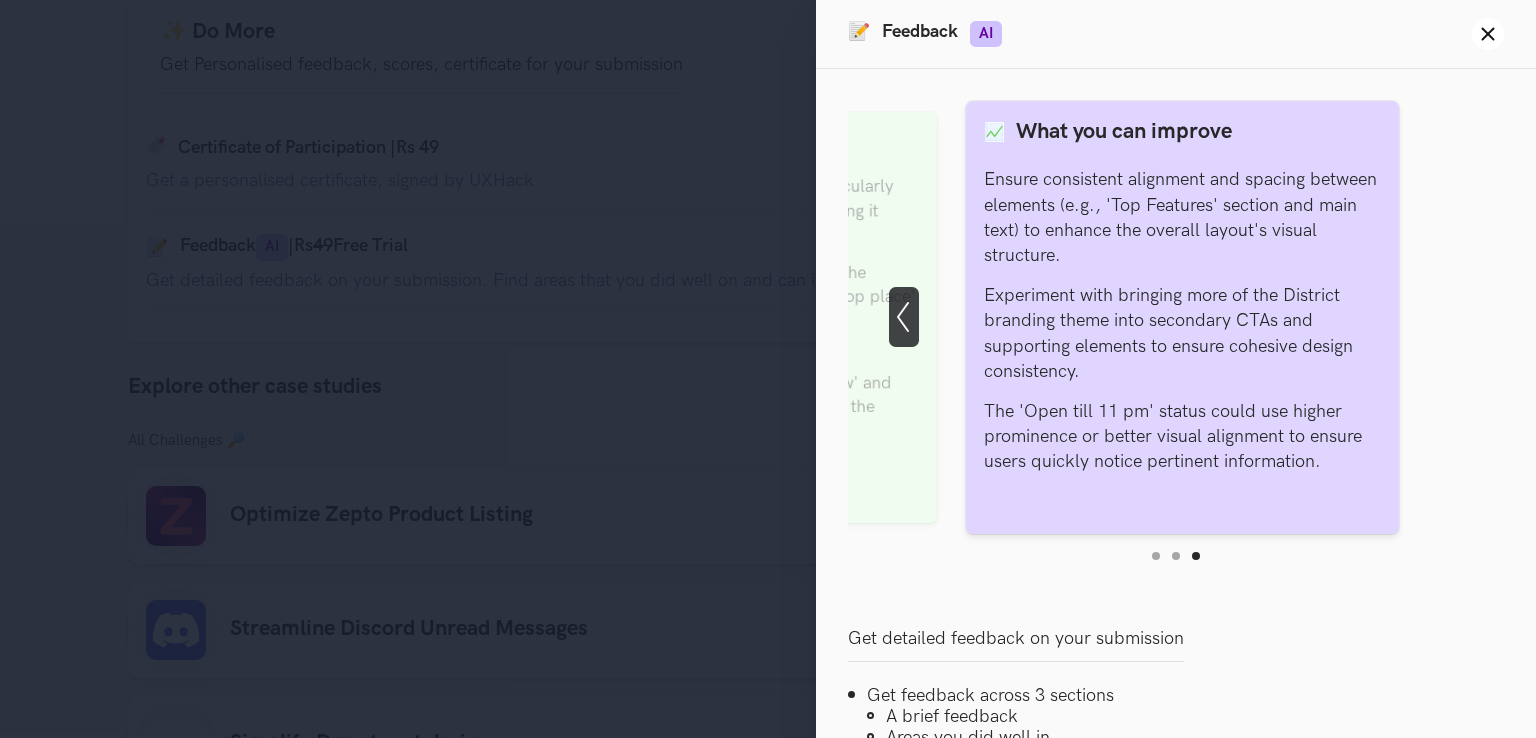 click on "Brief Feedback The submission effectively improves the contrast of key CTAs and adds priority to the 'Check & Book' feature for better usability. However, there is still room to improve alignment, spacing, and design consistency to ensure a seamless user experience. What you did well Improved color contrast for CTAs, particularly the 'Flat 20% OFF' pre-book offer, making it more noticeable and actionable. Good prioritization of features, such as the addition of Top Features like 'Best Rooftop place' and 'Insta-worthy,' which enhances user engagement. Maintained critical features like 'Call now' and 'Pay bill,' ensuring functional parity with the original design. What you can improve Ensure consistent alignment and spacing between elements (e.g., 'Top Features' section and main text) to enhance the overall layout's visual structure. Experiment with bringing more of the District branding theme into secondary CTAs and supporting elements to ensure cohesive design consistency. Show previous slide Show next slide" at bounding box center (1176, 317) 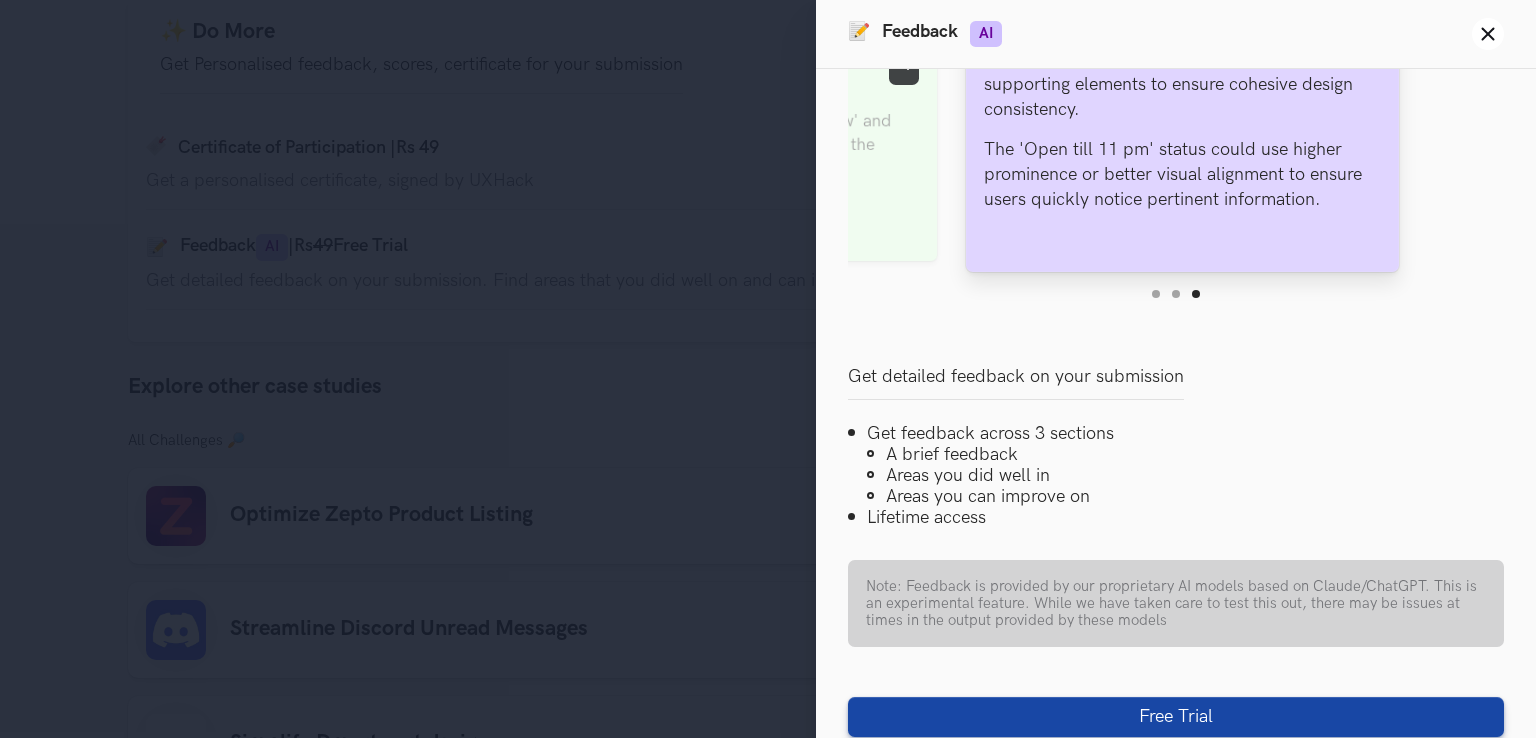 scroll, scrollTop: 283, scrollLeft: 0, axis: vertical 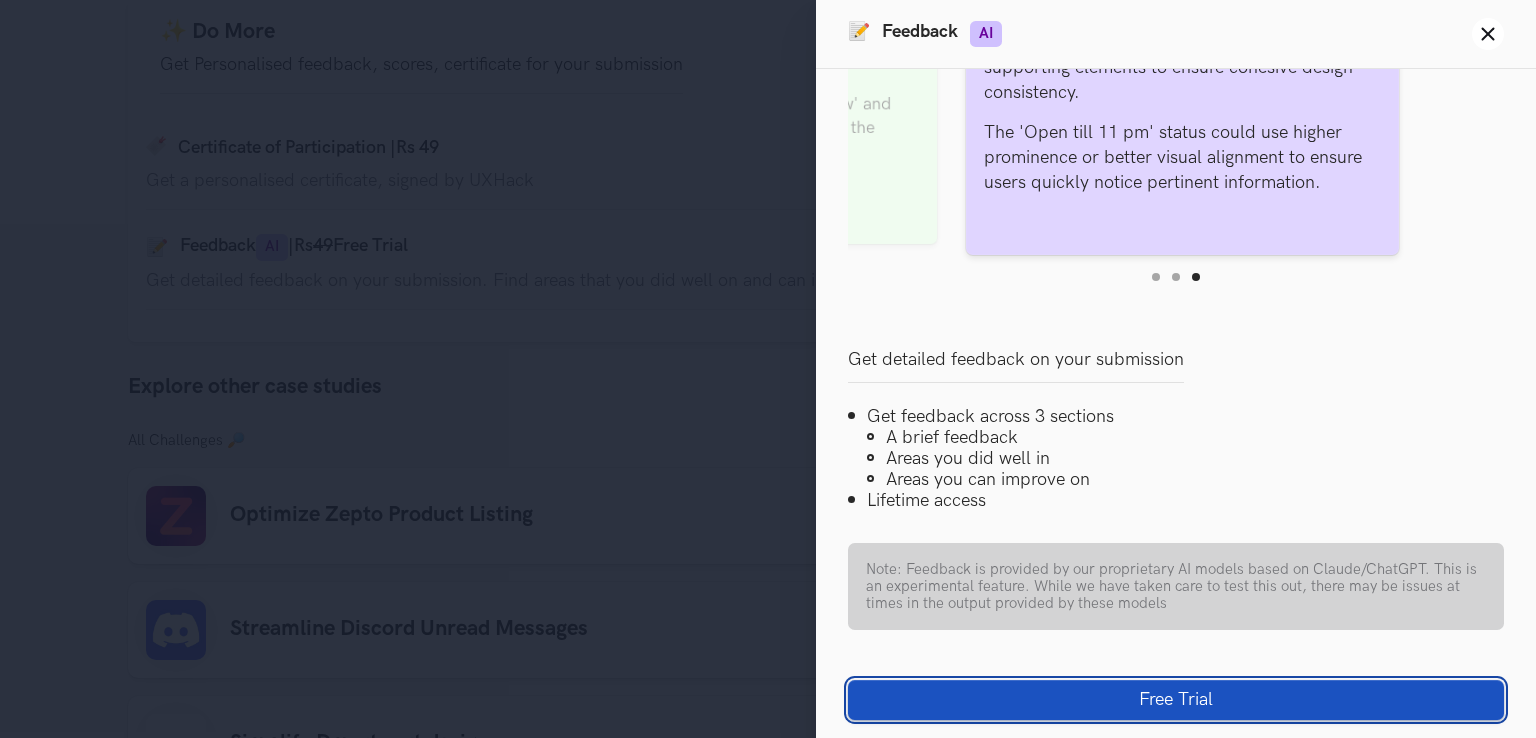 click on "Free Trial" at bounding box center [1176, 700] 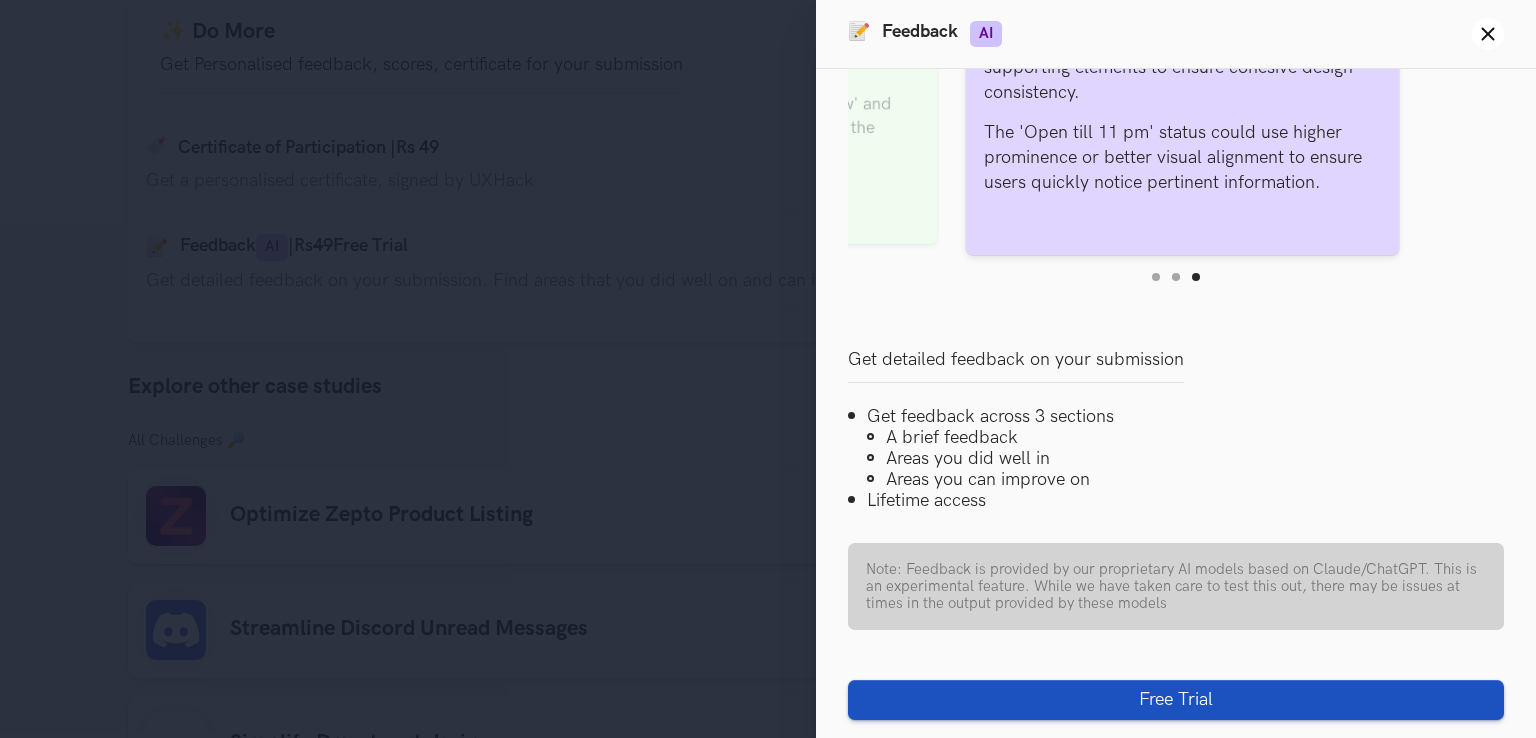 scroll, scrollTop: 0, scrollLeft: 0, axis: both 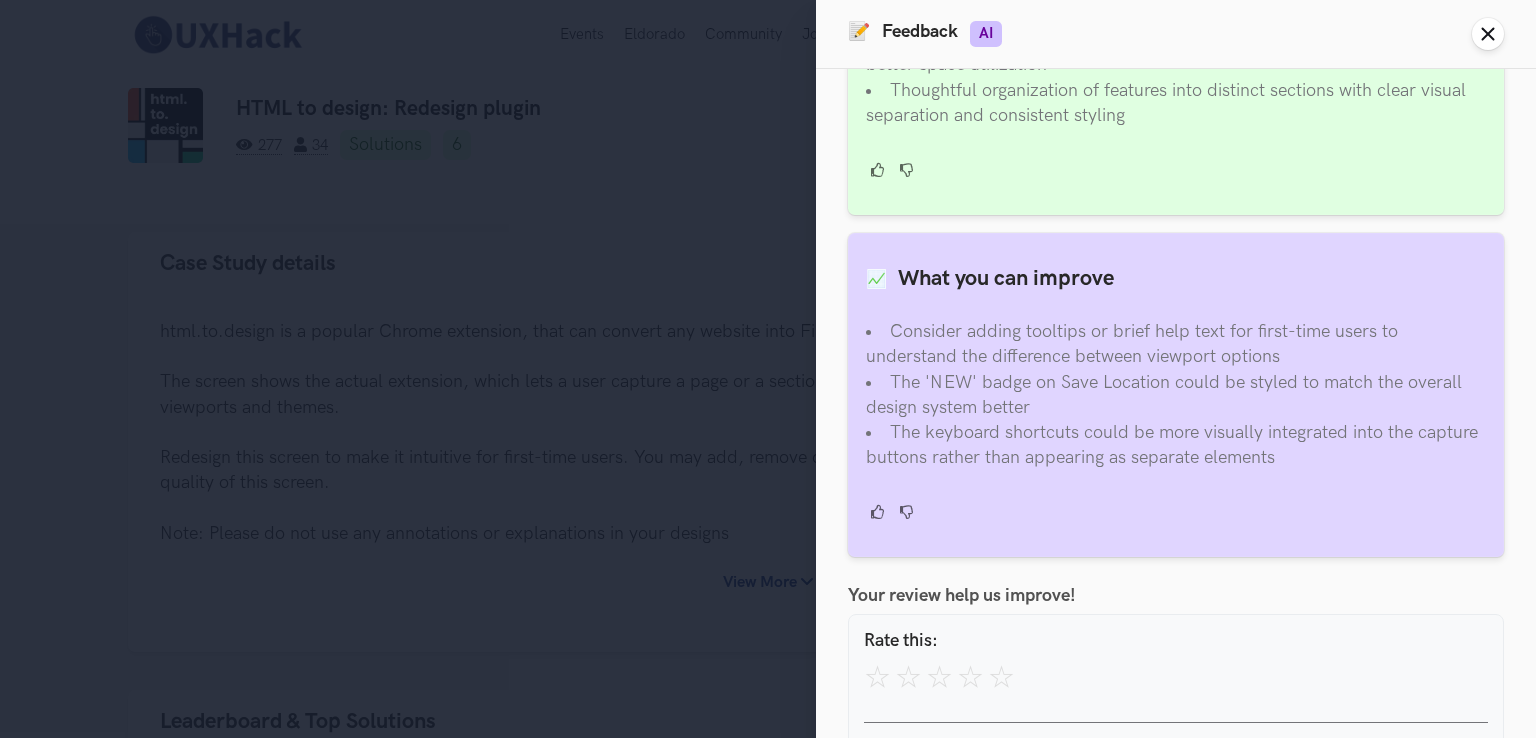 click on "Close panel" at bounding box center [1488, 34] 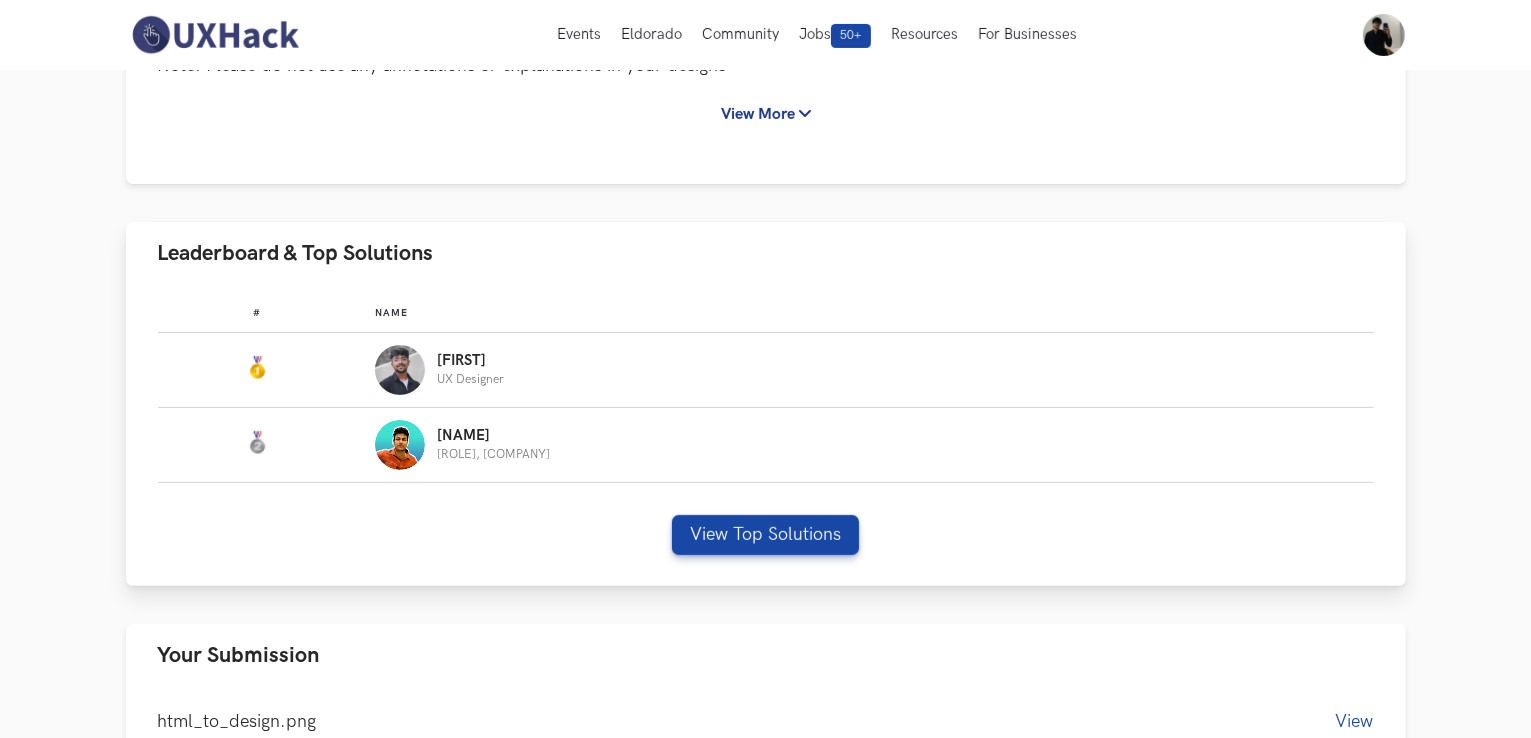 scroll, scrollTop: 452, scrollLeft: 0, axis: vertical 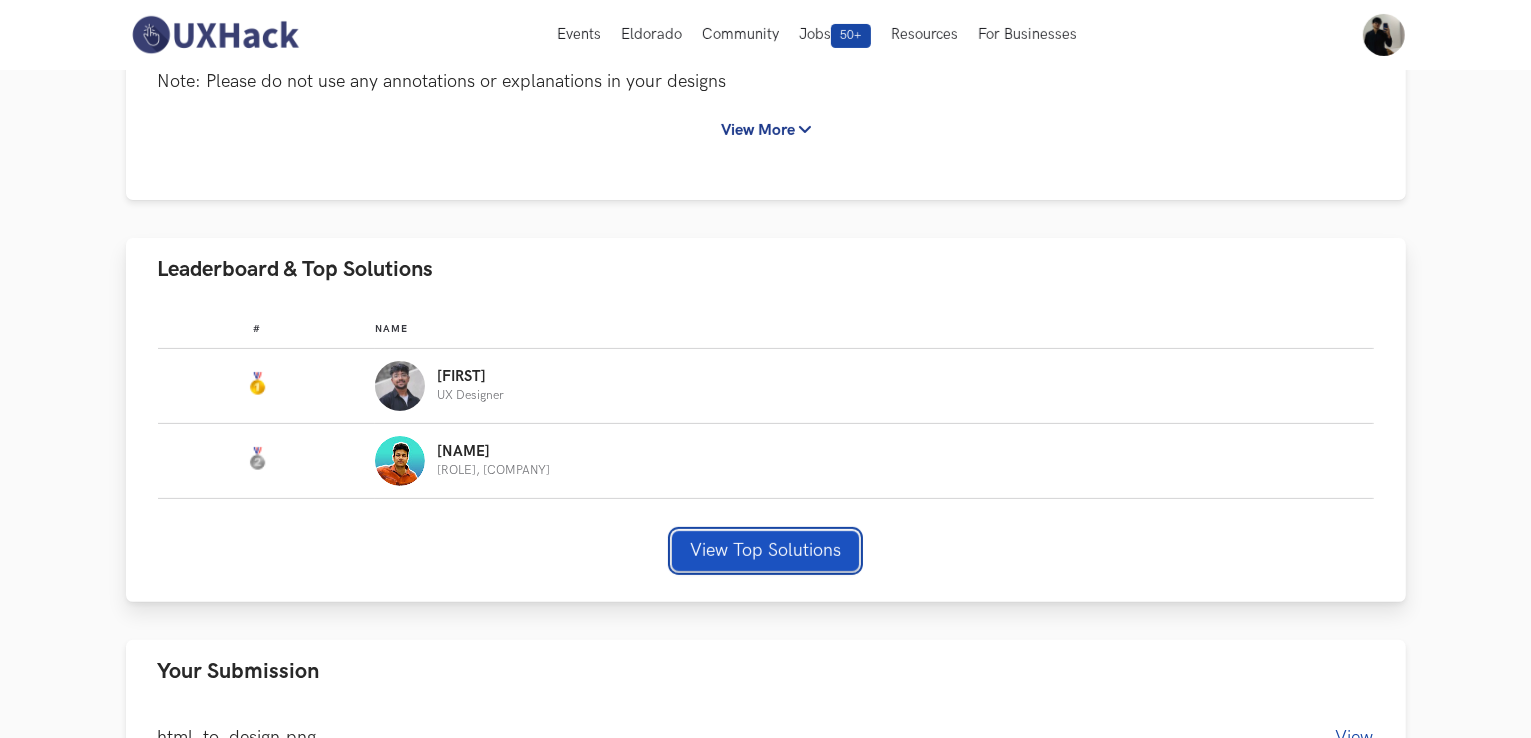 click on "View Top Solutions" at bounding box center (765, 551) 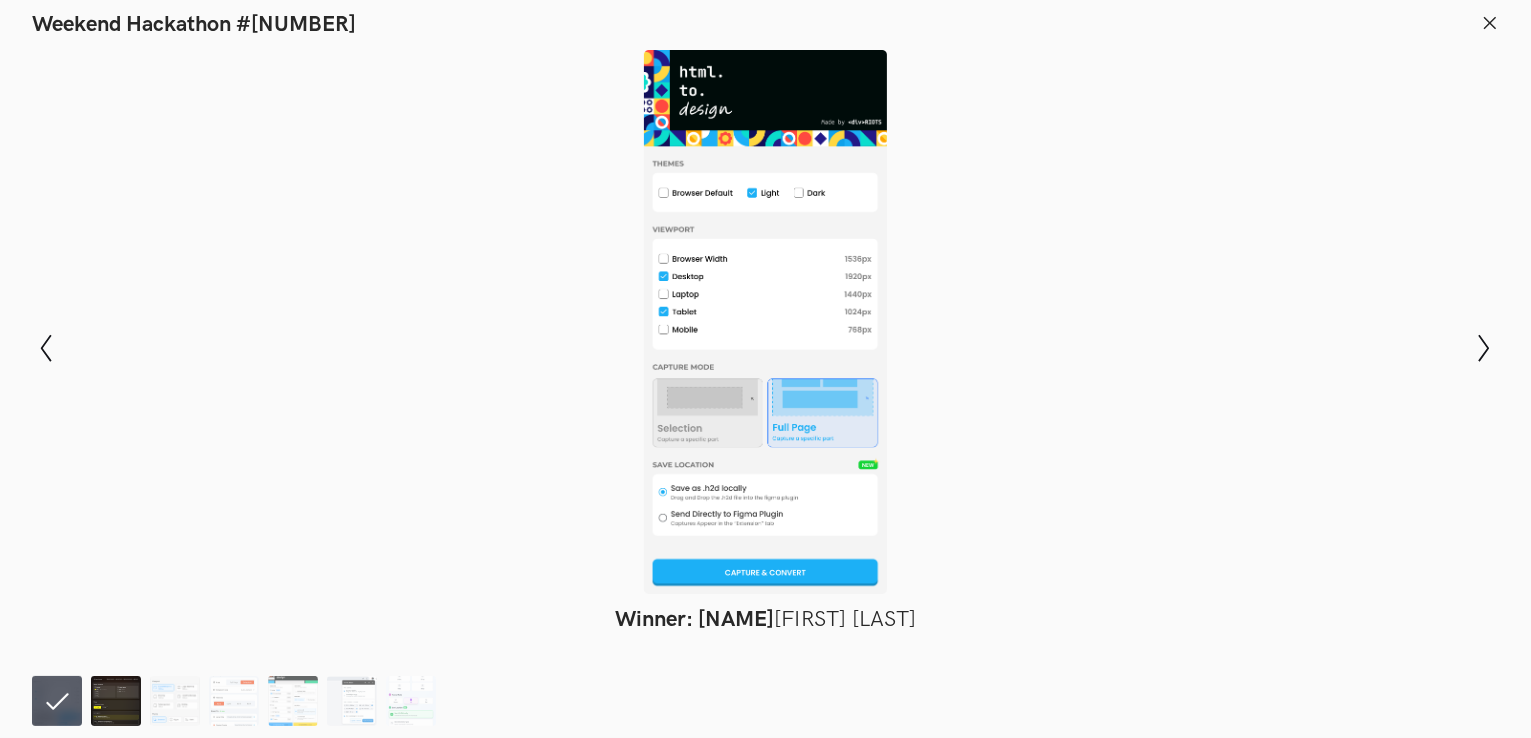 click at bounding box center [116, 701] 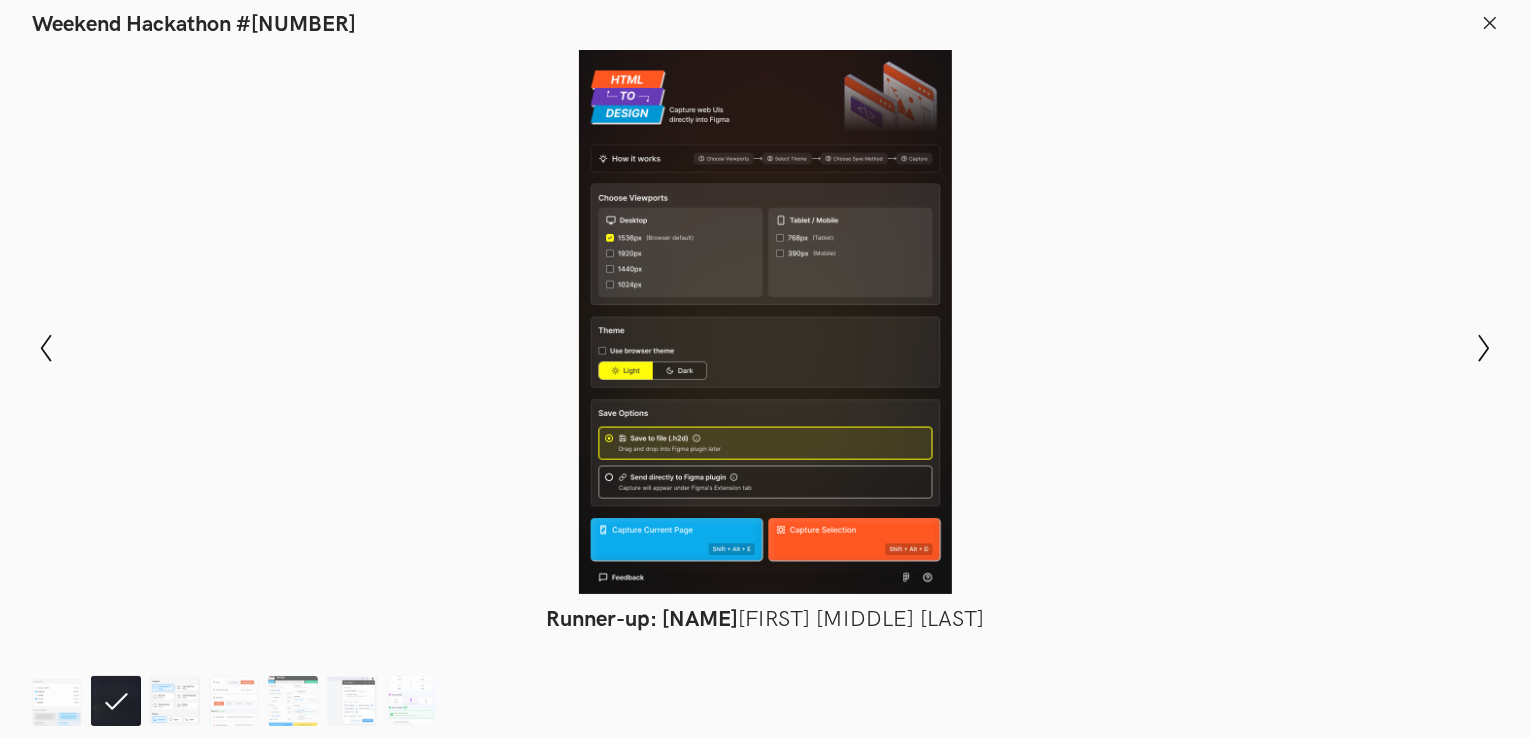 click at bounding box center [175, 701] 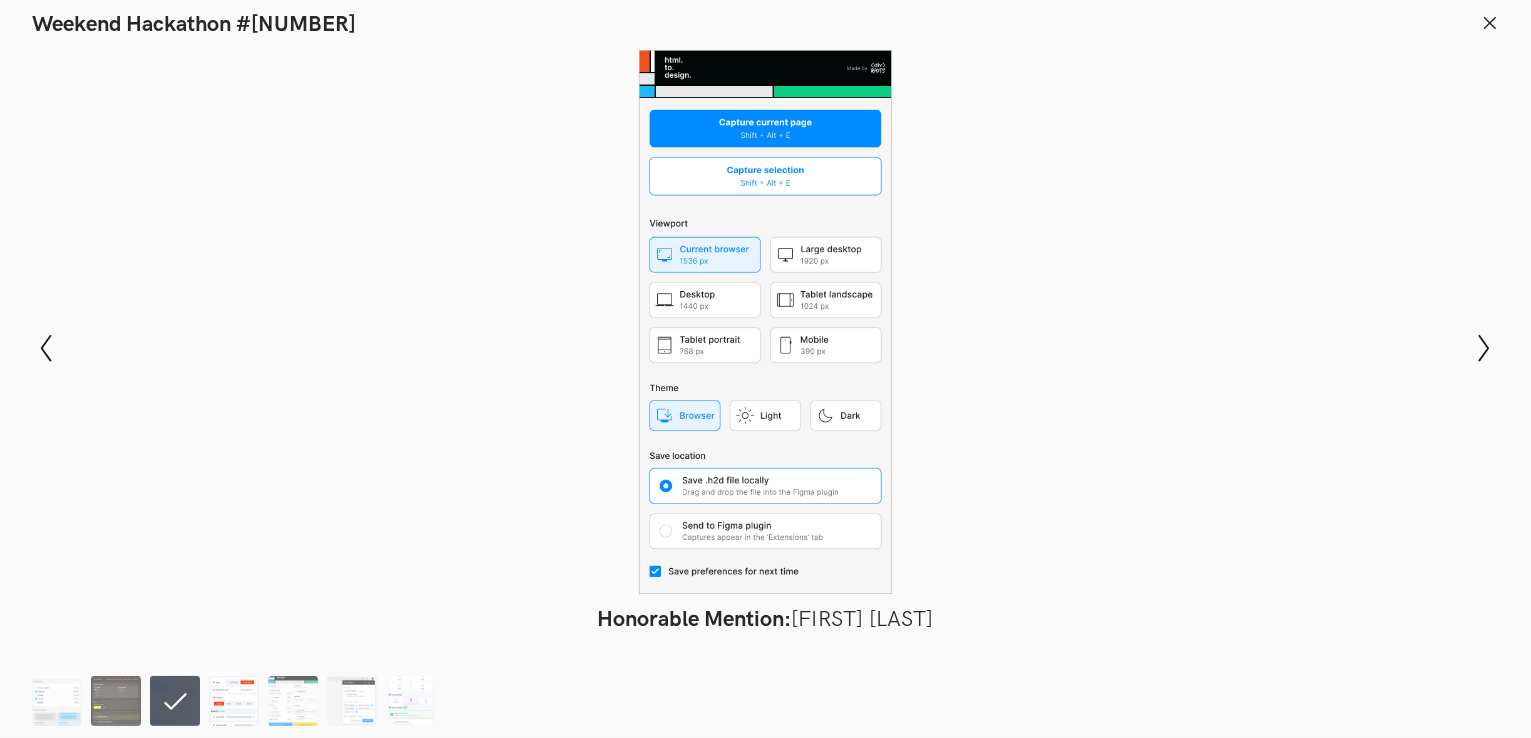 click at bounding box center [234, 701] 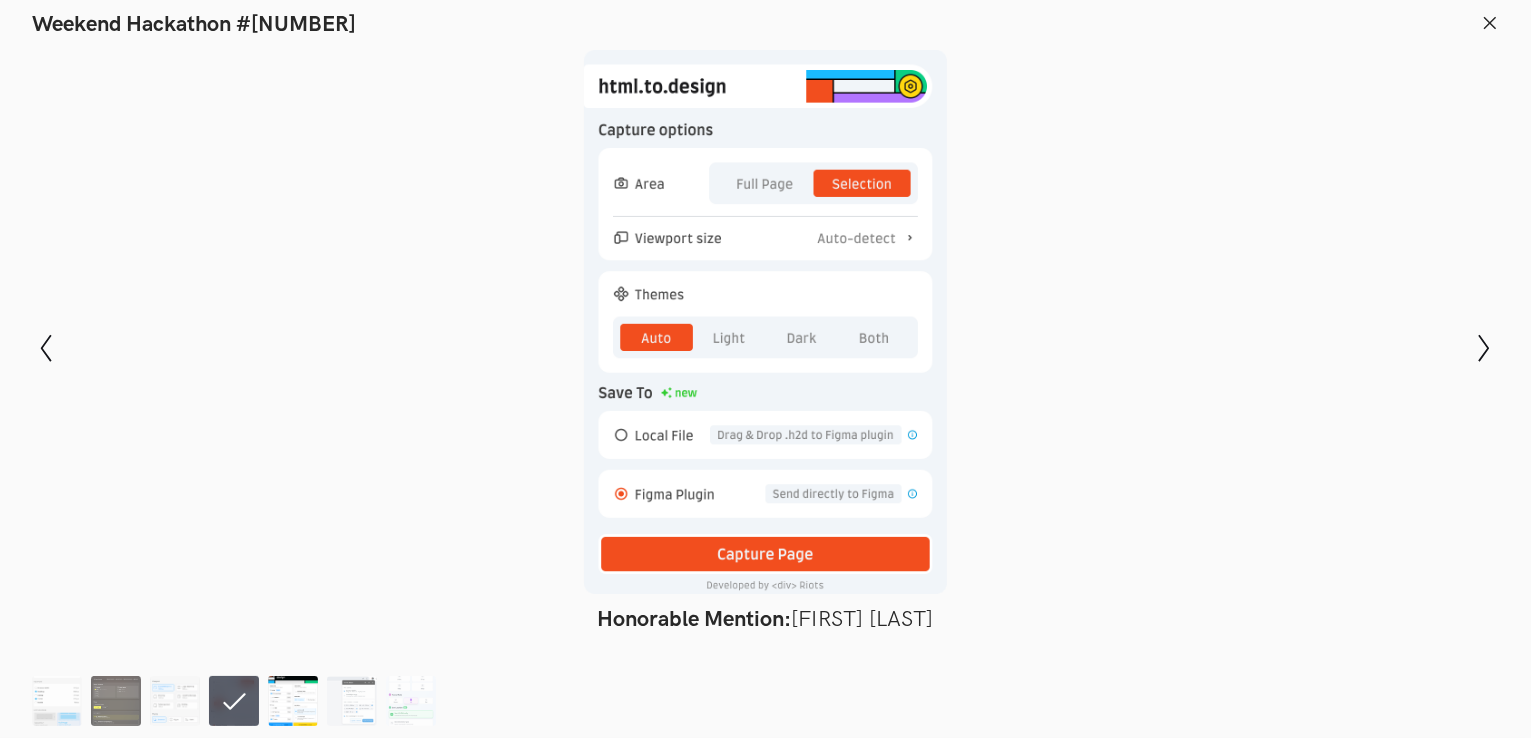 click at bounding box center [293, 701] 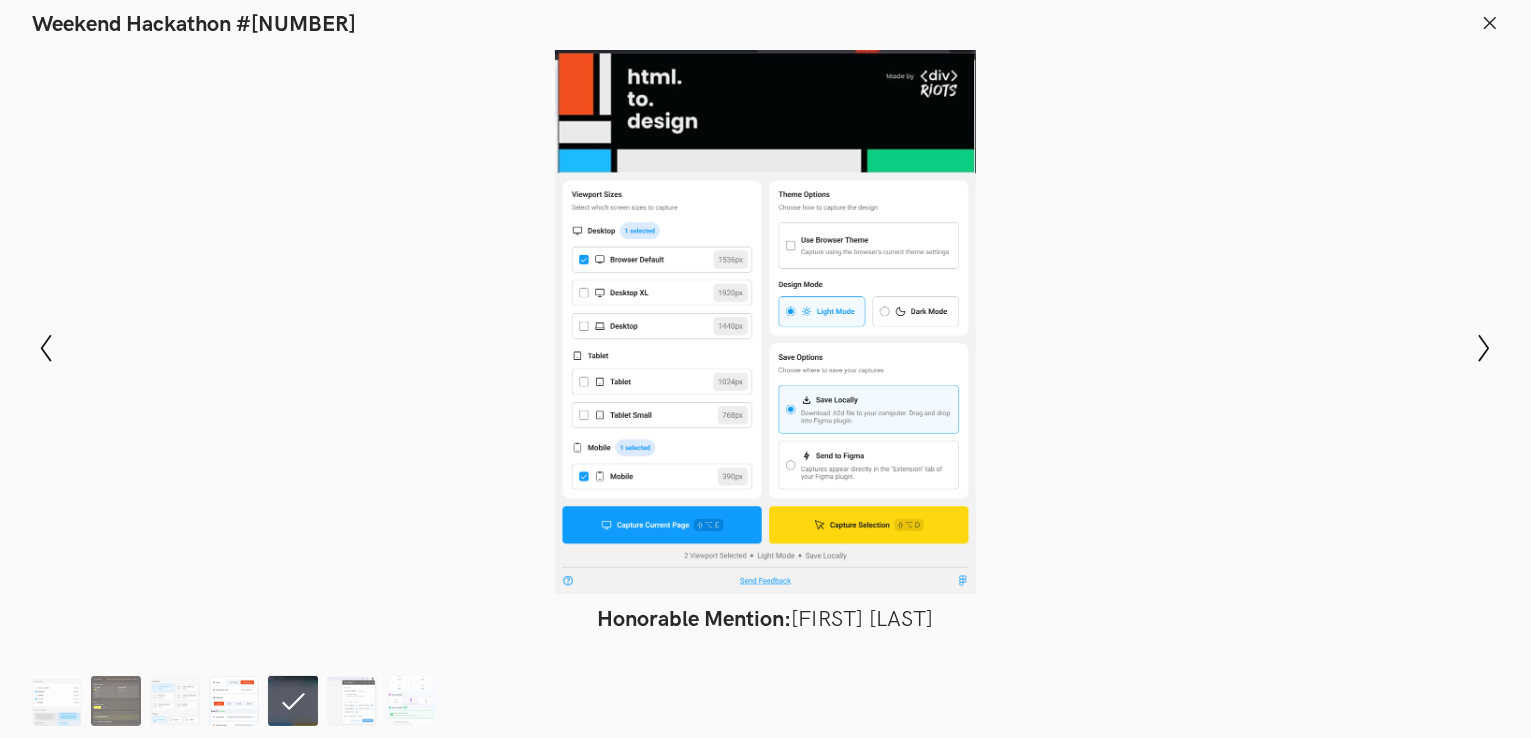 click at bounding box center (234, 701) 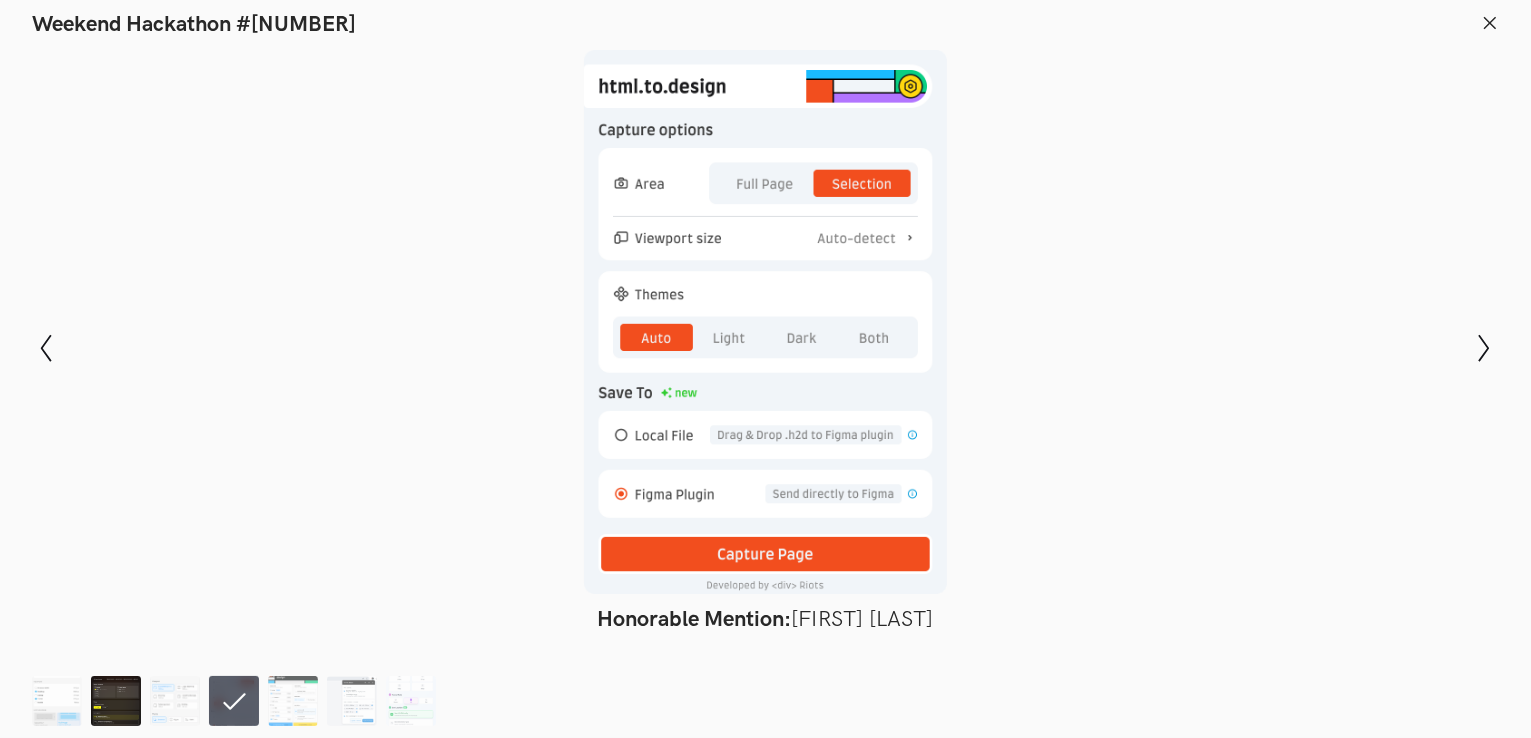click at bounding box center [116, 701] 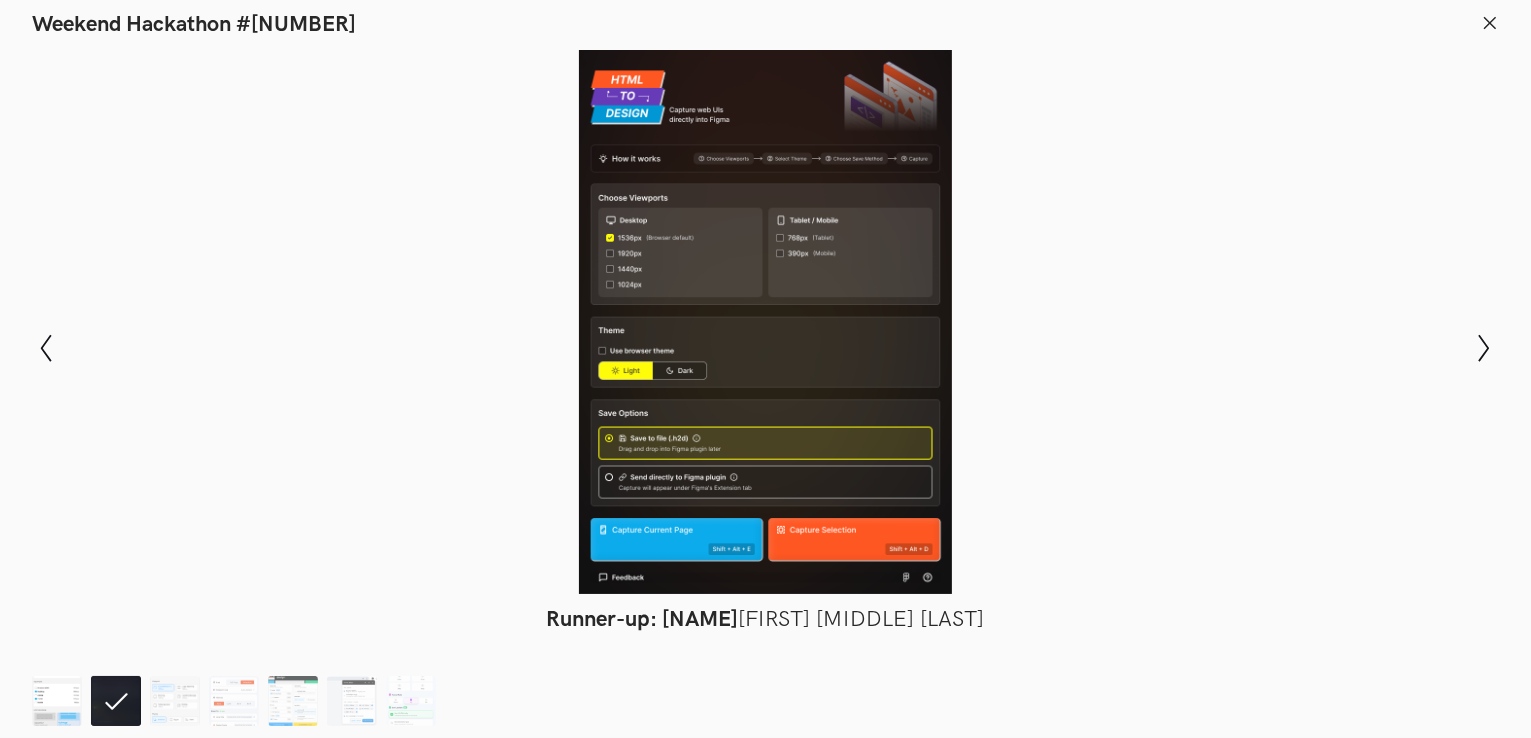 click at bounding box center (57, 701) 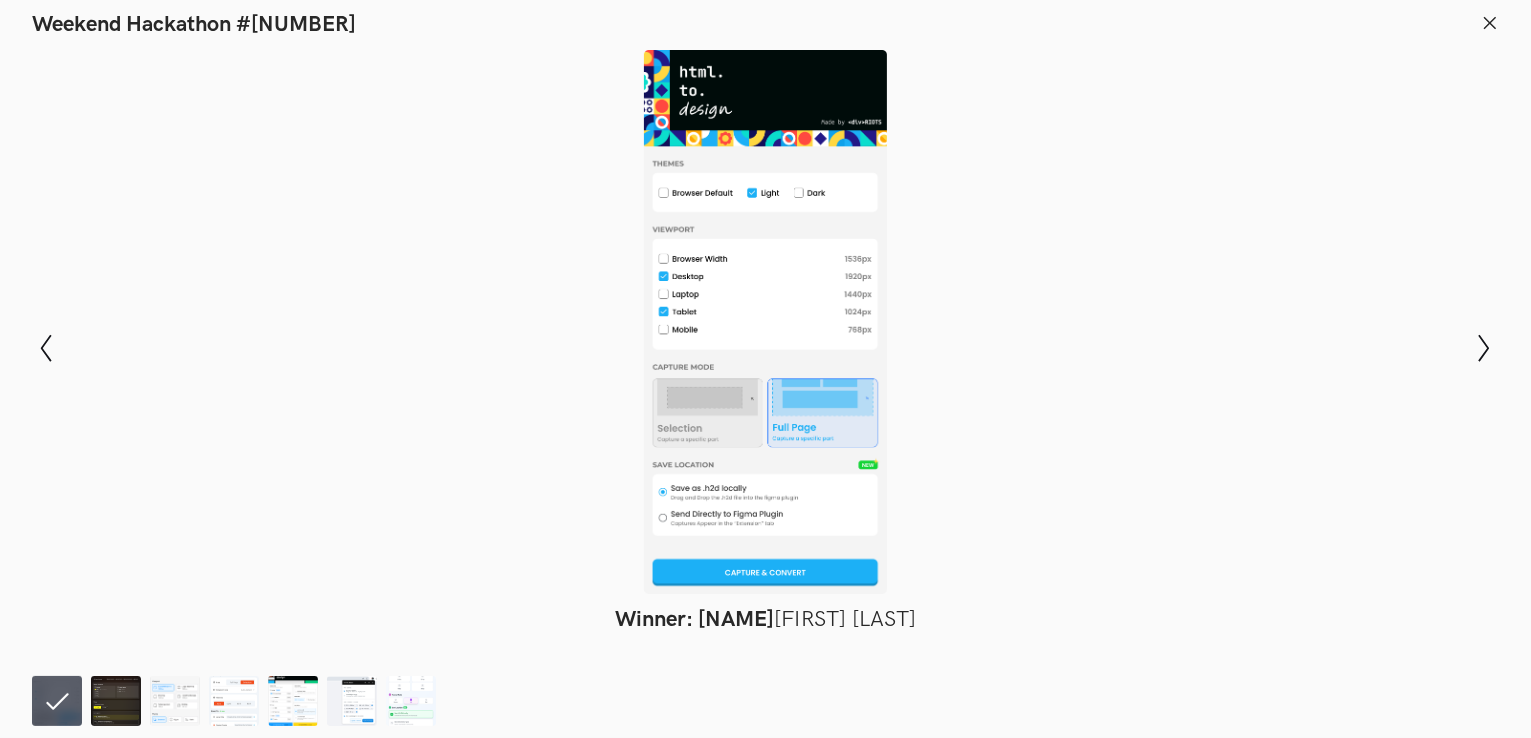 click at bounding box center (765, 701) 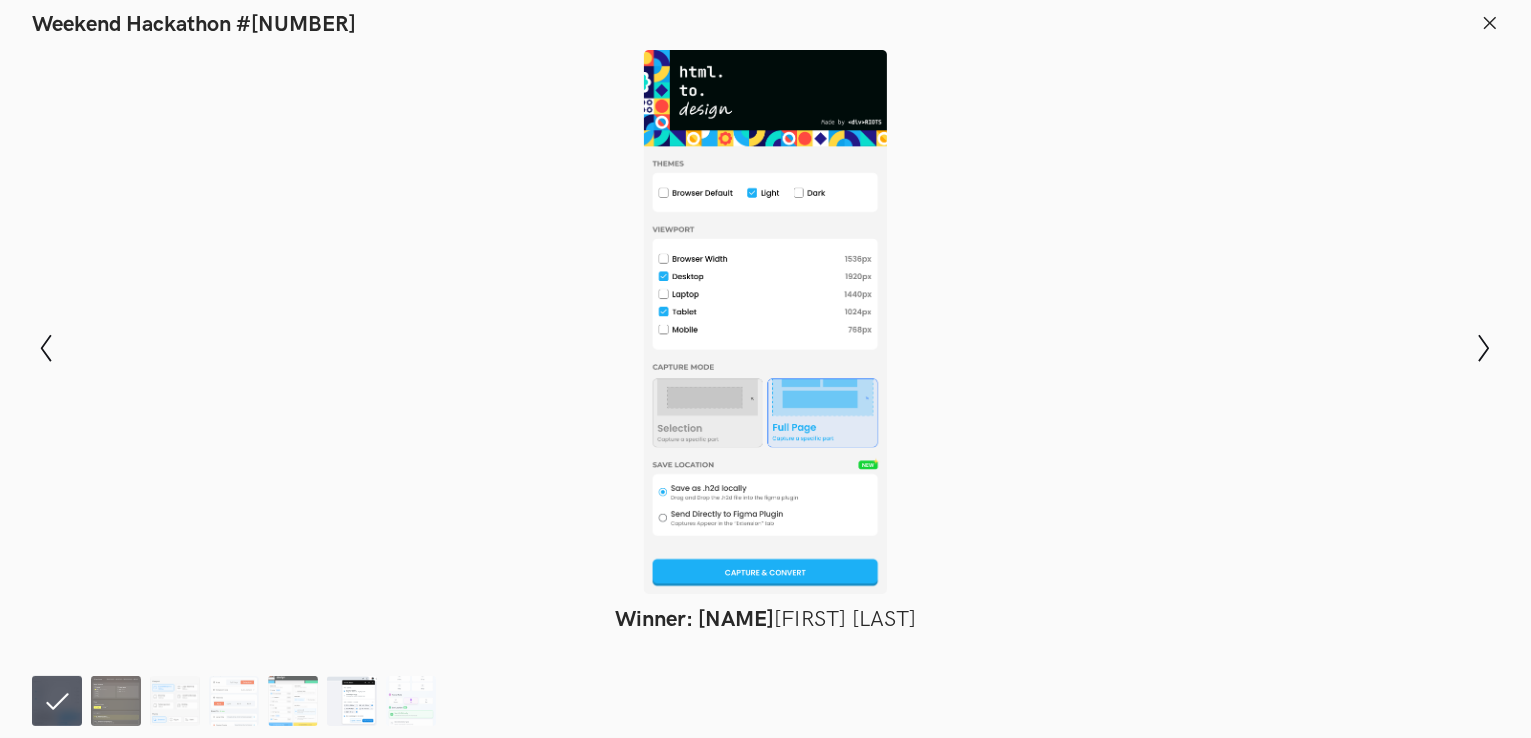 click at bounding box center (352, 701) 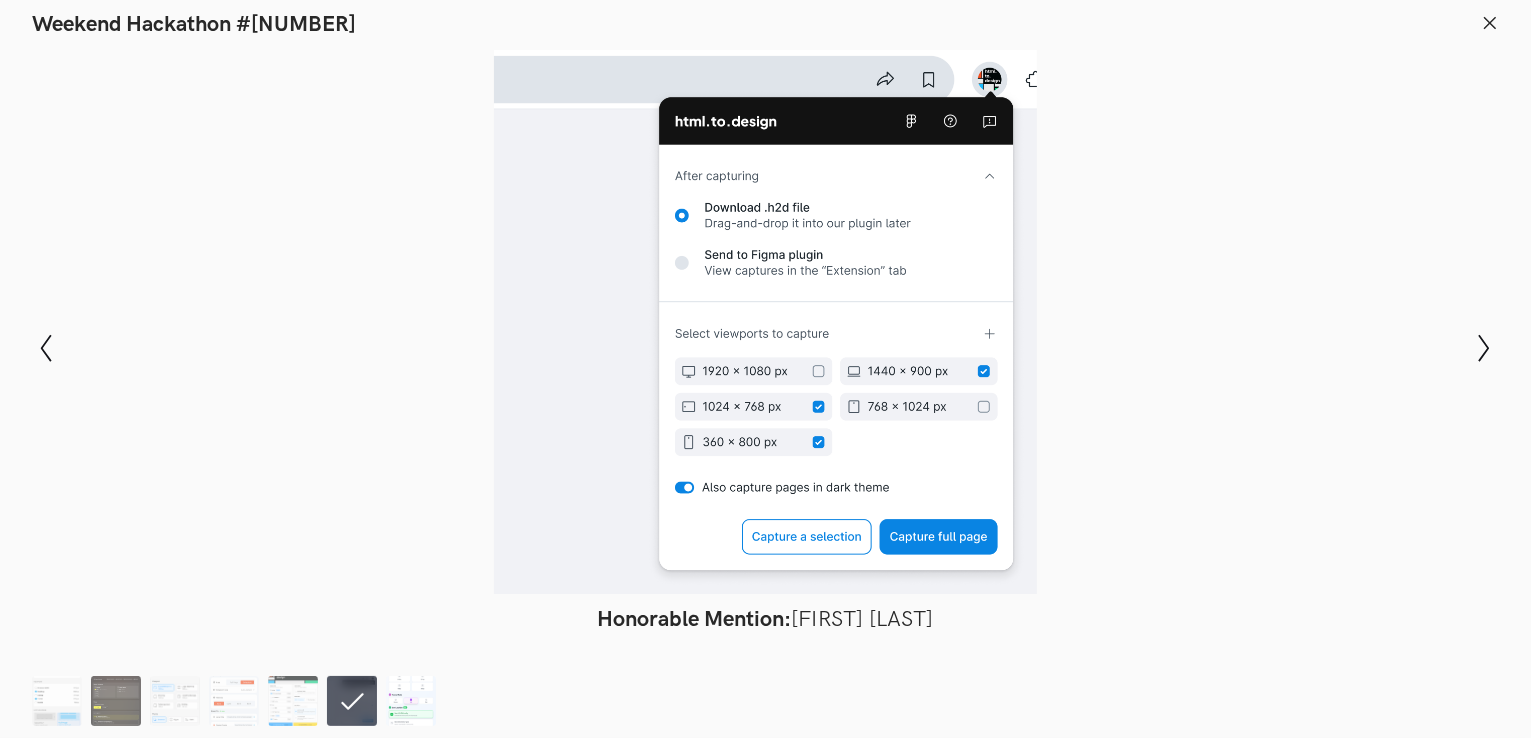 click at bounding box center (411, 701) 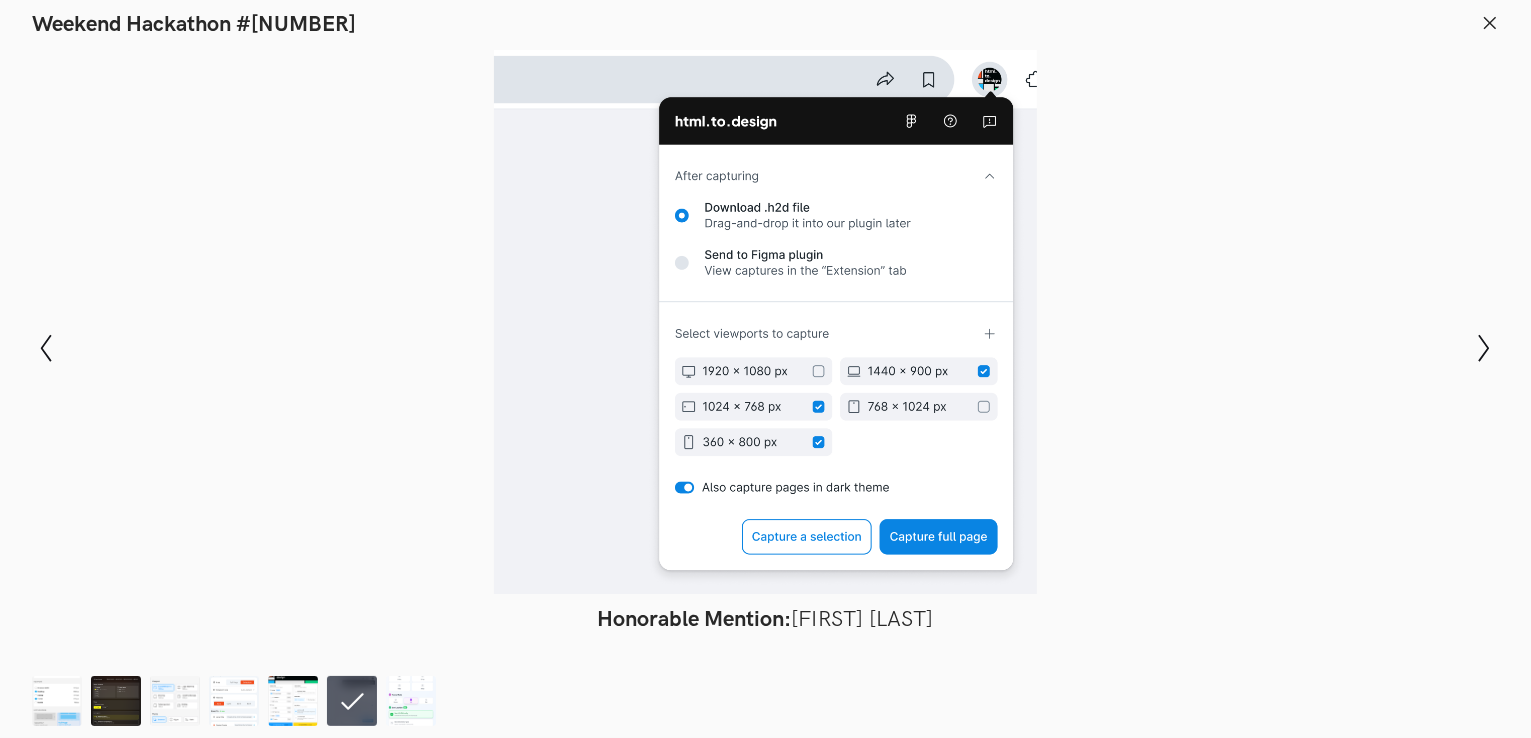 click at bounding box center (765, 698) 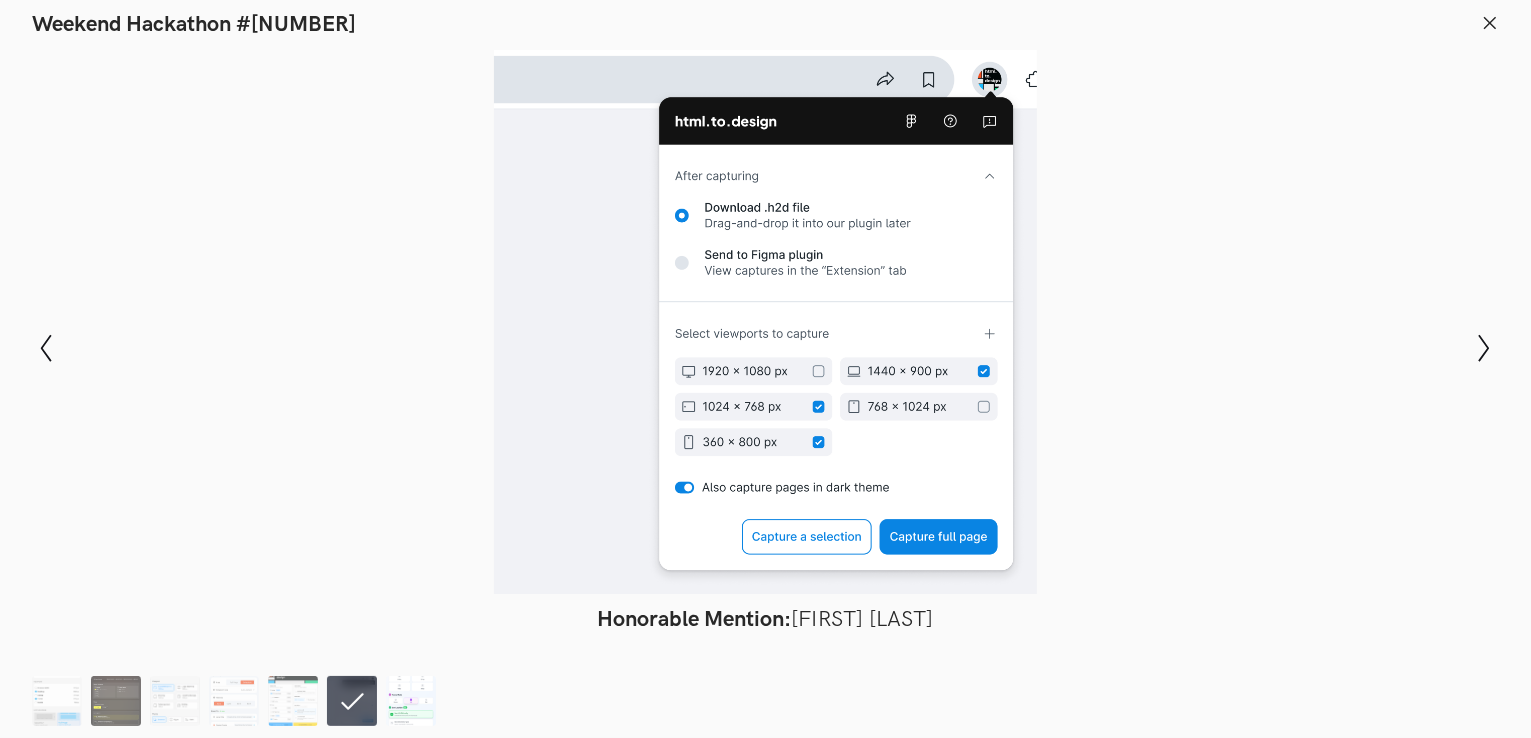 click at bounding box center (411, 701) 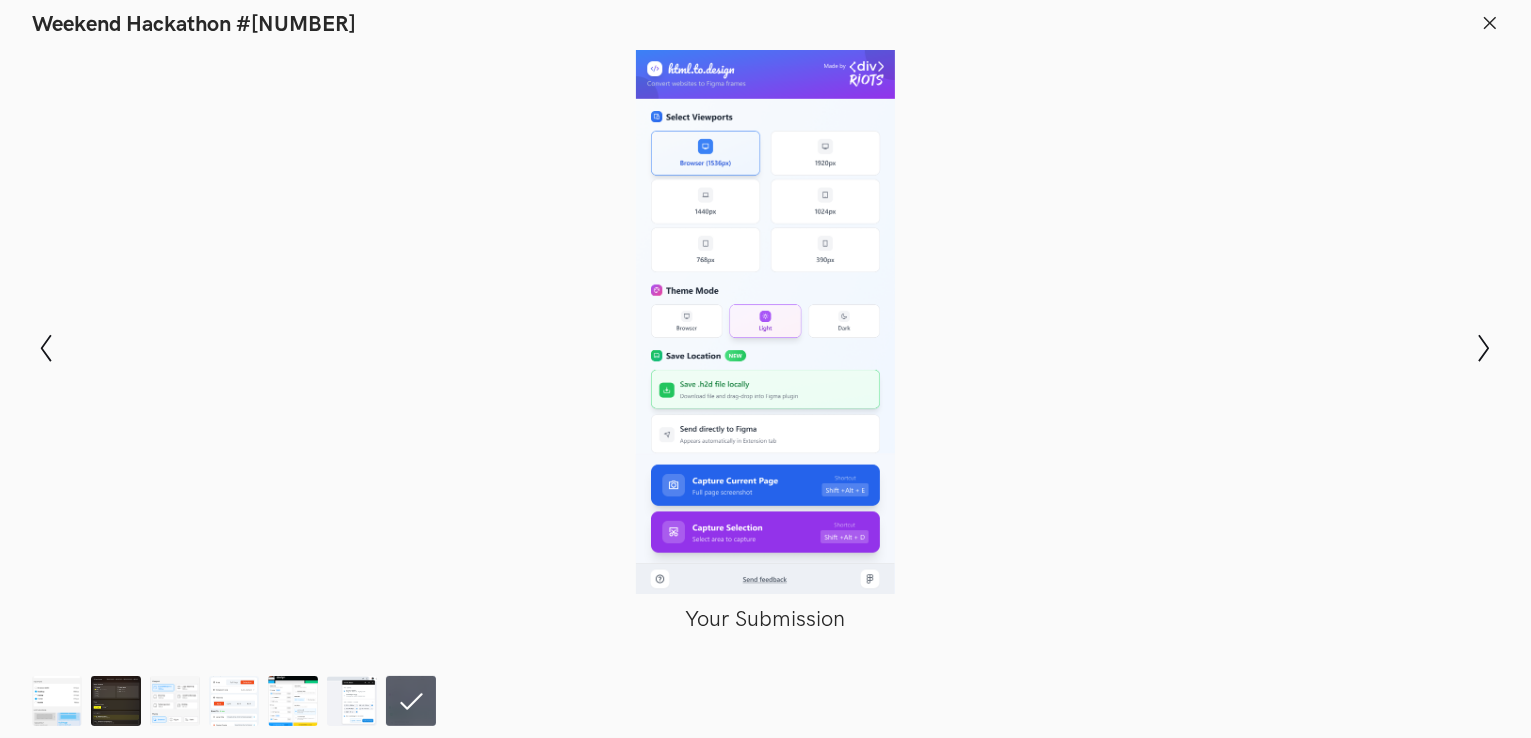 click at bounding box center [765, 322] 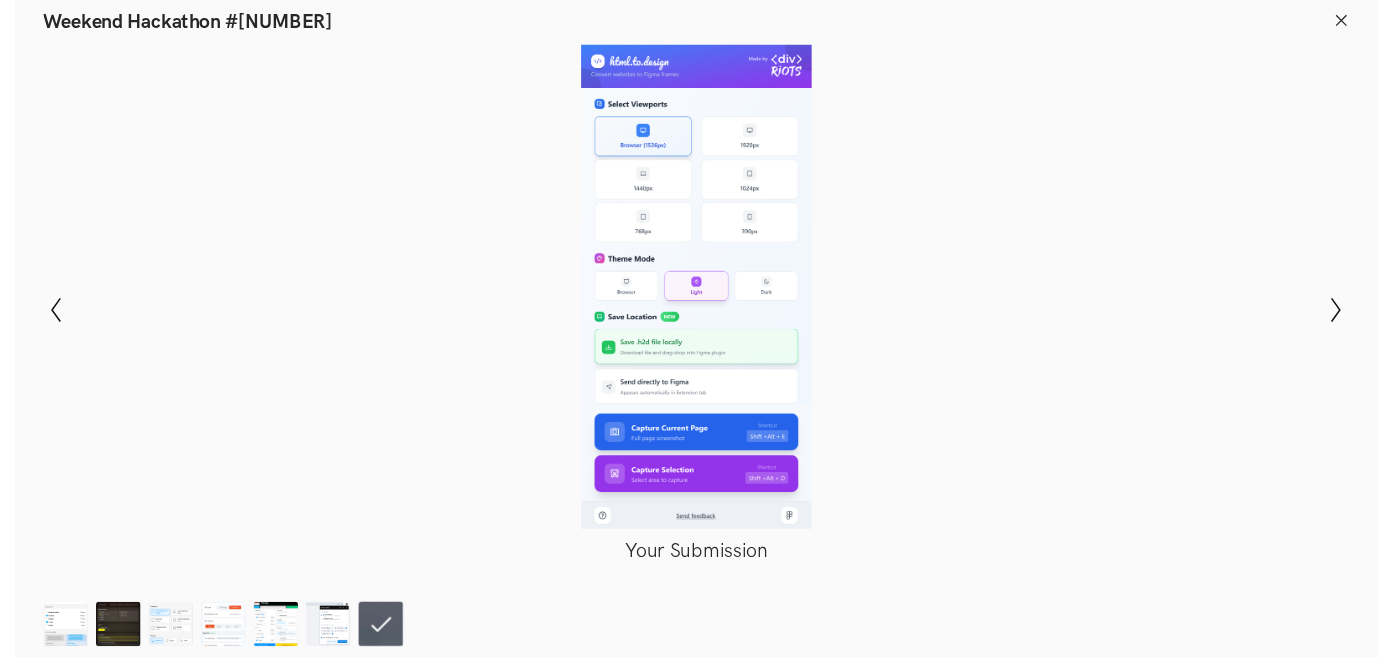 scroll, scrollTop: 453, scrollLeft: 0, axis: vertical 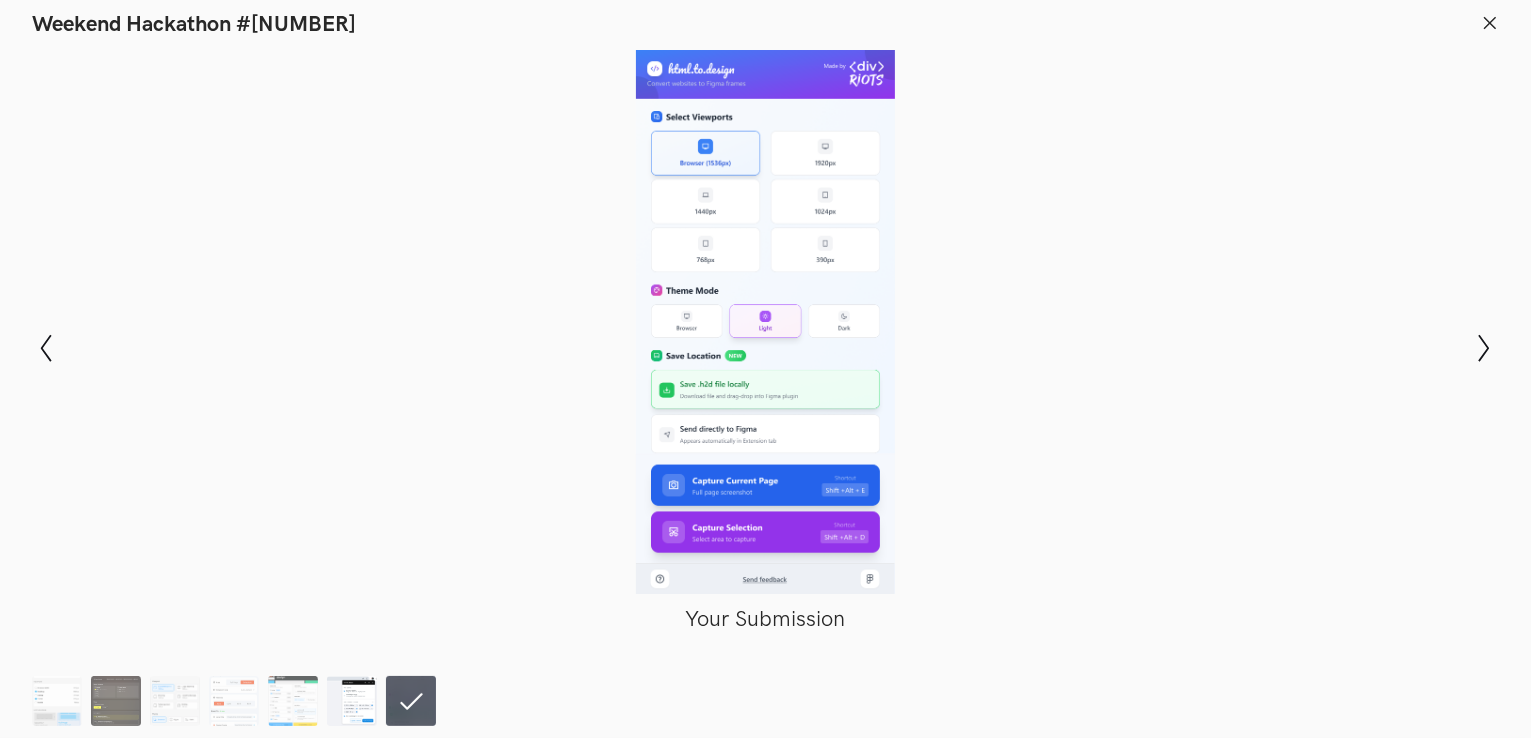 click at bounding box center [352, 701] 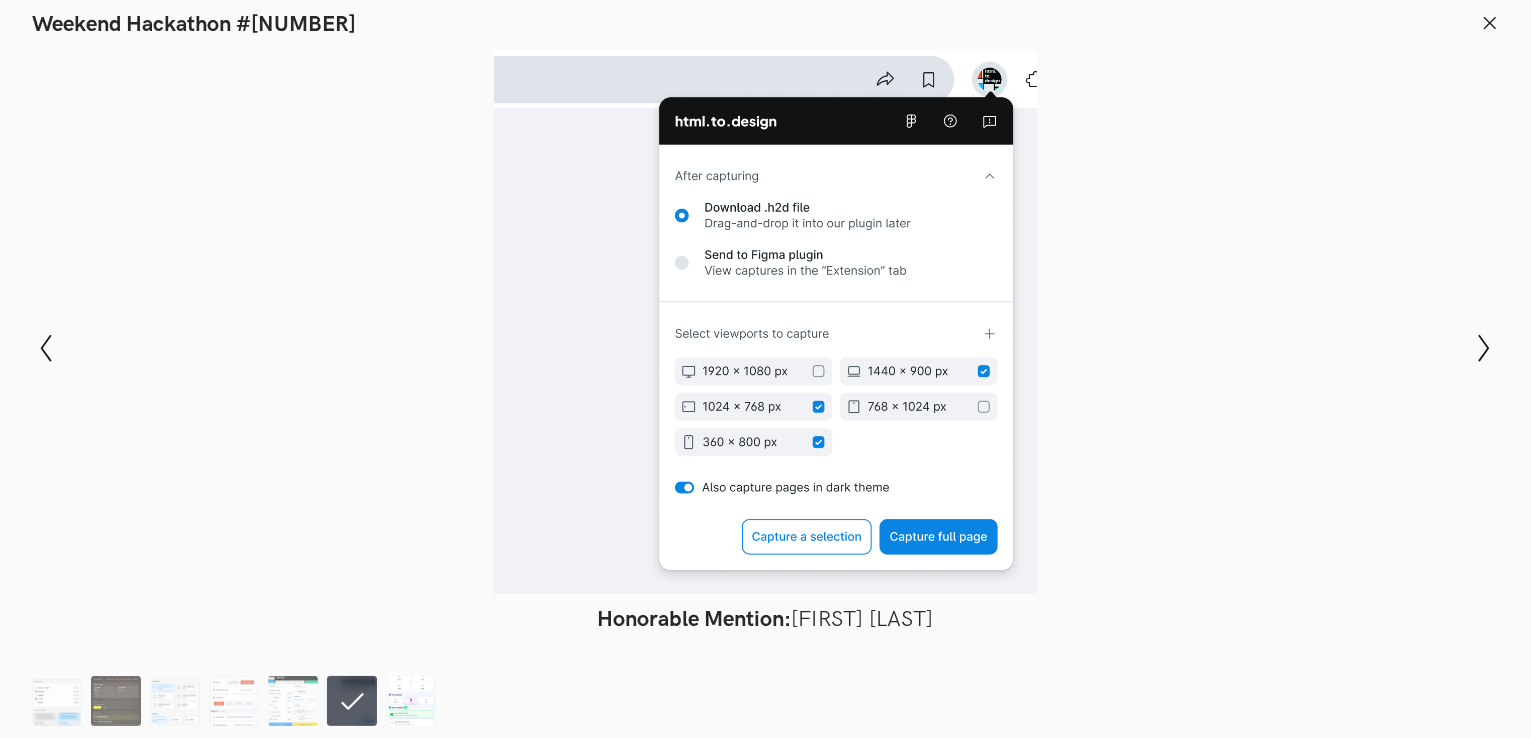 click at bounding box center [411, 701] 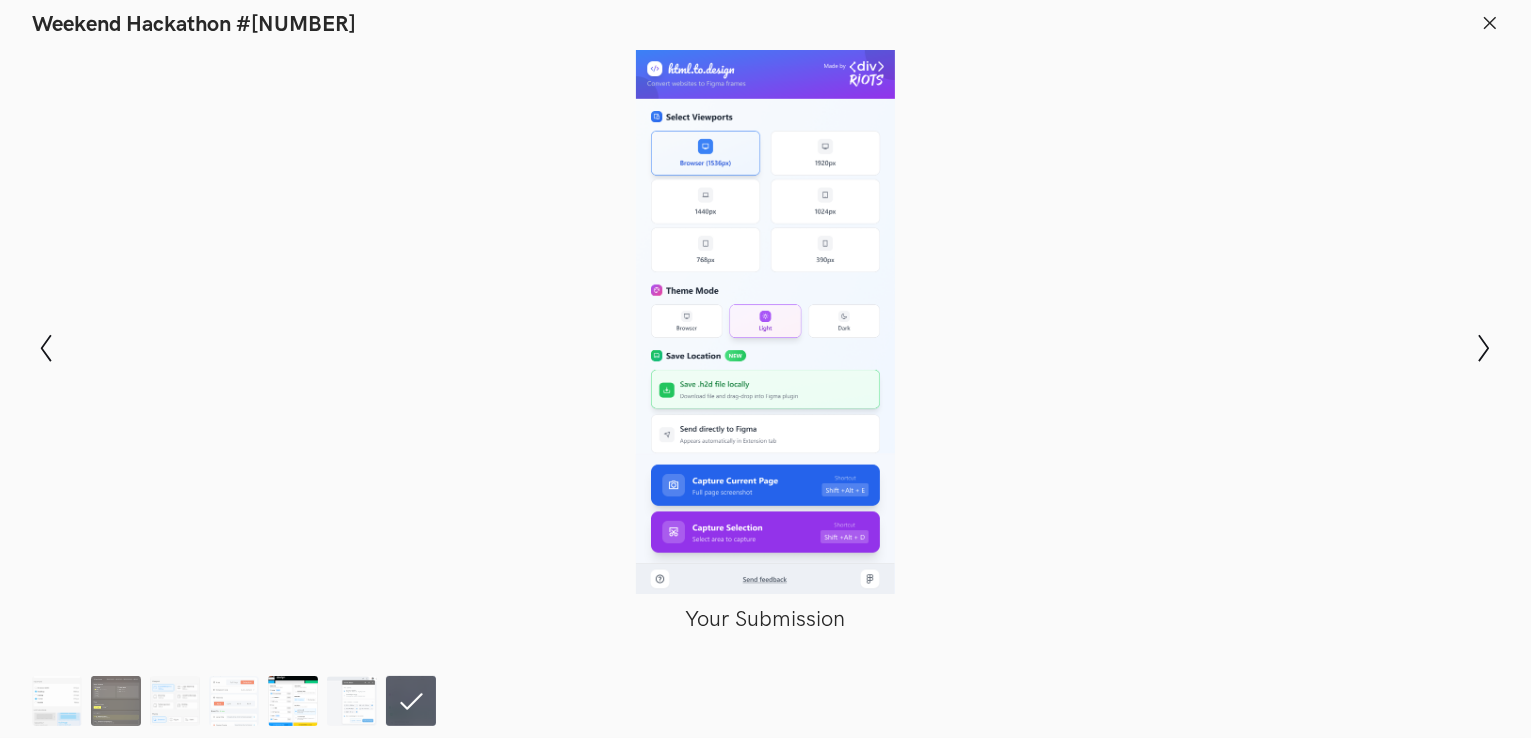click at bounding box center [293, 701] 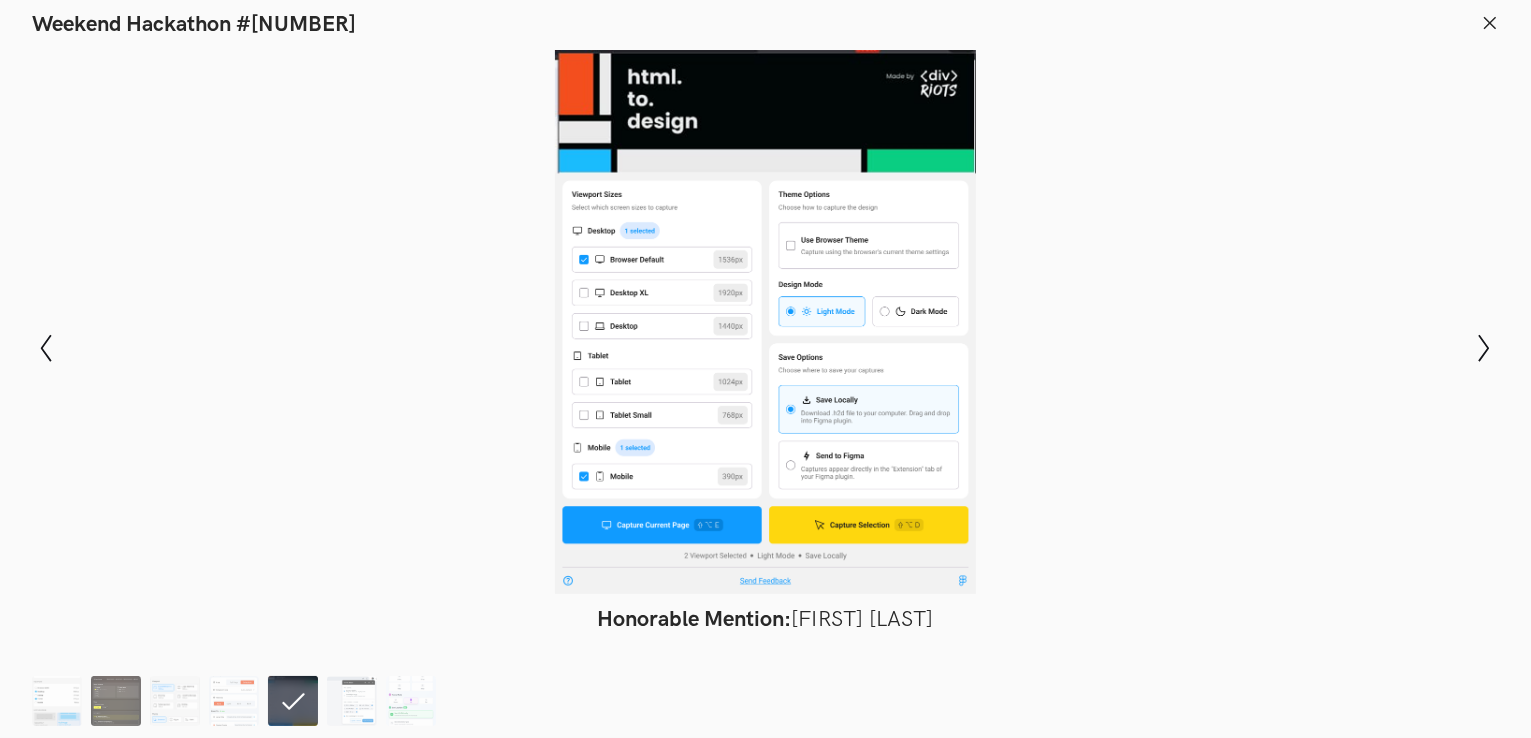 click at bounding box center (238, 701) 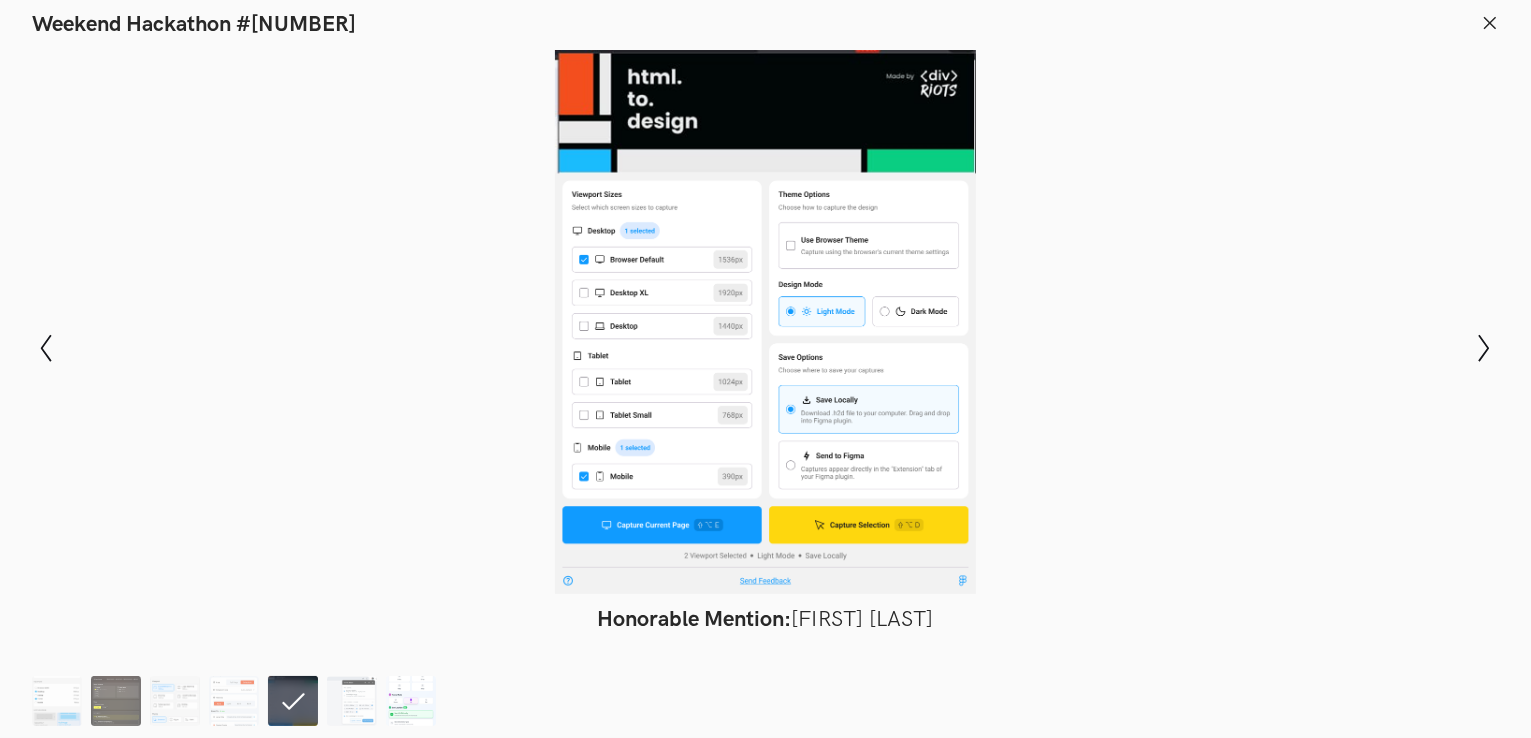 click at bounding box center [411, 701] 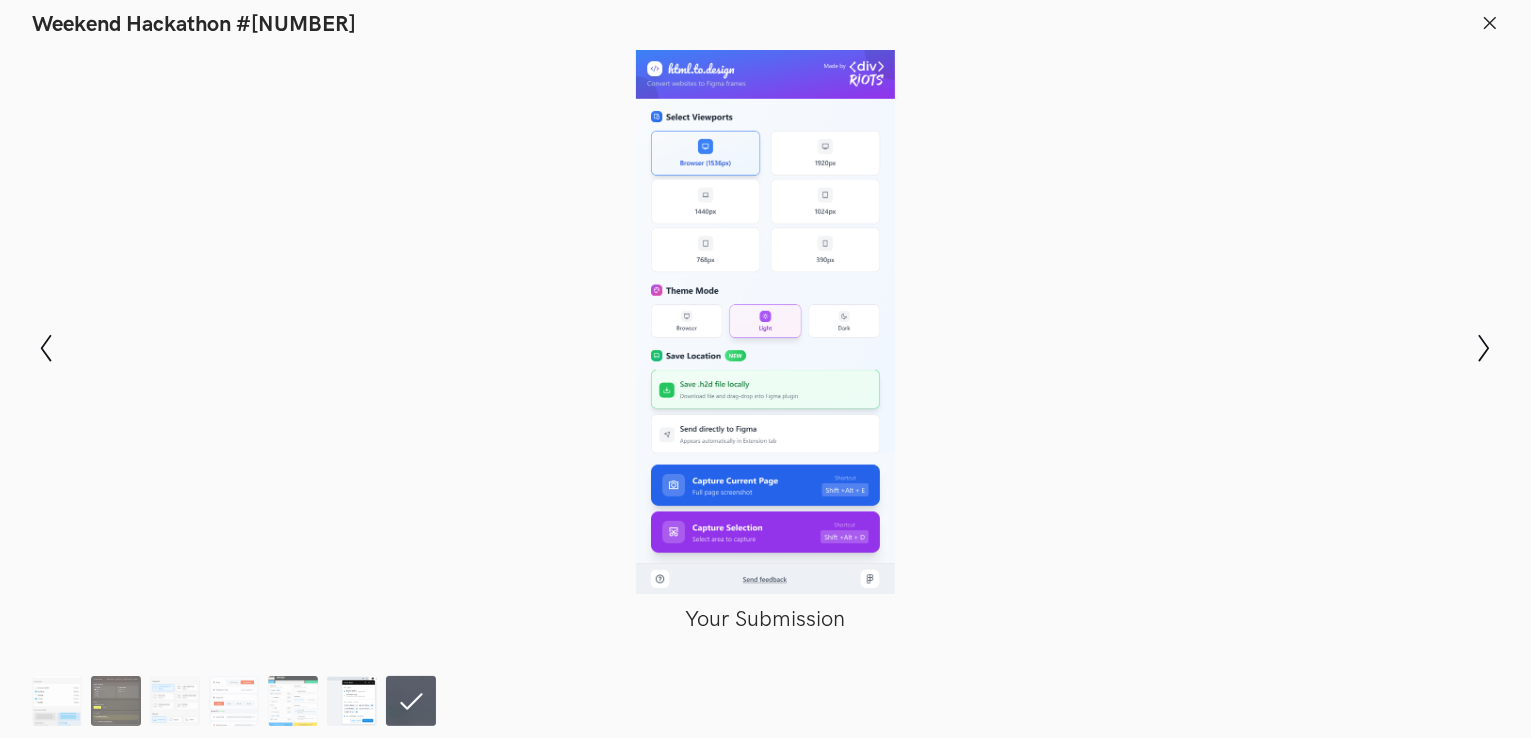 click at bounding box center [352, 701] 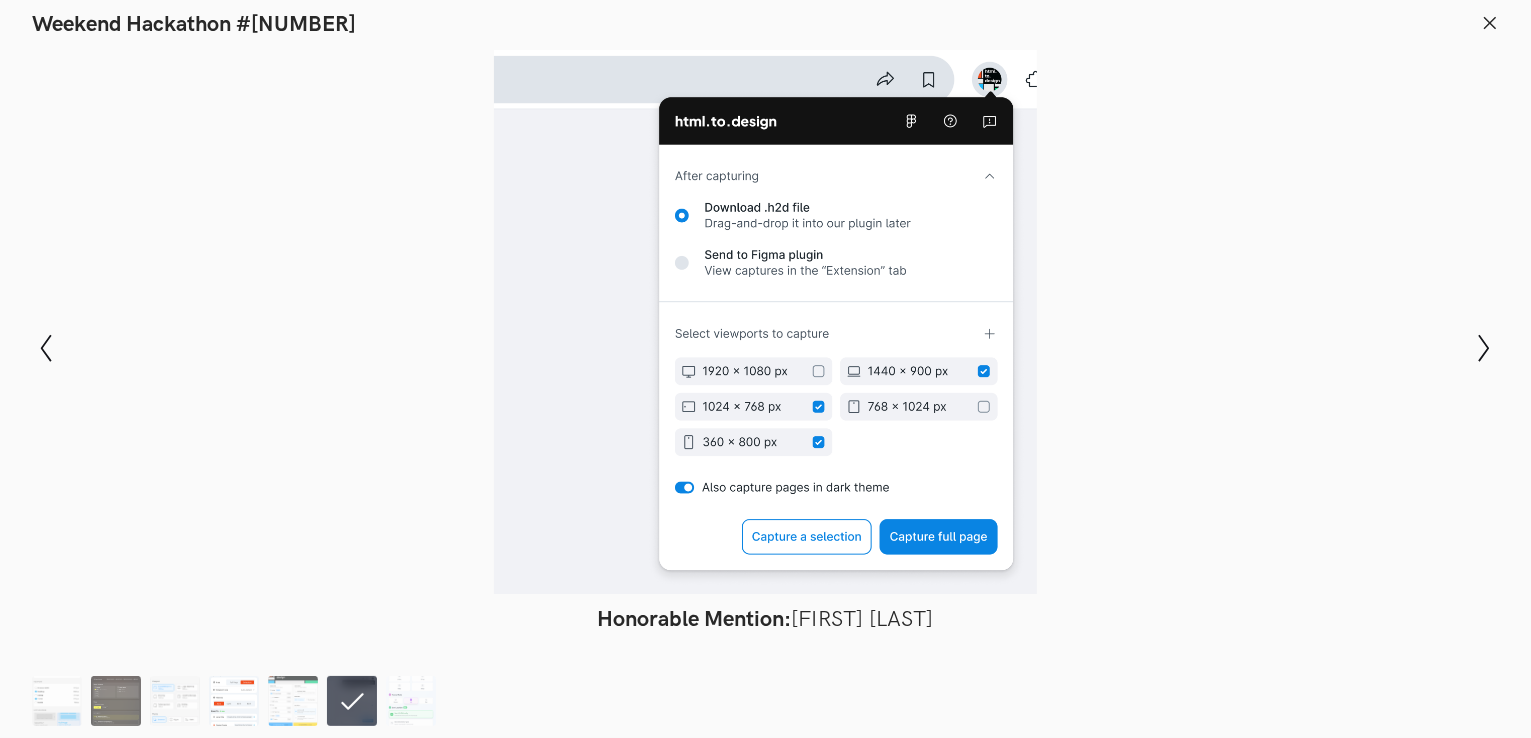 click at bounding box center (234, 701) 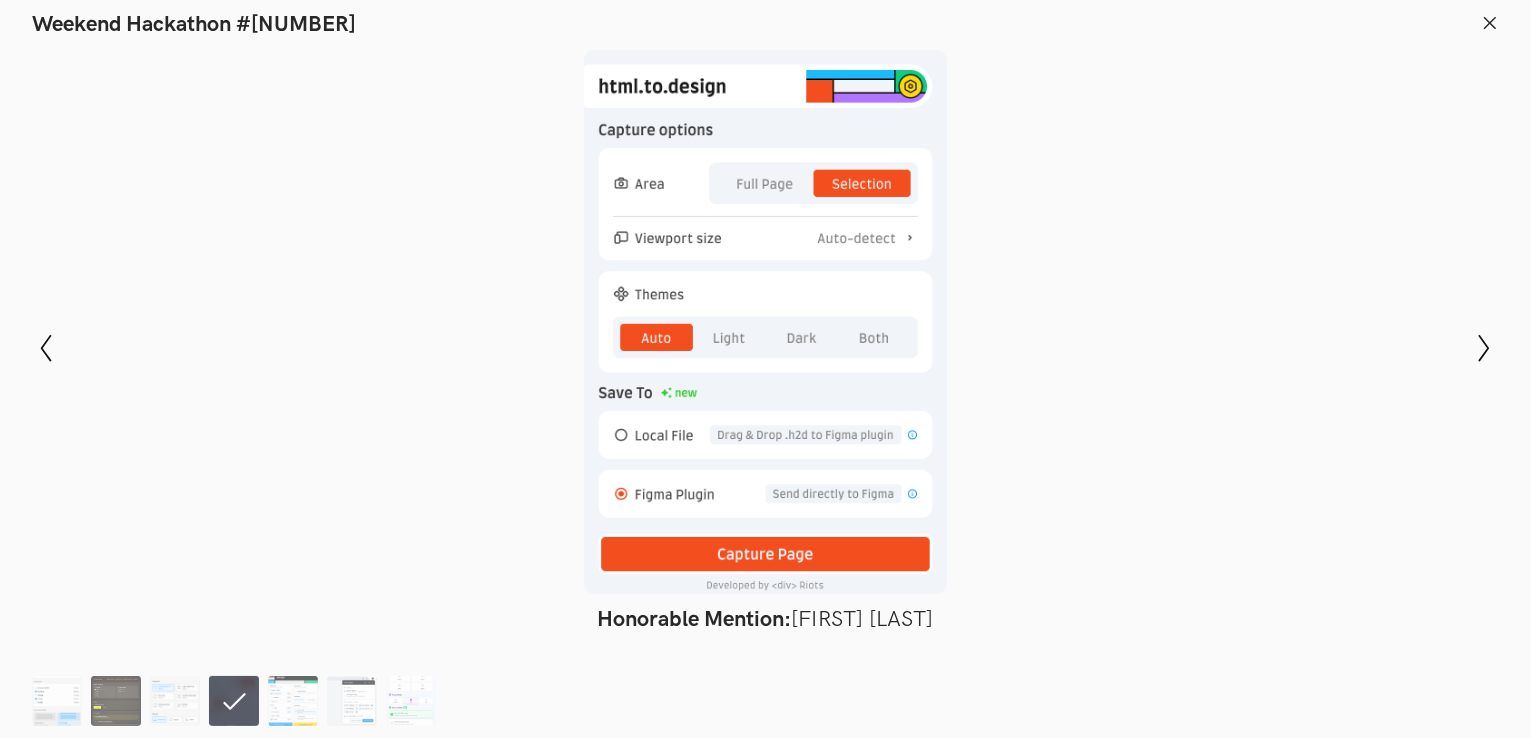click at bounding box center [238, 701] 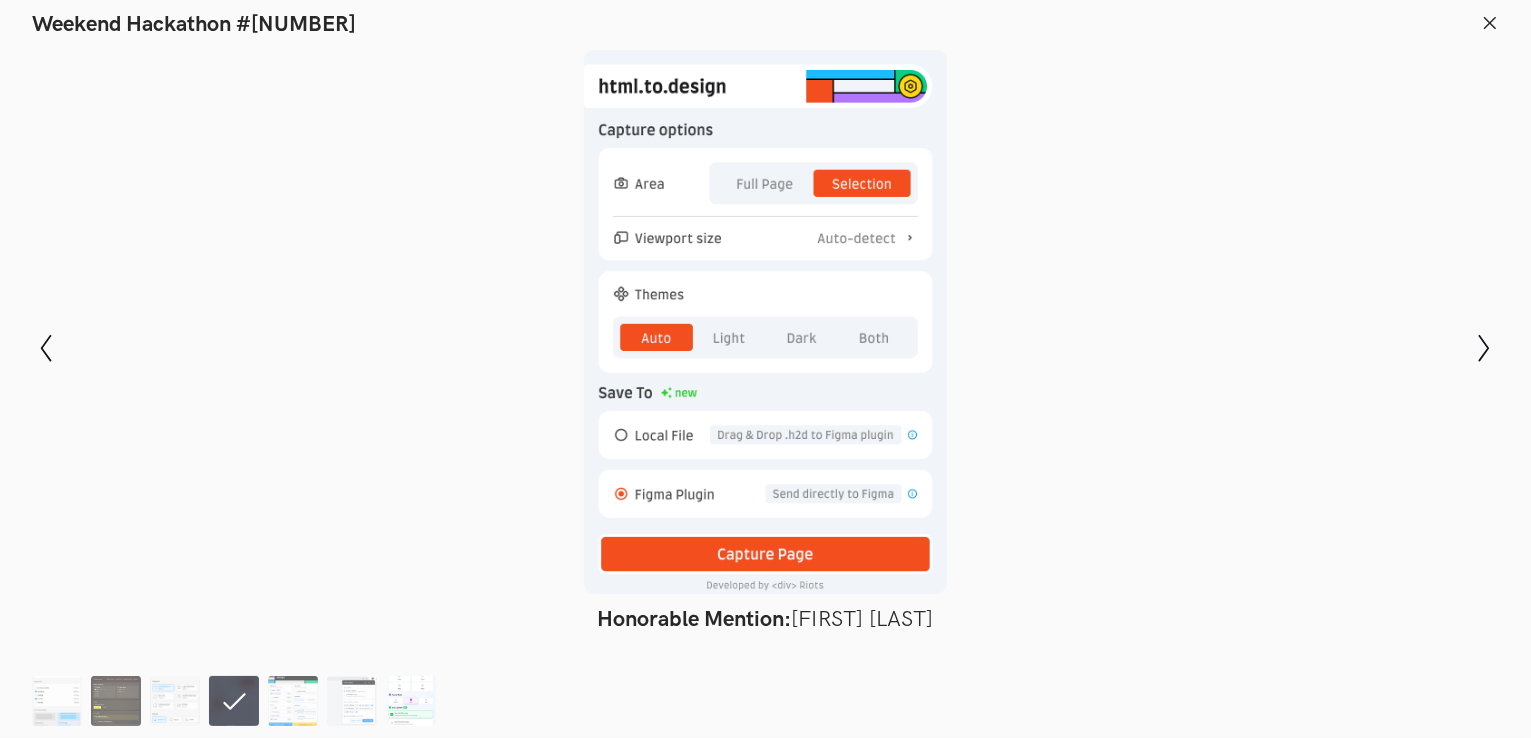 click at bounding box center [411, 701] 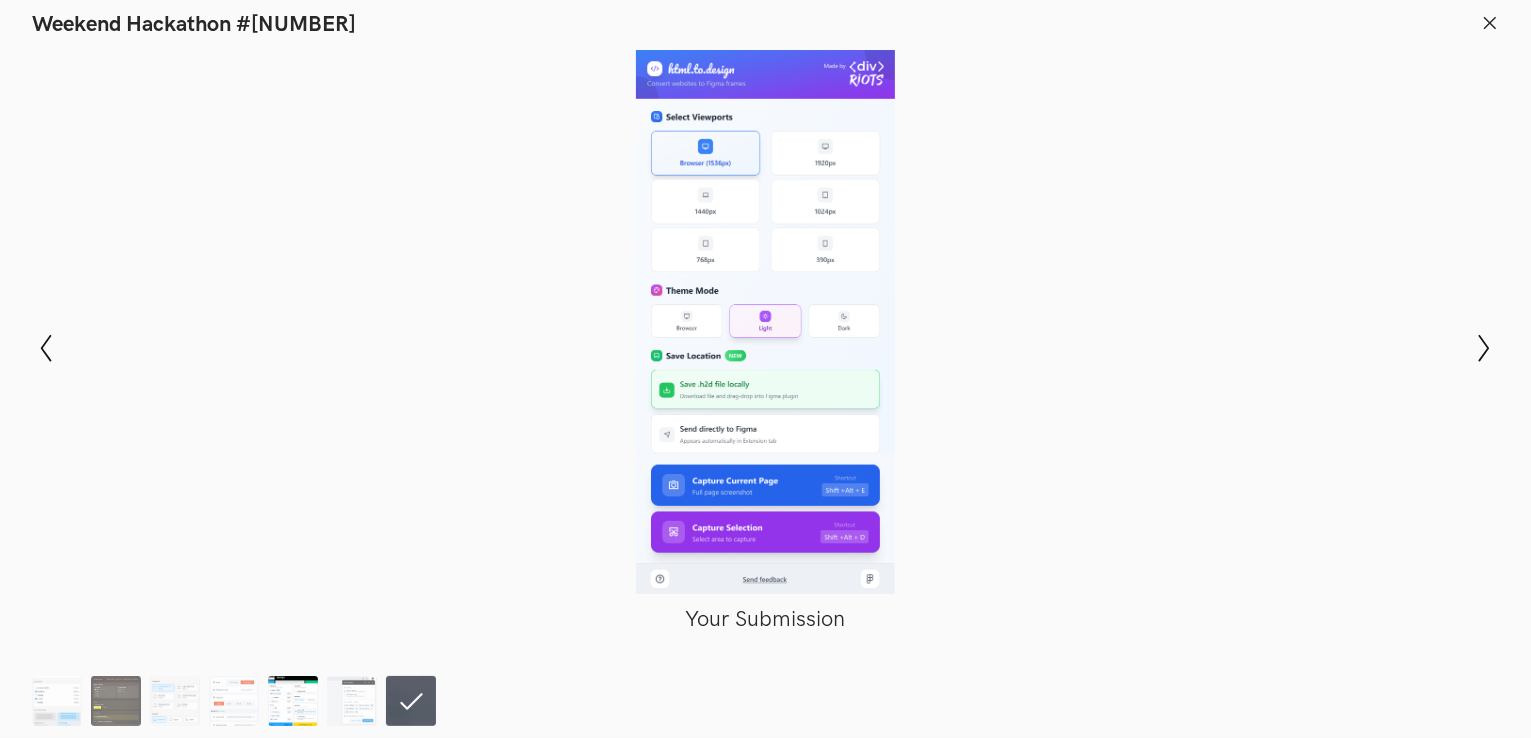 click at bounding box center (293, 701) 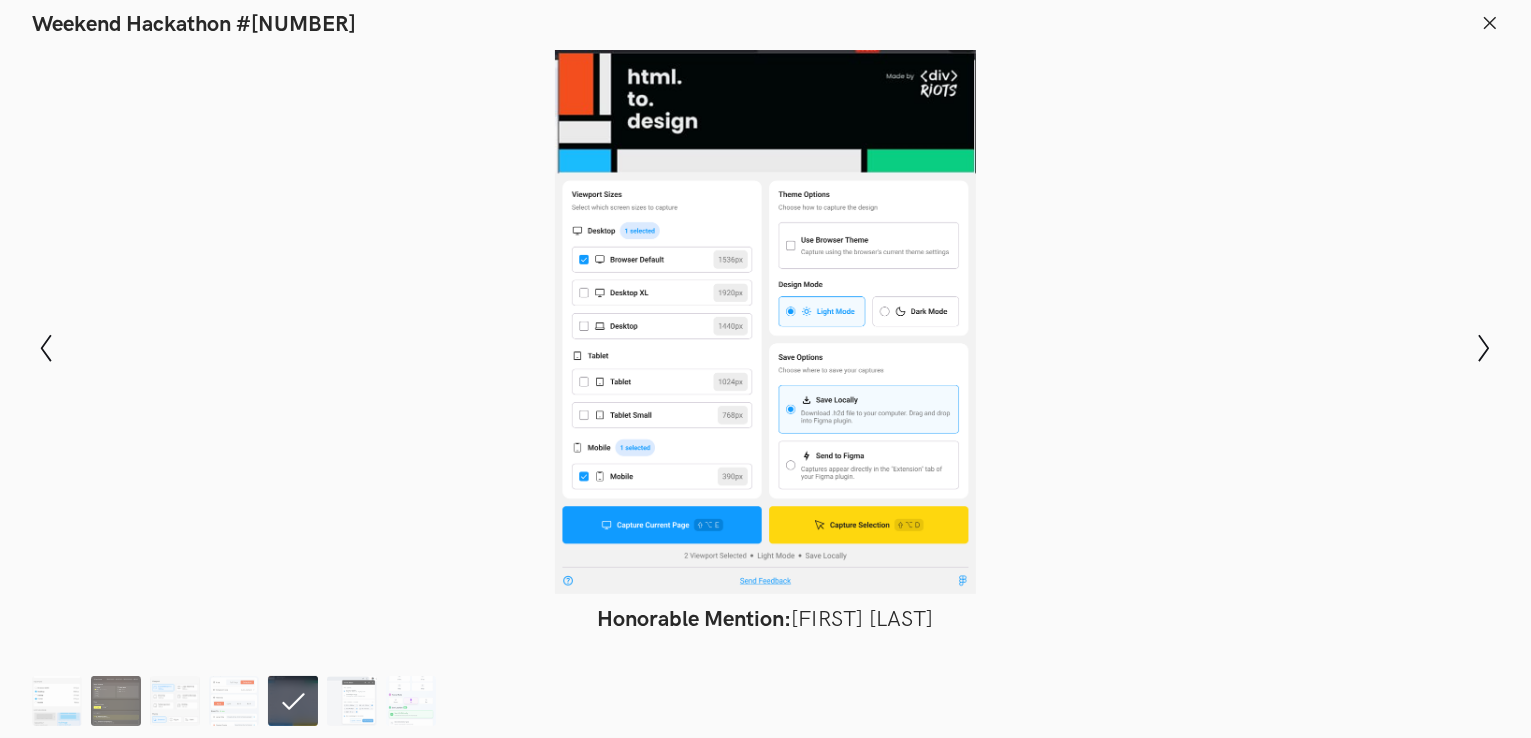 click at bounding box center (238, 701) 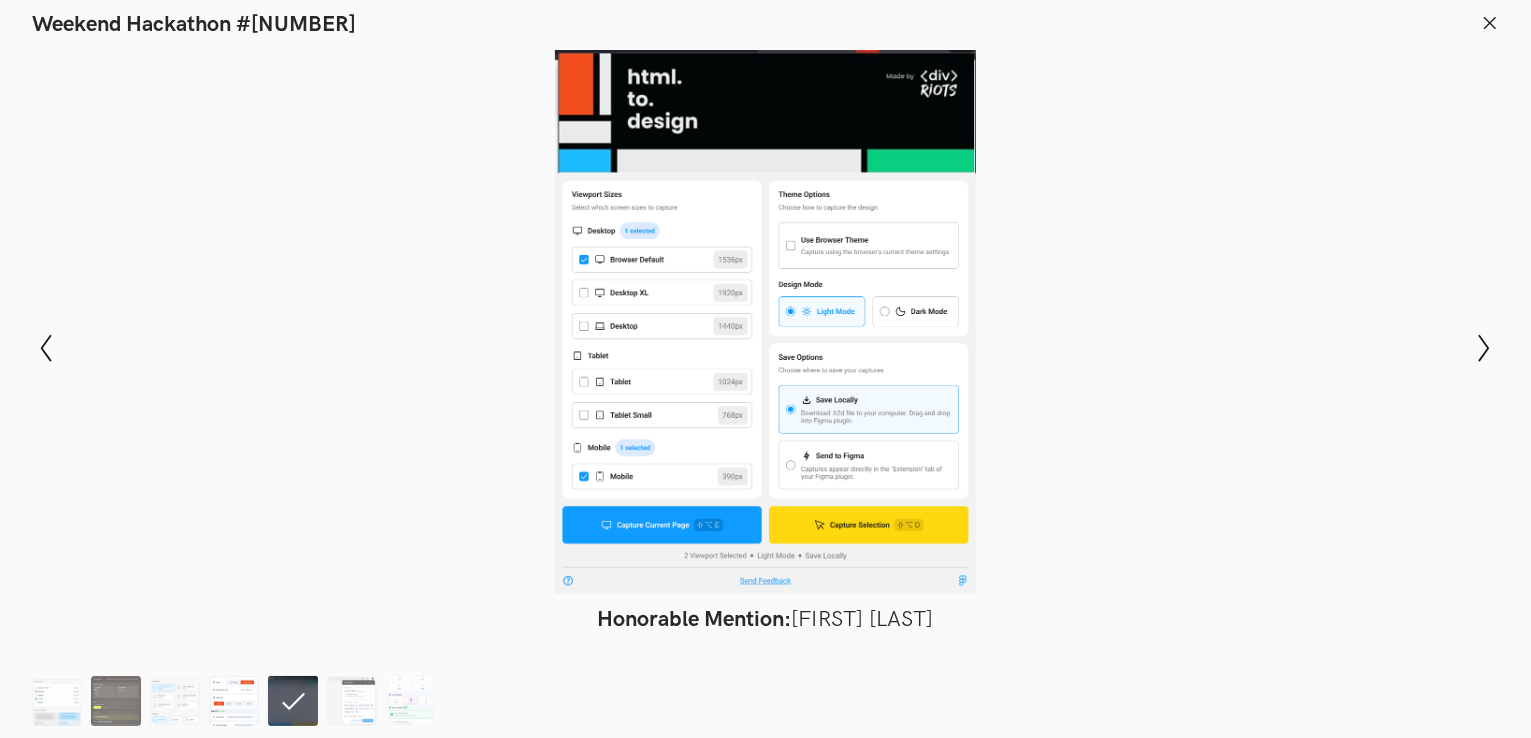click at bounding box center [234, 701] 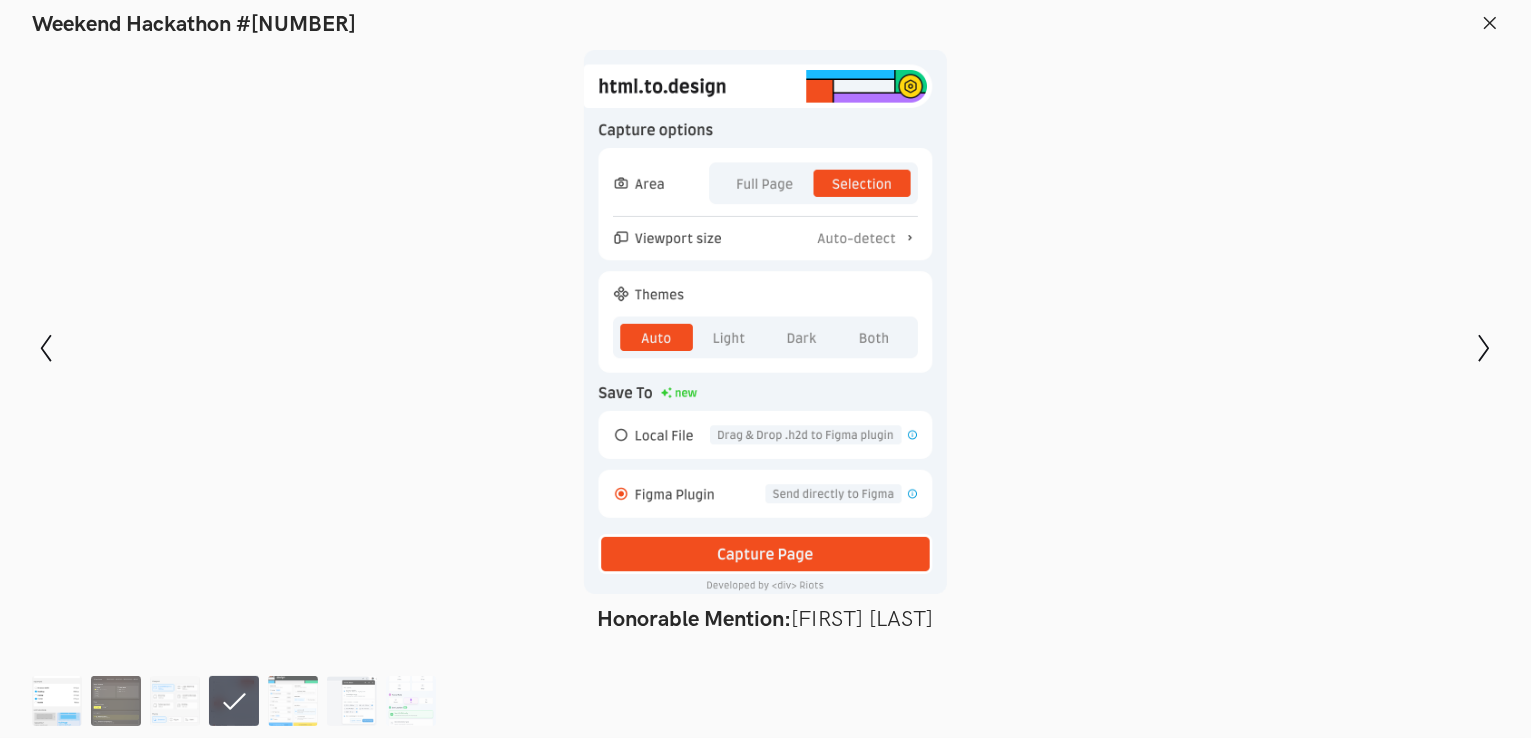 click at bounding box center (57, 701) 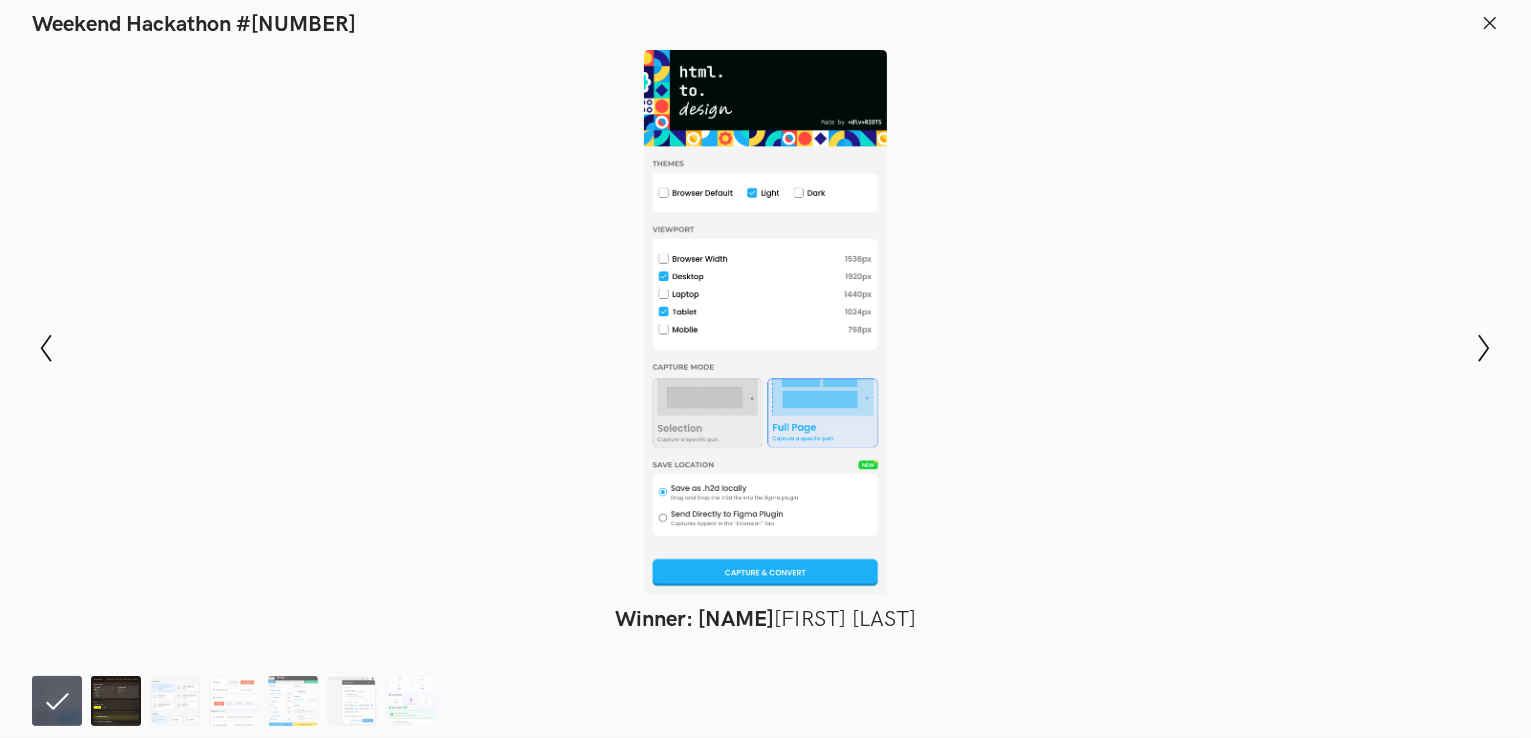 click at bounding box center [116, 701] 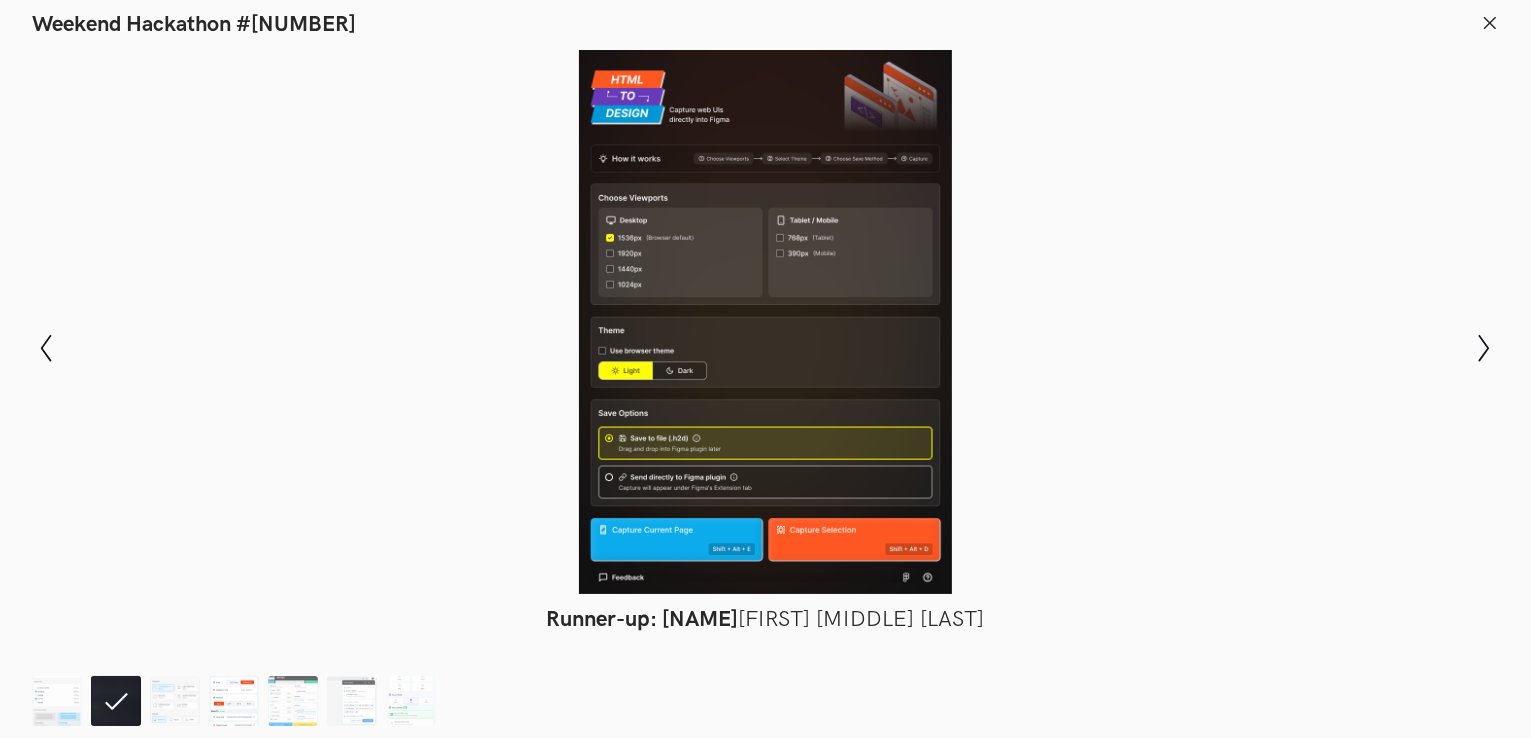 click at bounding box center (234, 701) 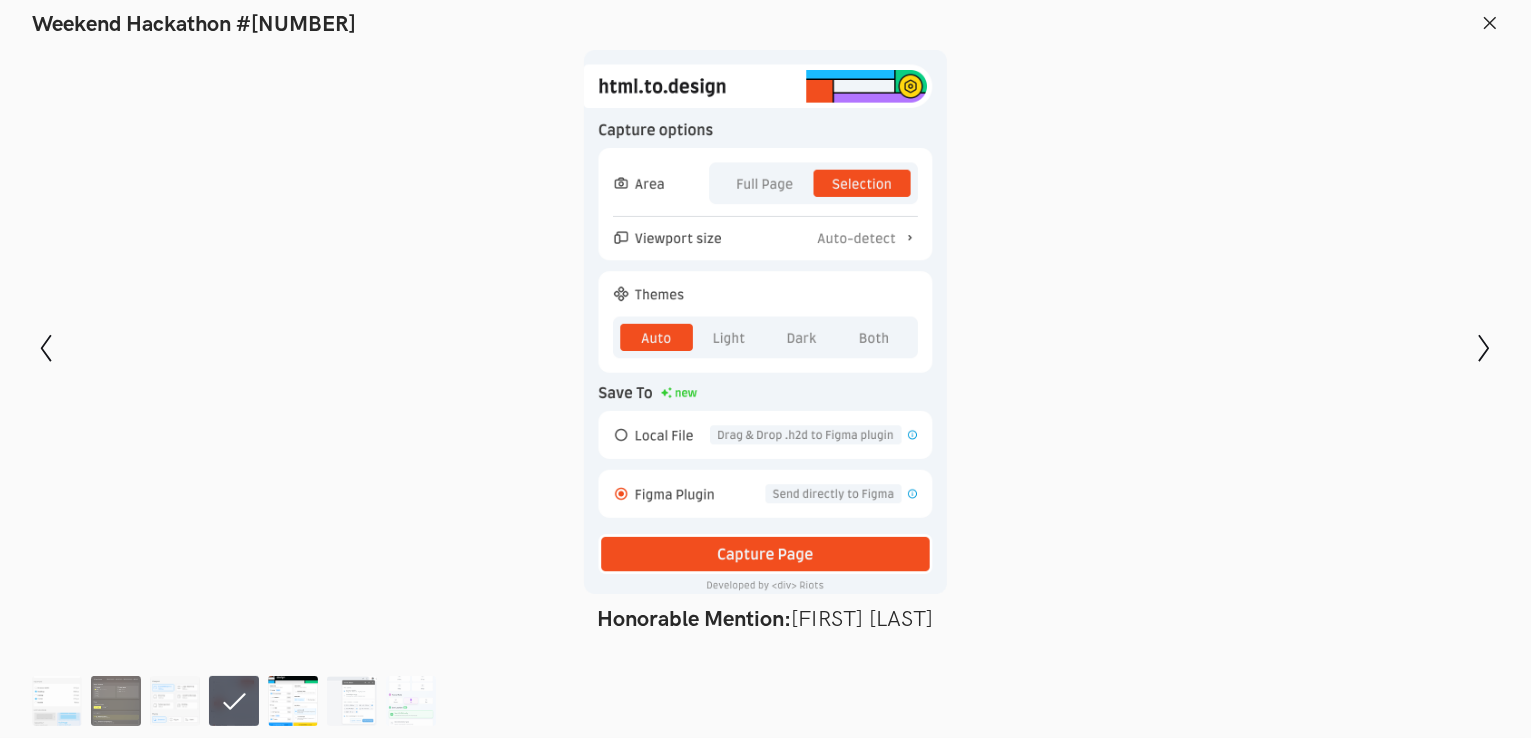 click at bounding box center [293, 701] 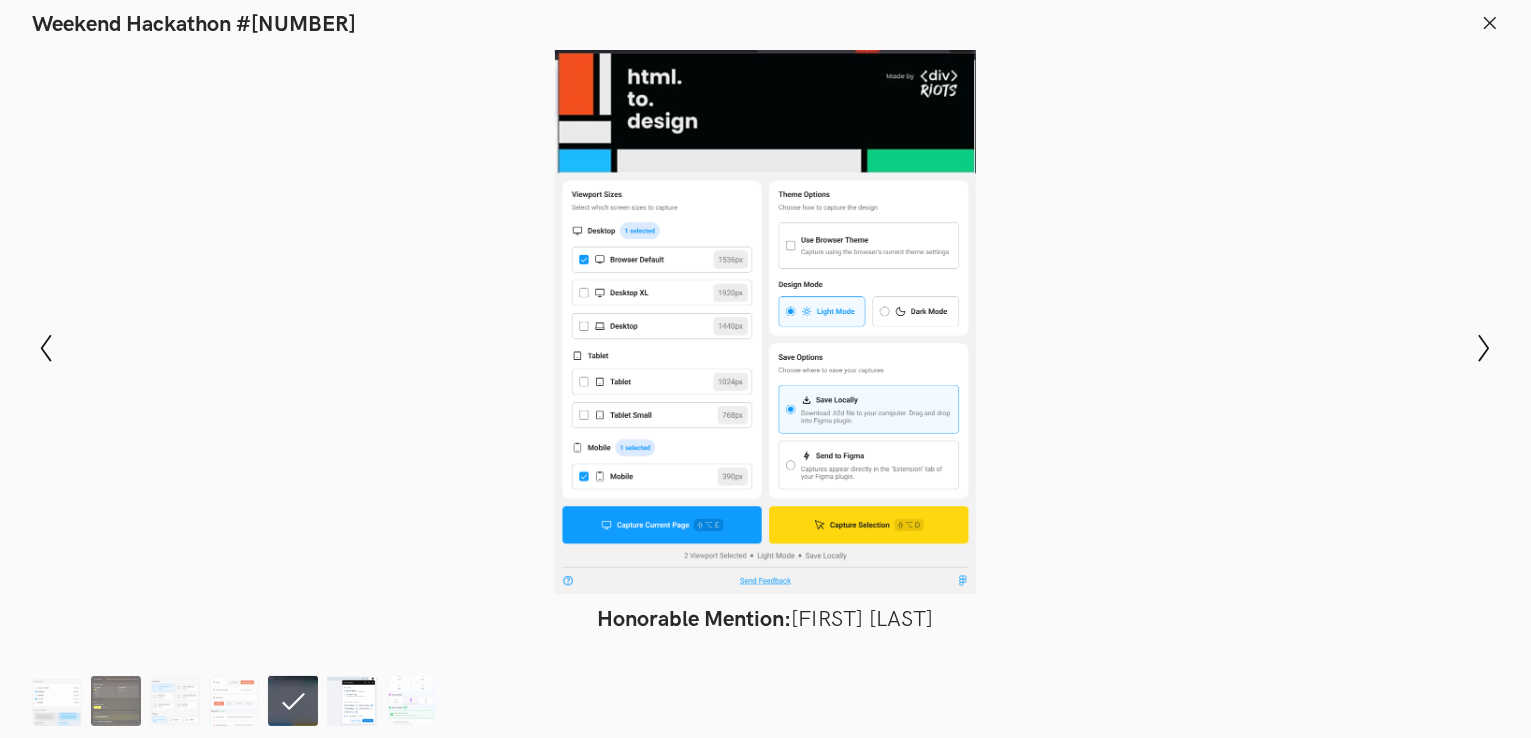 click at bounding box center [352, 701] 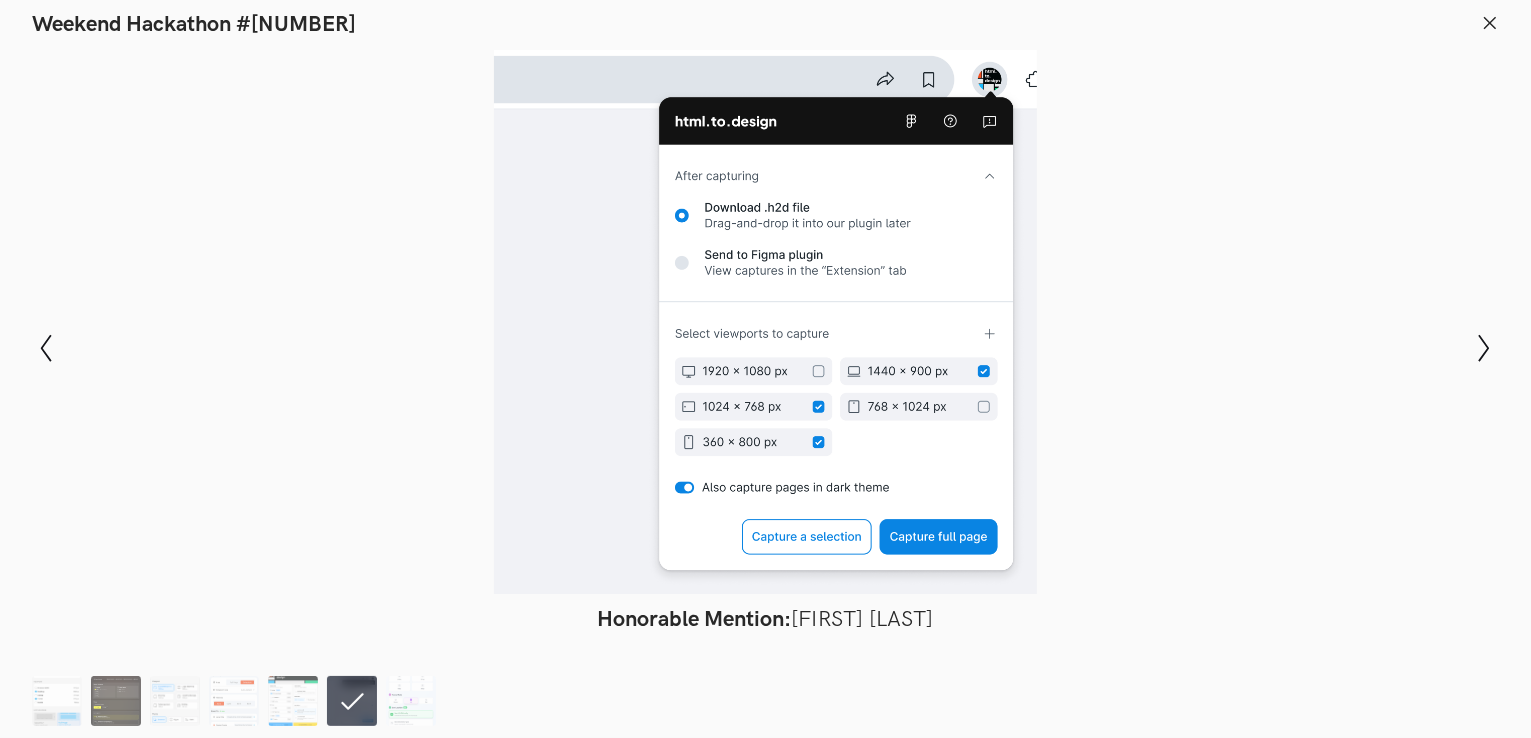 click at bounding box center (238, 701) 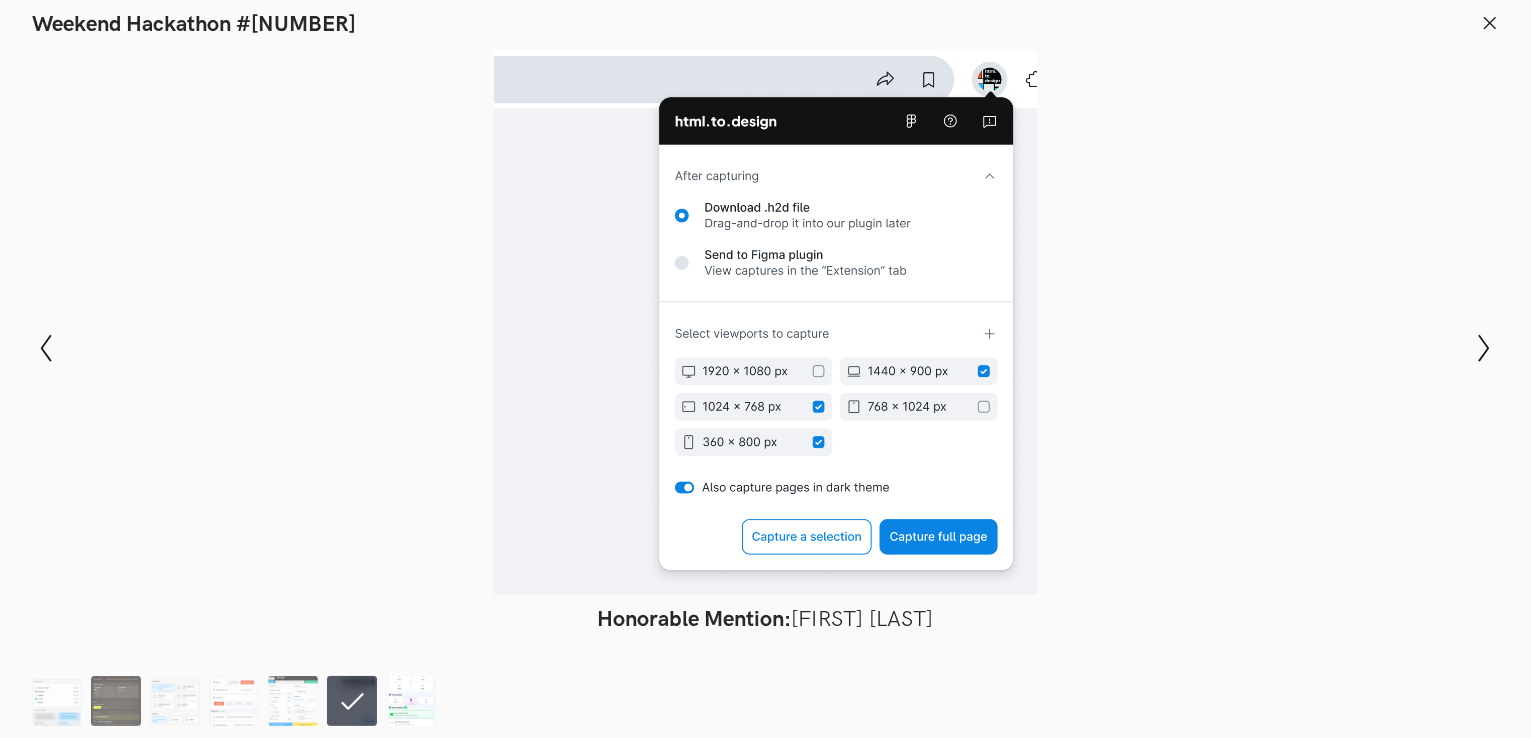 click at bounding box center (411, 701) 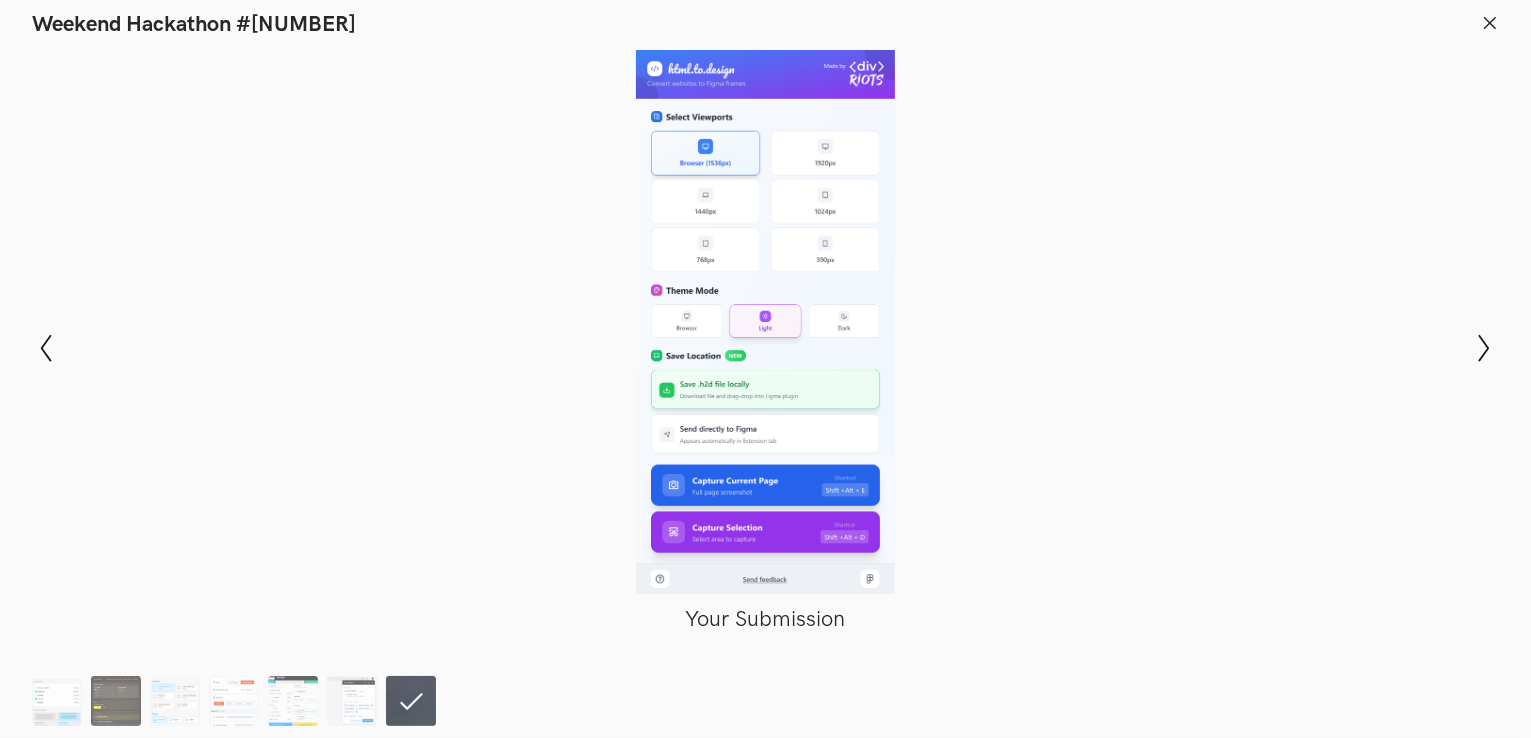 click at bounding box center (238, 701) 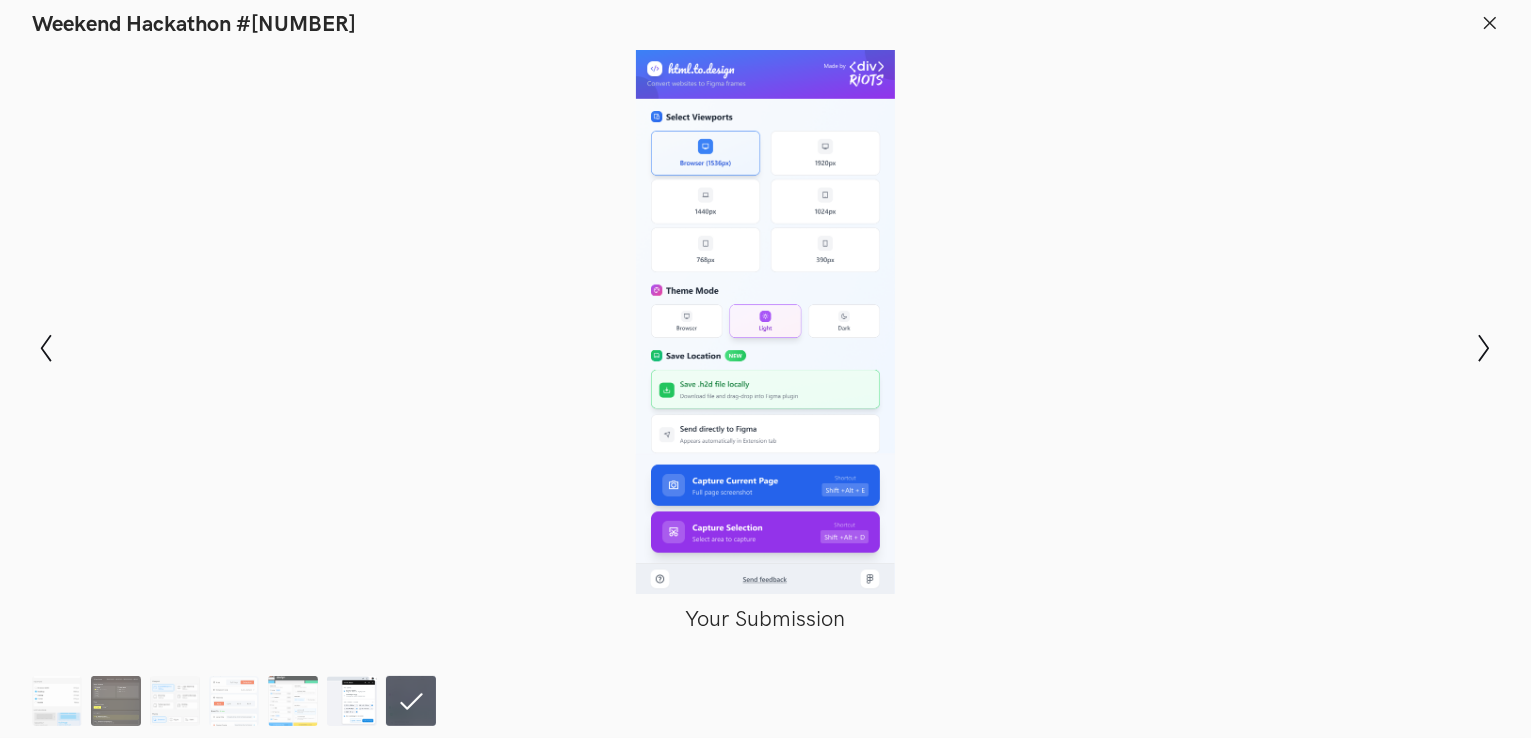 click at bounding box center [352, 701] 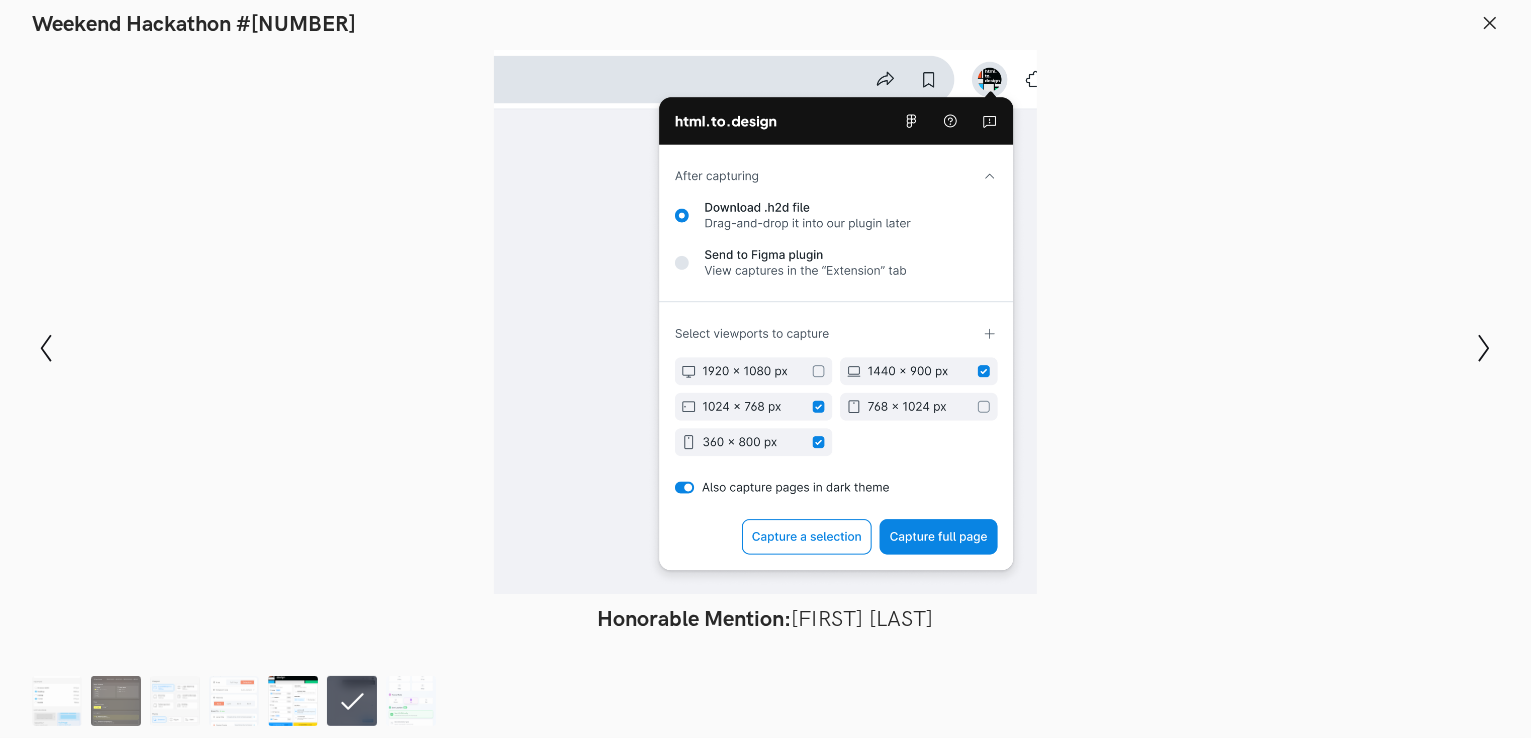 click at bounding box center [293, 701] 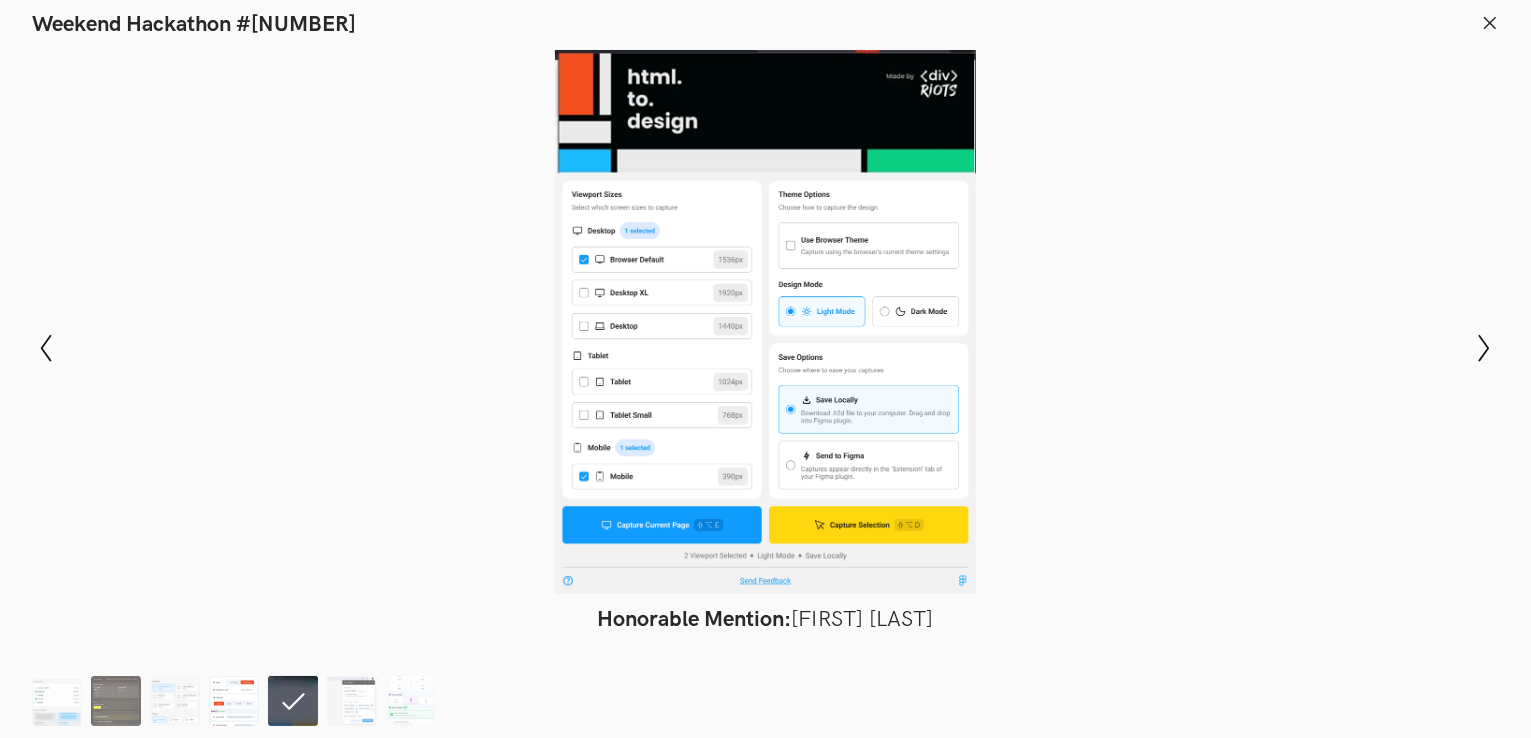 click at bounding box center [234, 701] 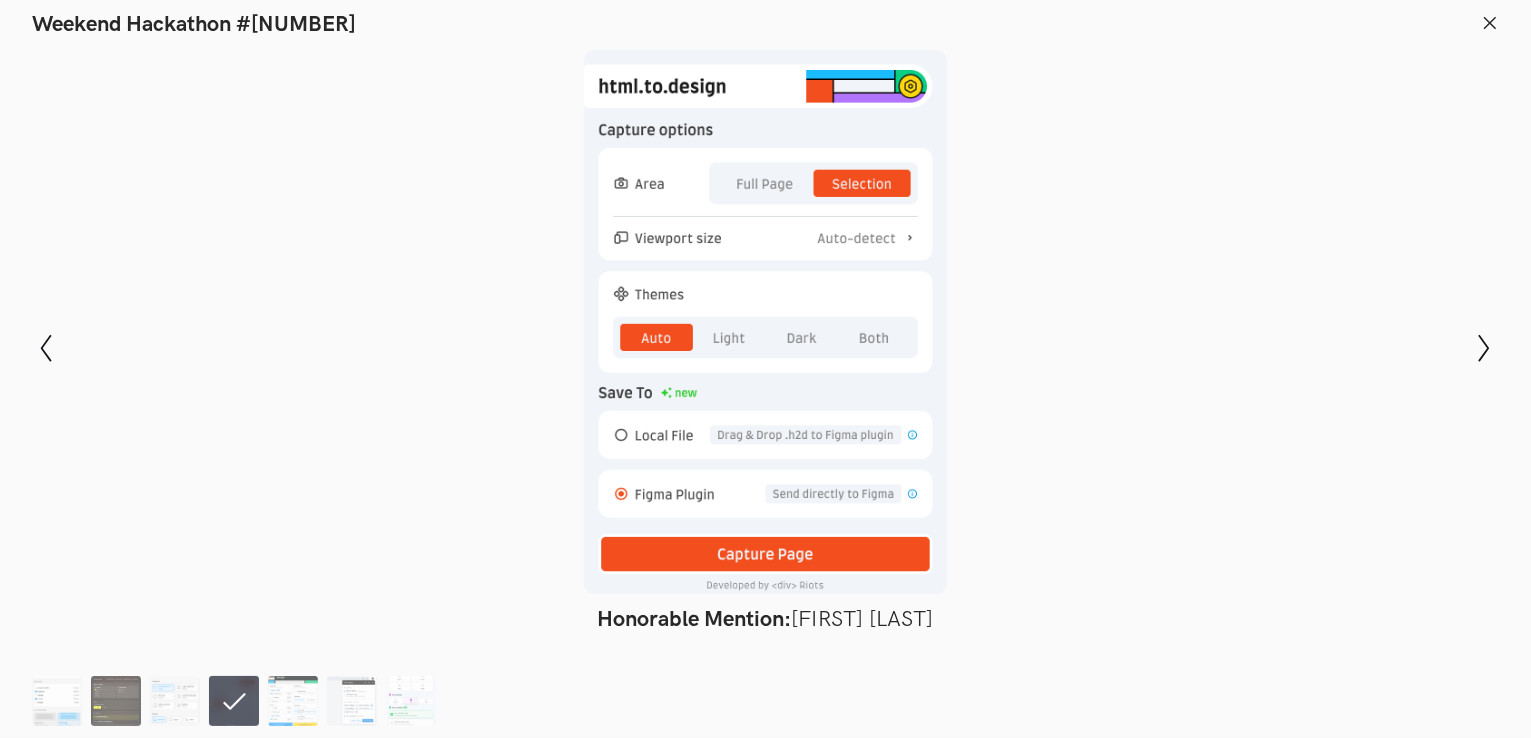 click at bounding box center (238, 701) 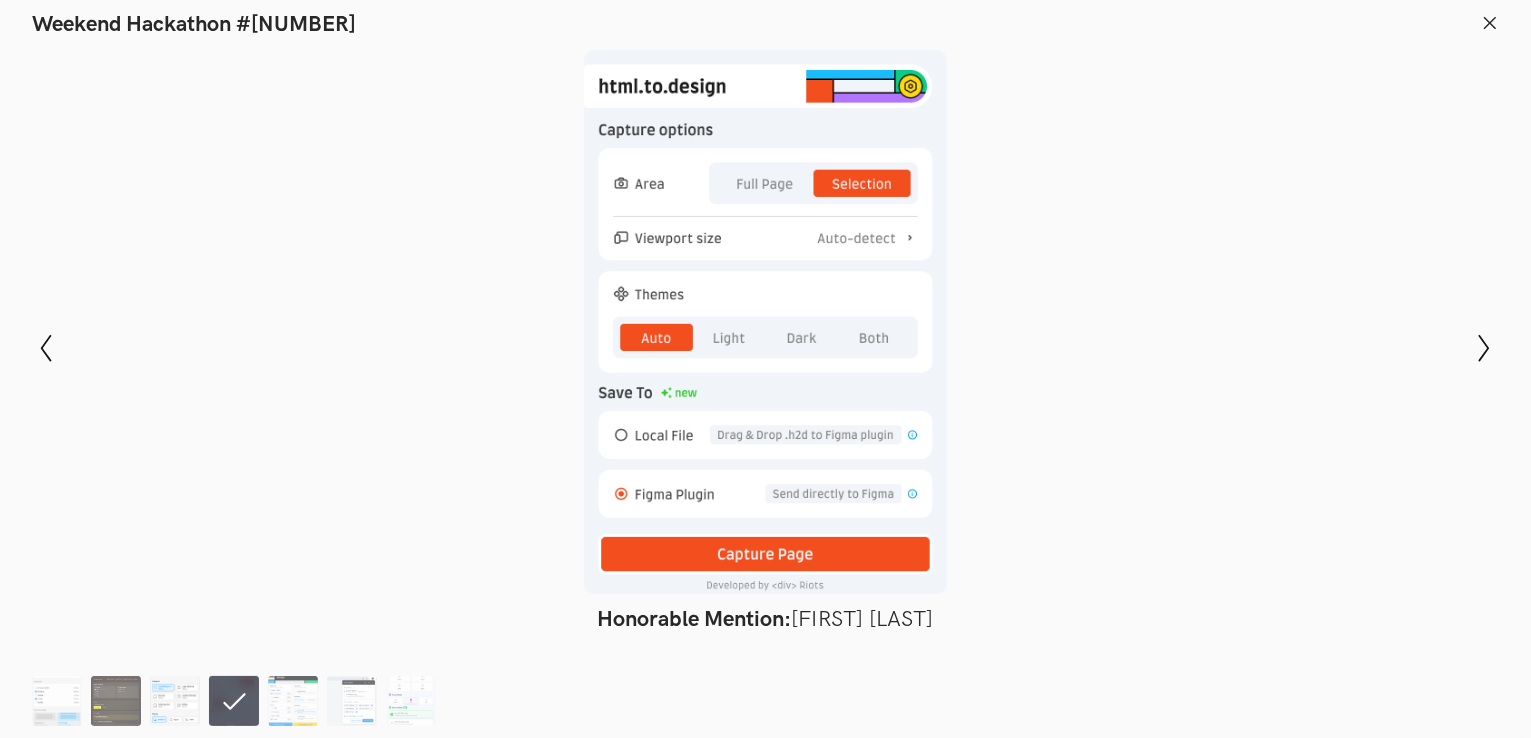 click at bounding box center (175, 701) 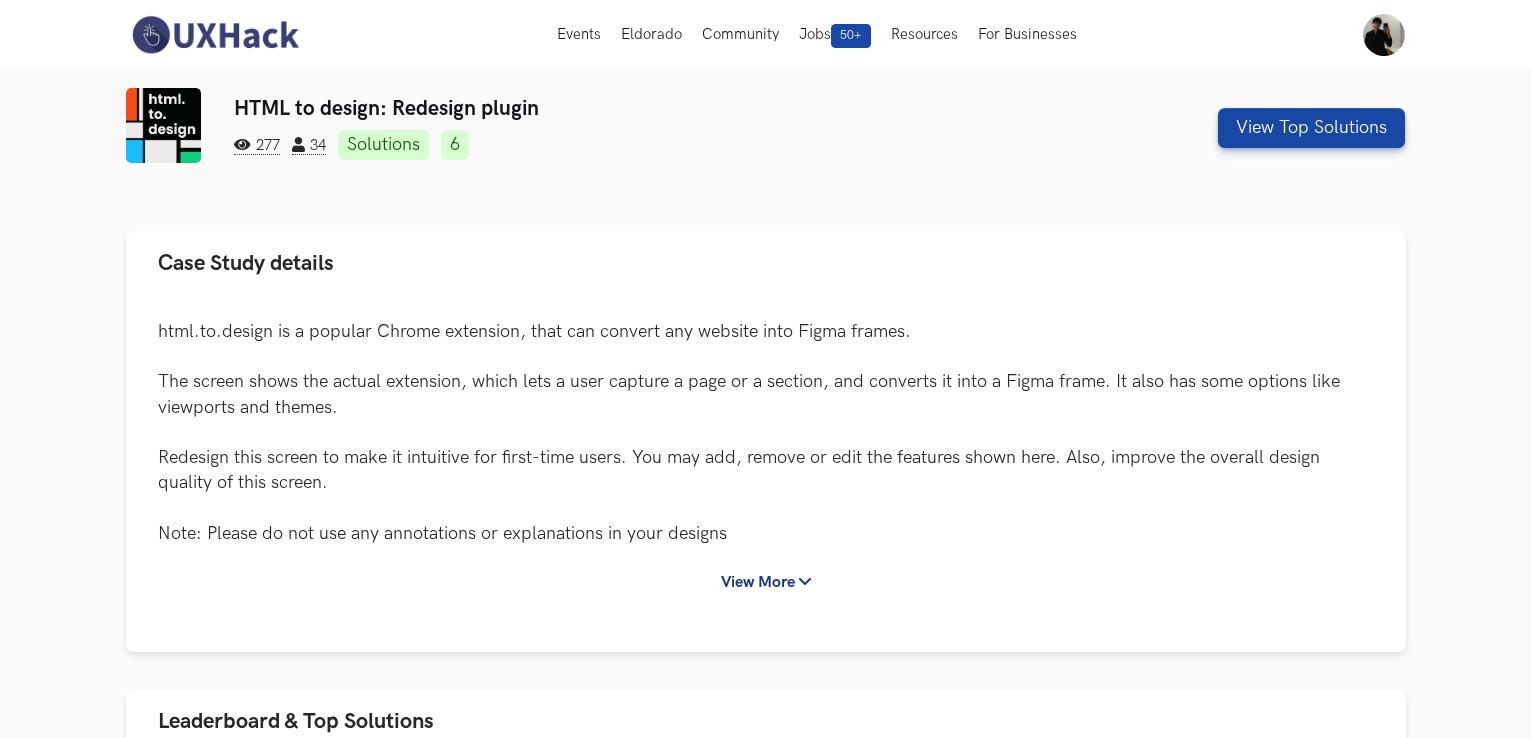 scroll, scrollTop: 0, scrollLeft: 0, axis: both 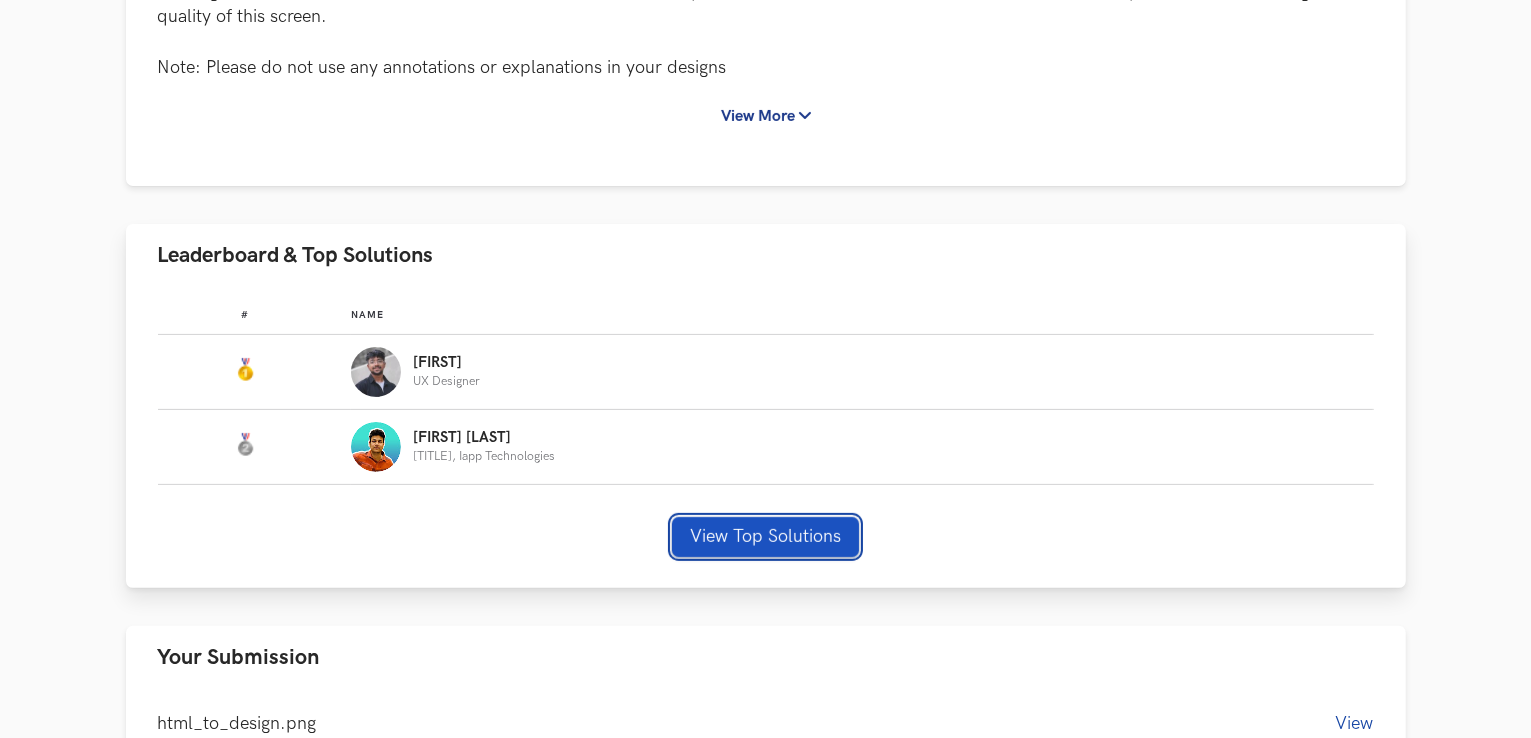 click on "View Top Solutions" at bounding box center [765, 537] 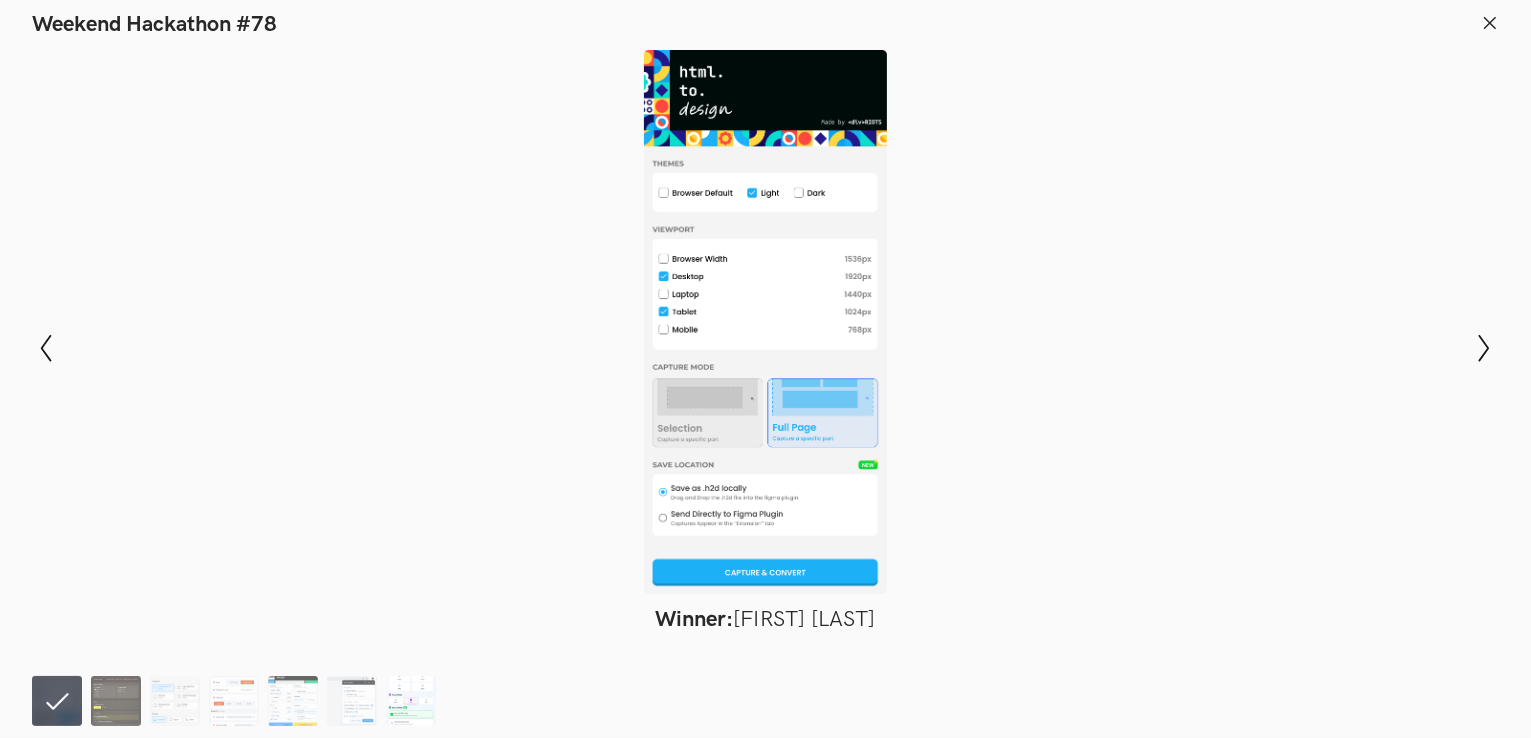 click at bounding box center (411, 701) 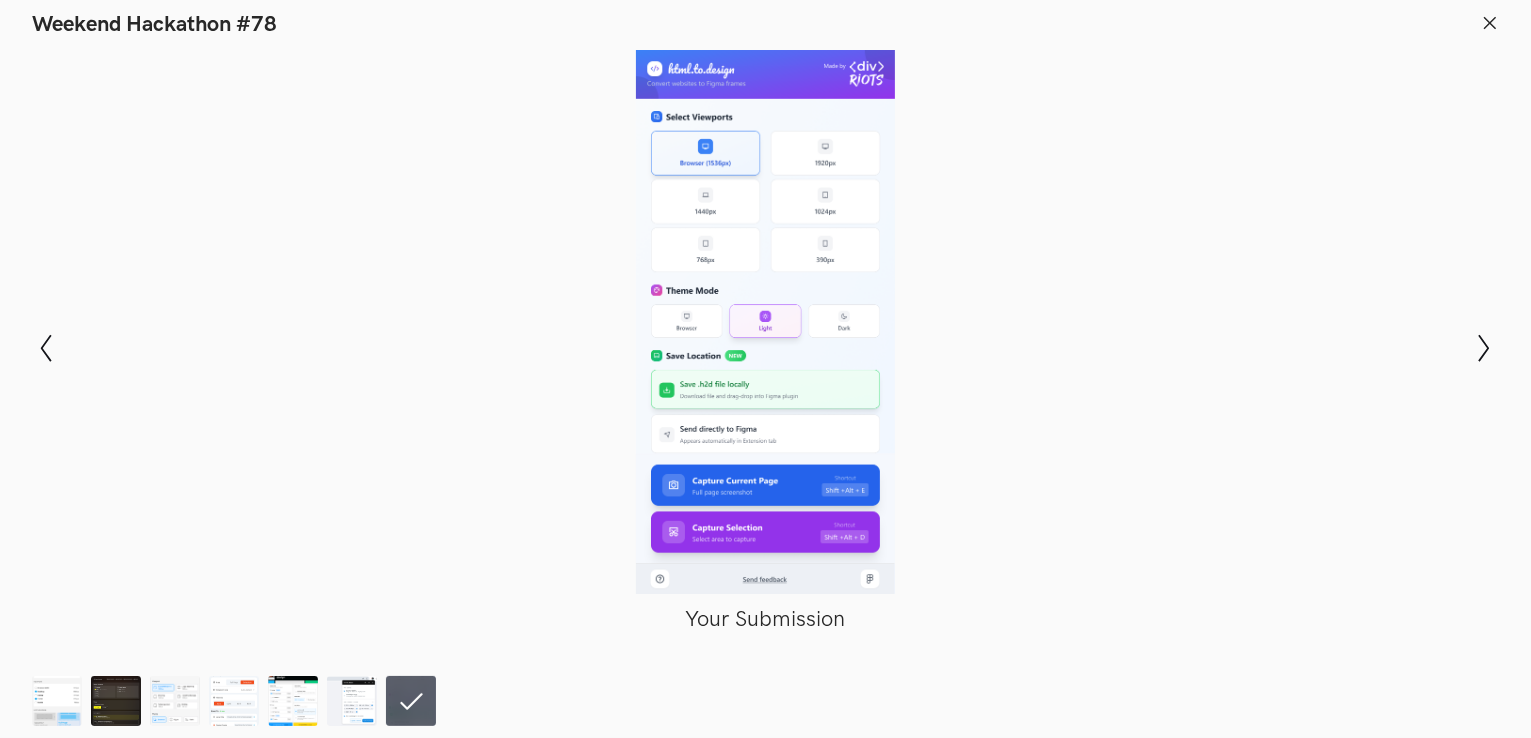 click at bounding box center (765, 322) 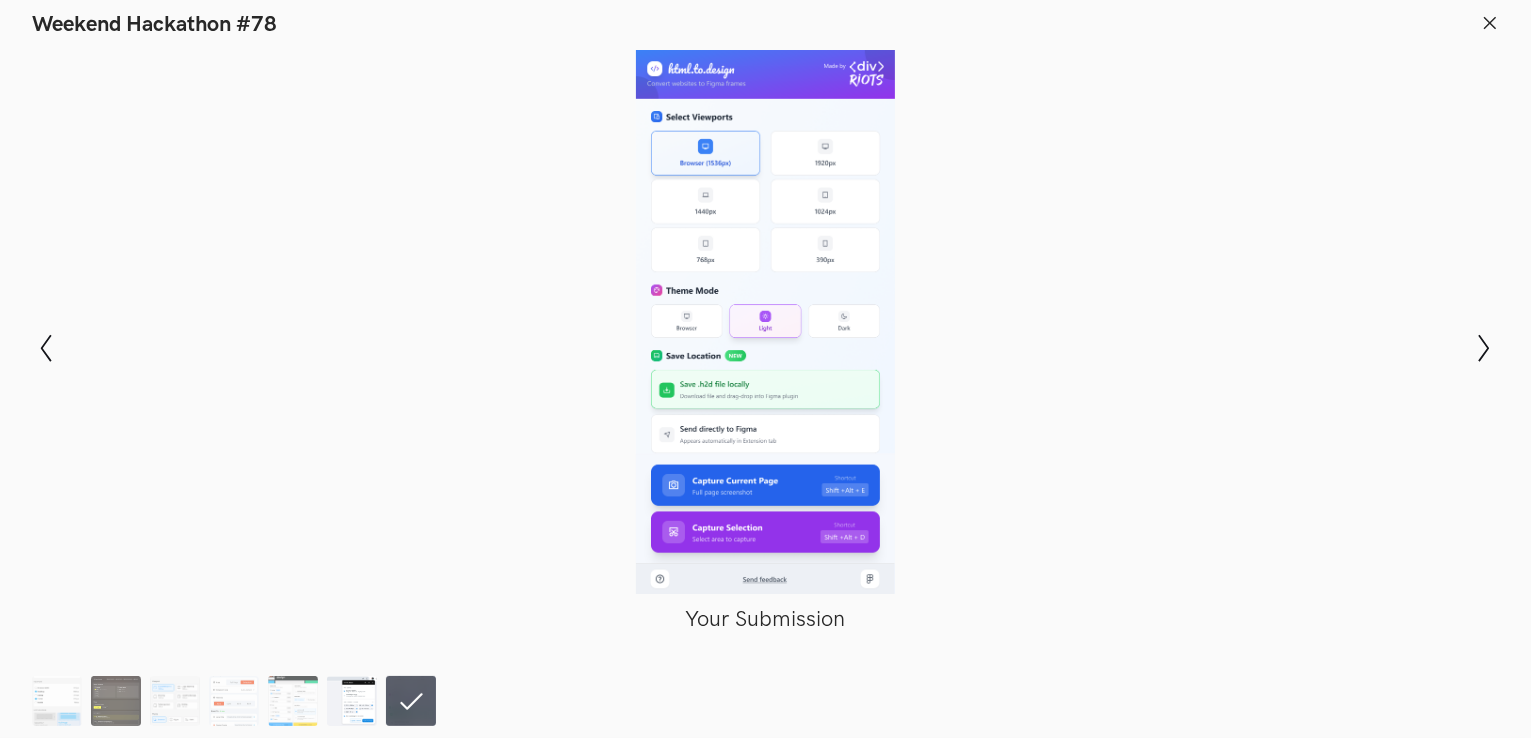 click at bounding box center (352, 701) 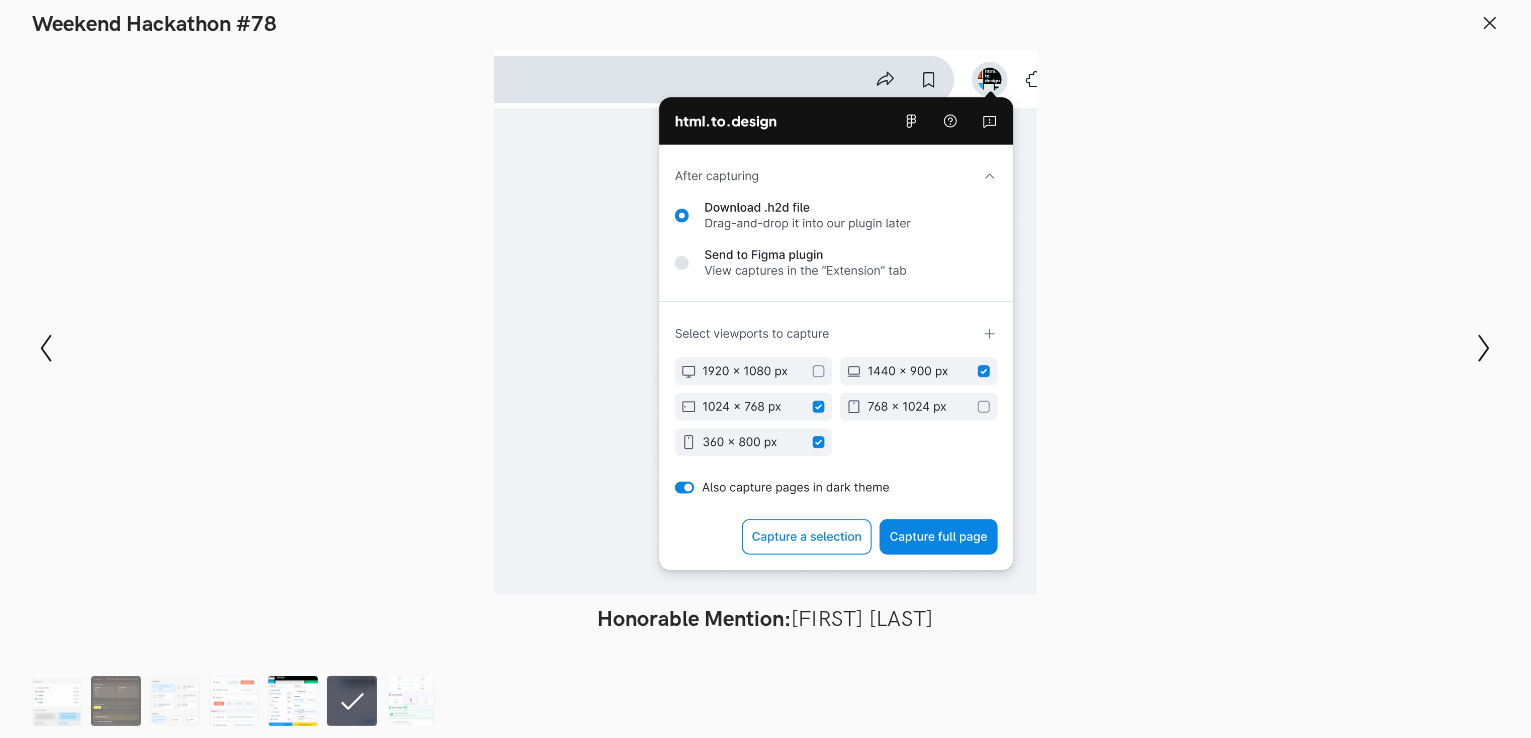 click at bounding box center [293, 701] 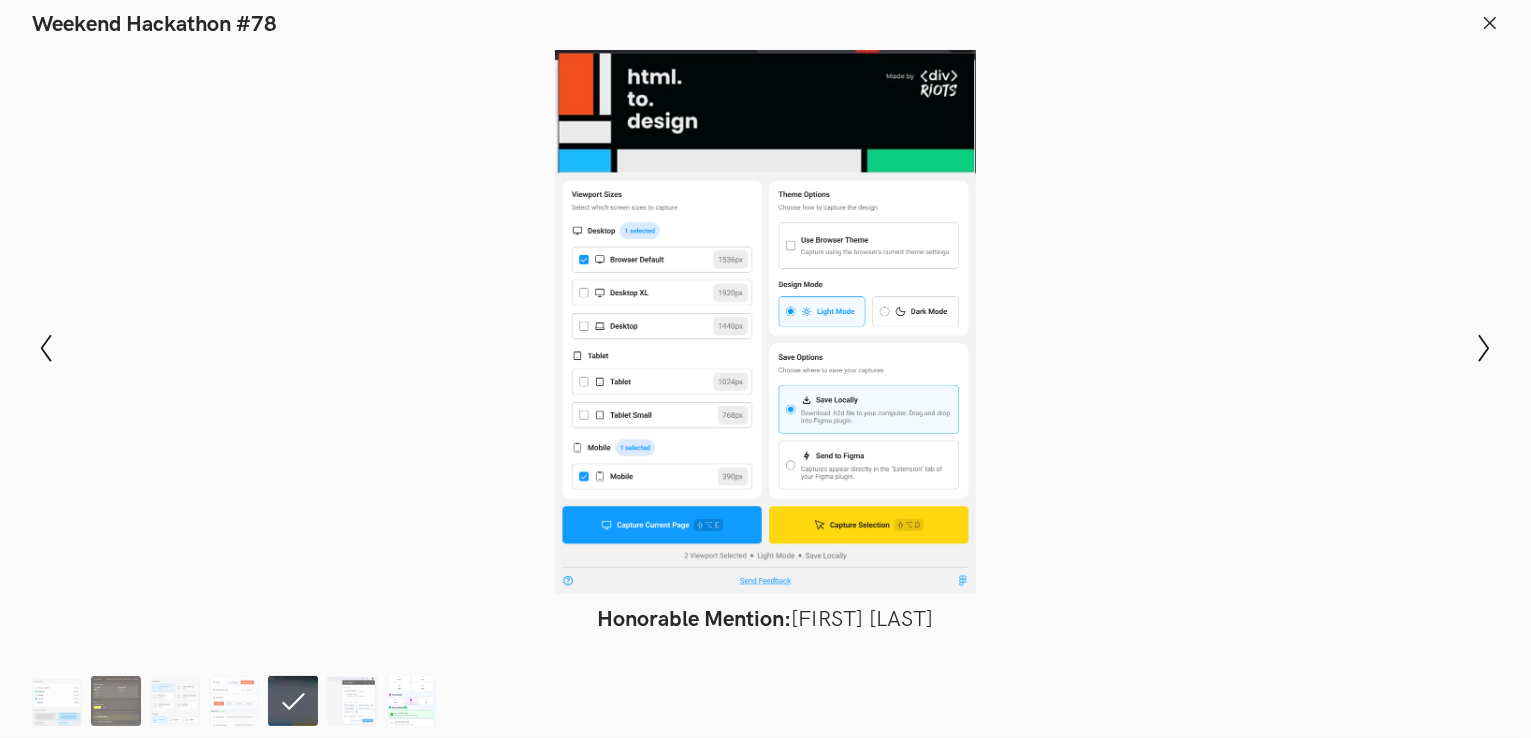 click at bounding box center (411, 701) 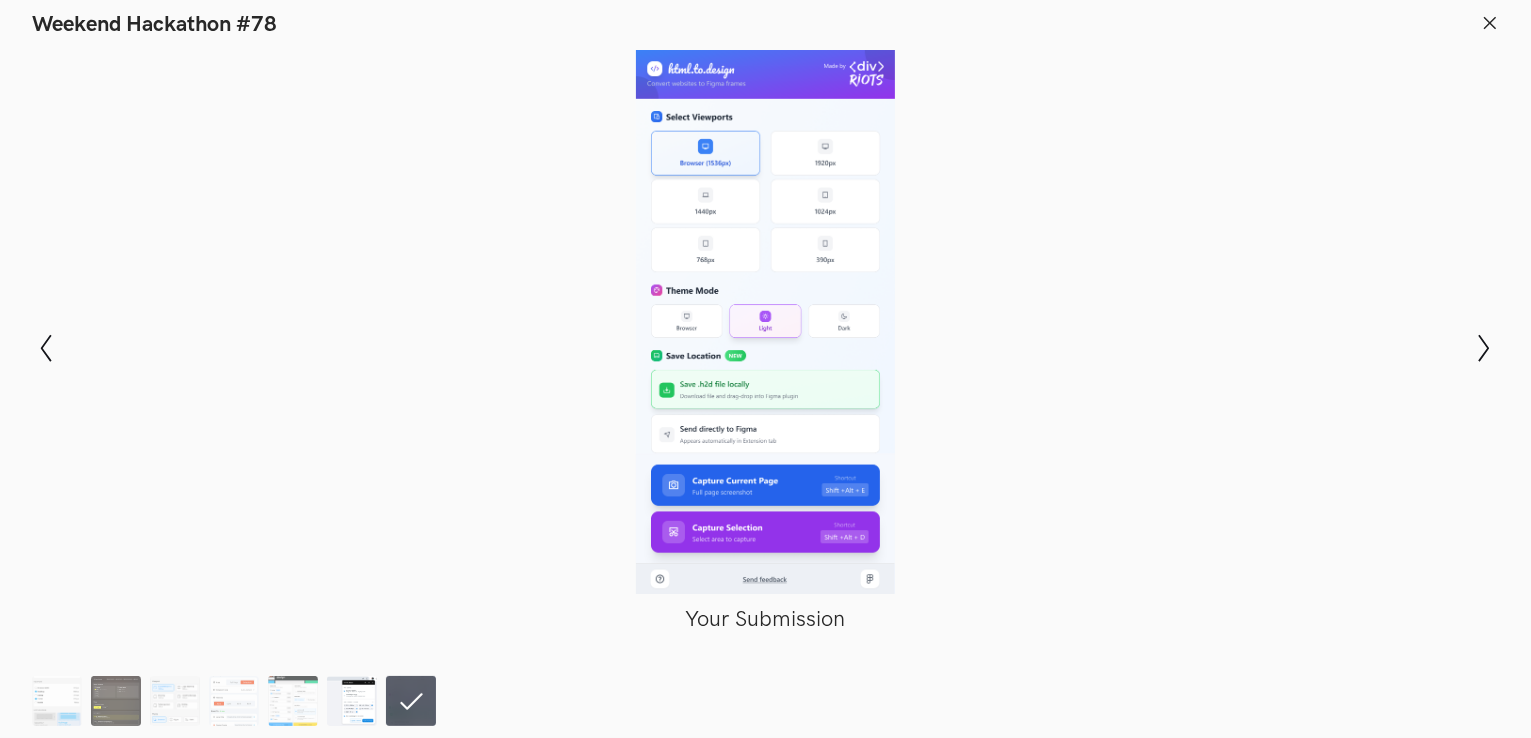 click at bounding box center (352, 701) 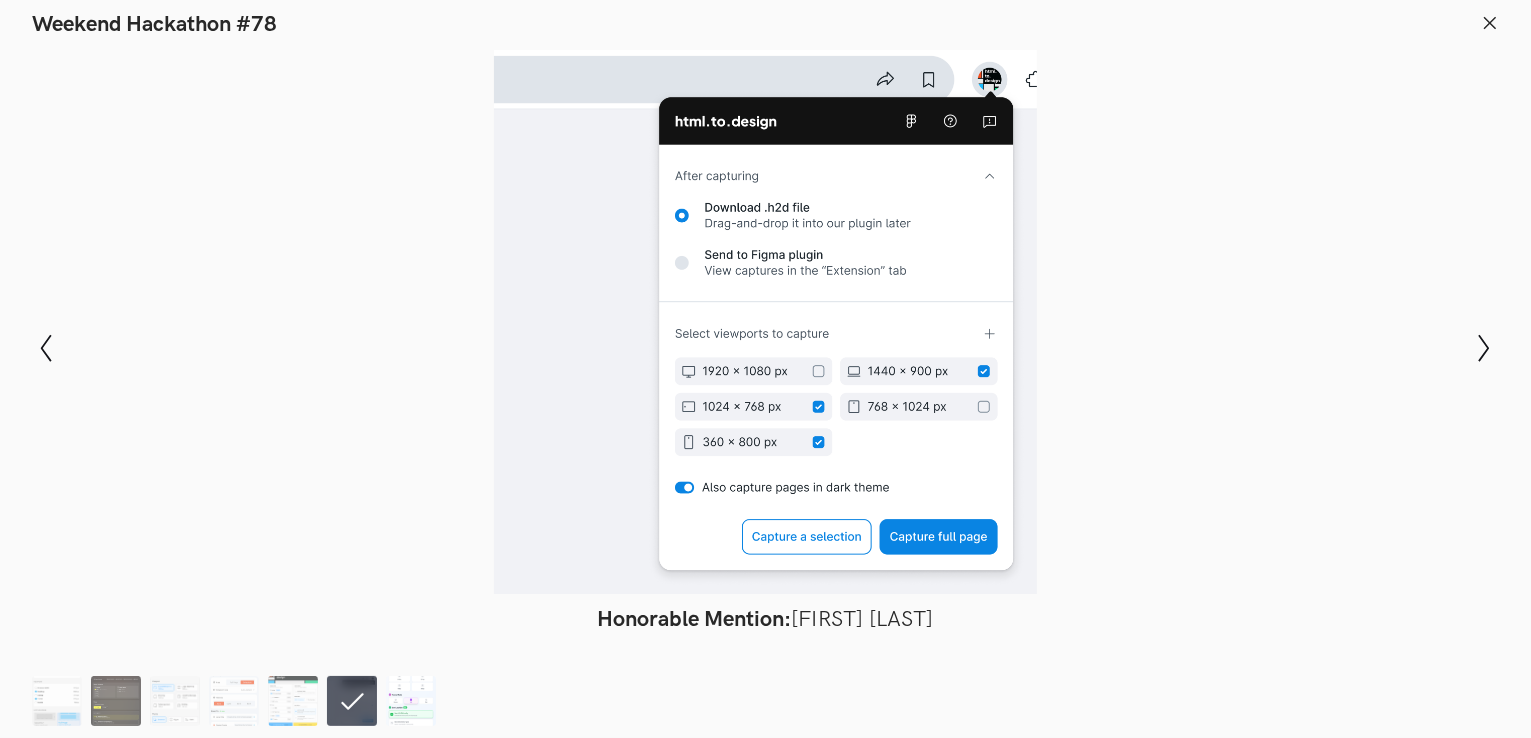 click at bounding box center (411, 701) 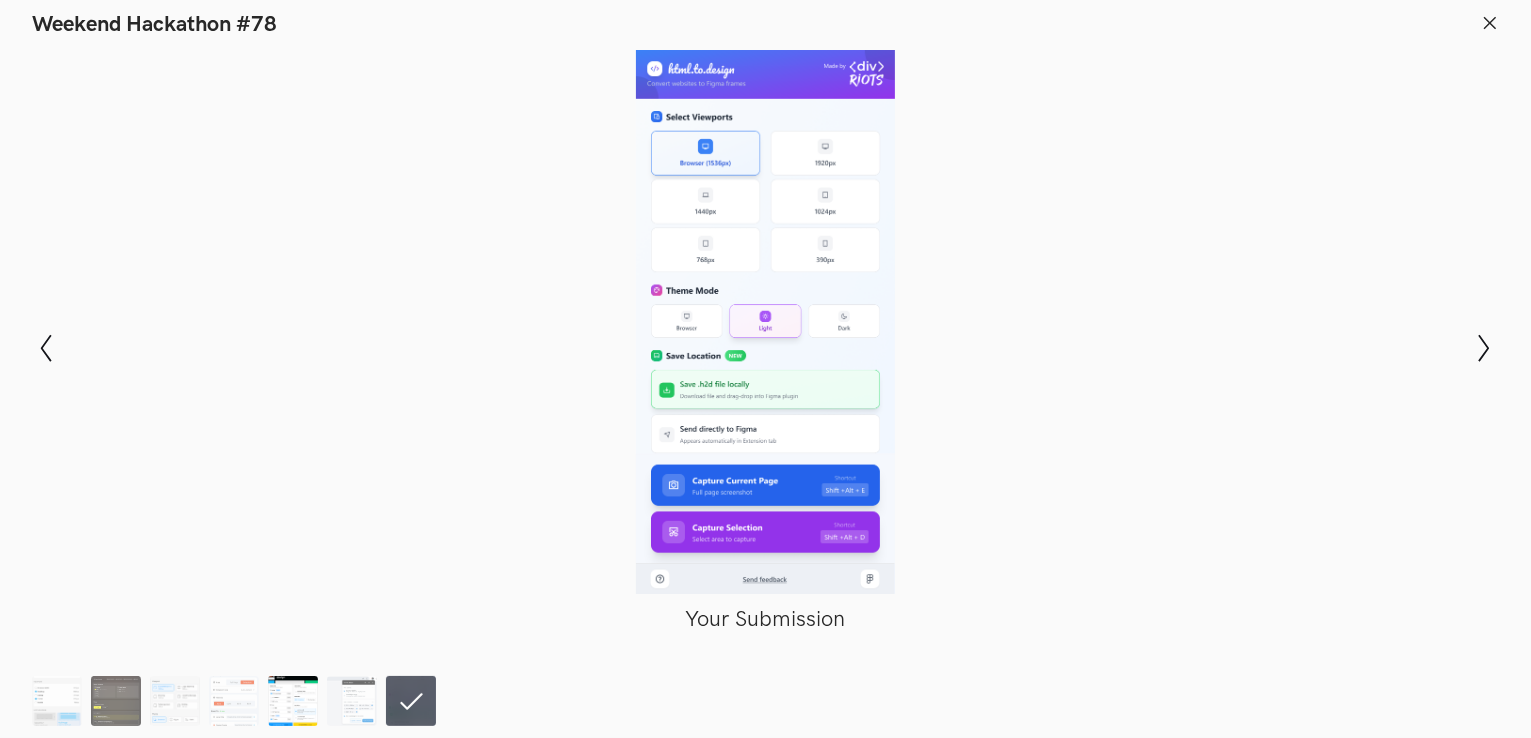 click at bounding box center (293, 701) 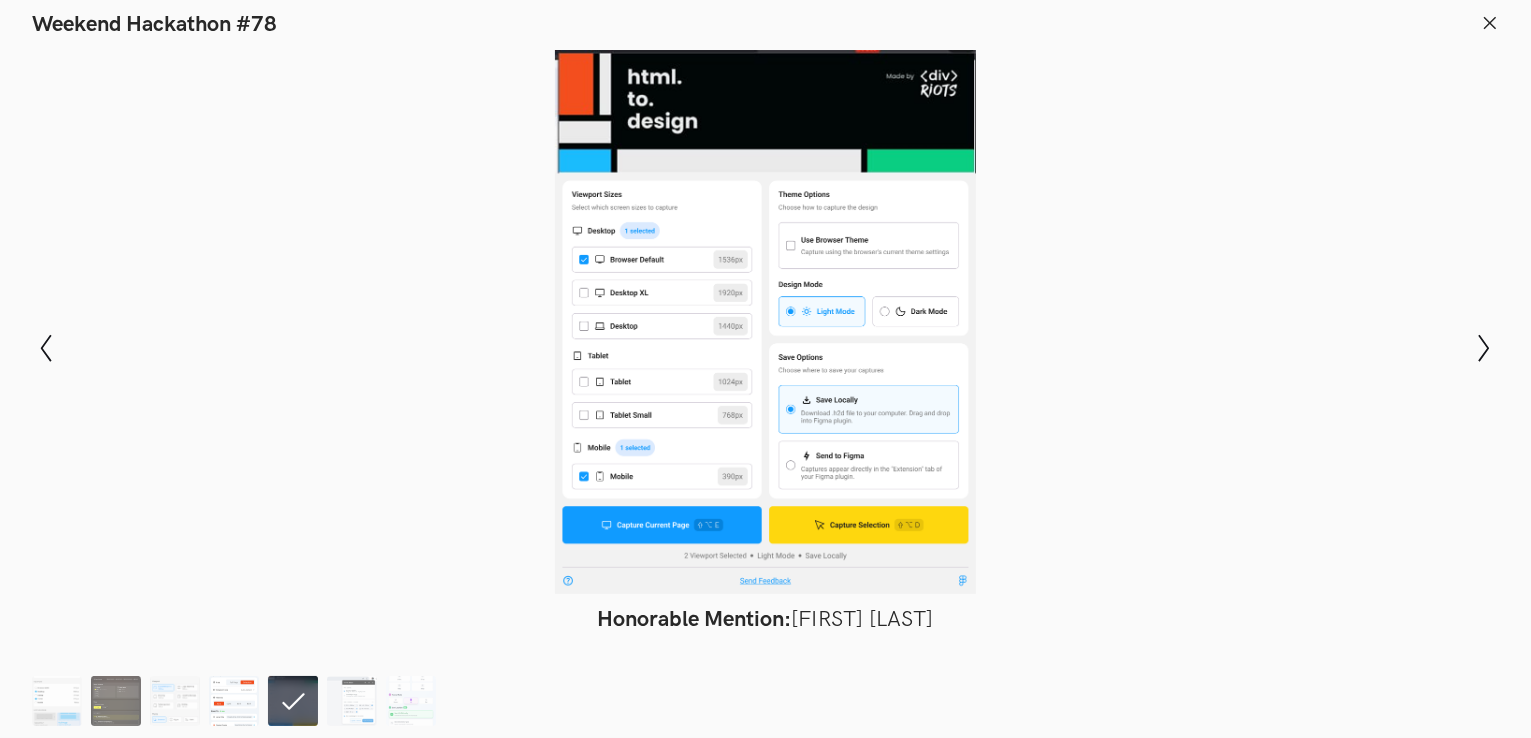 click at bounding box center [234, 701] 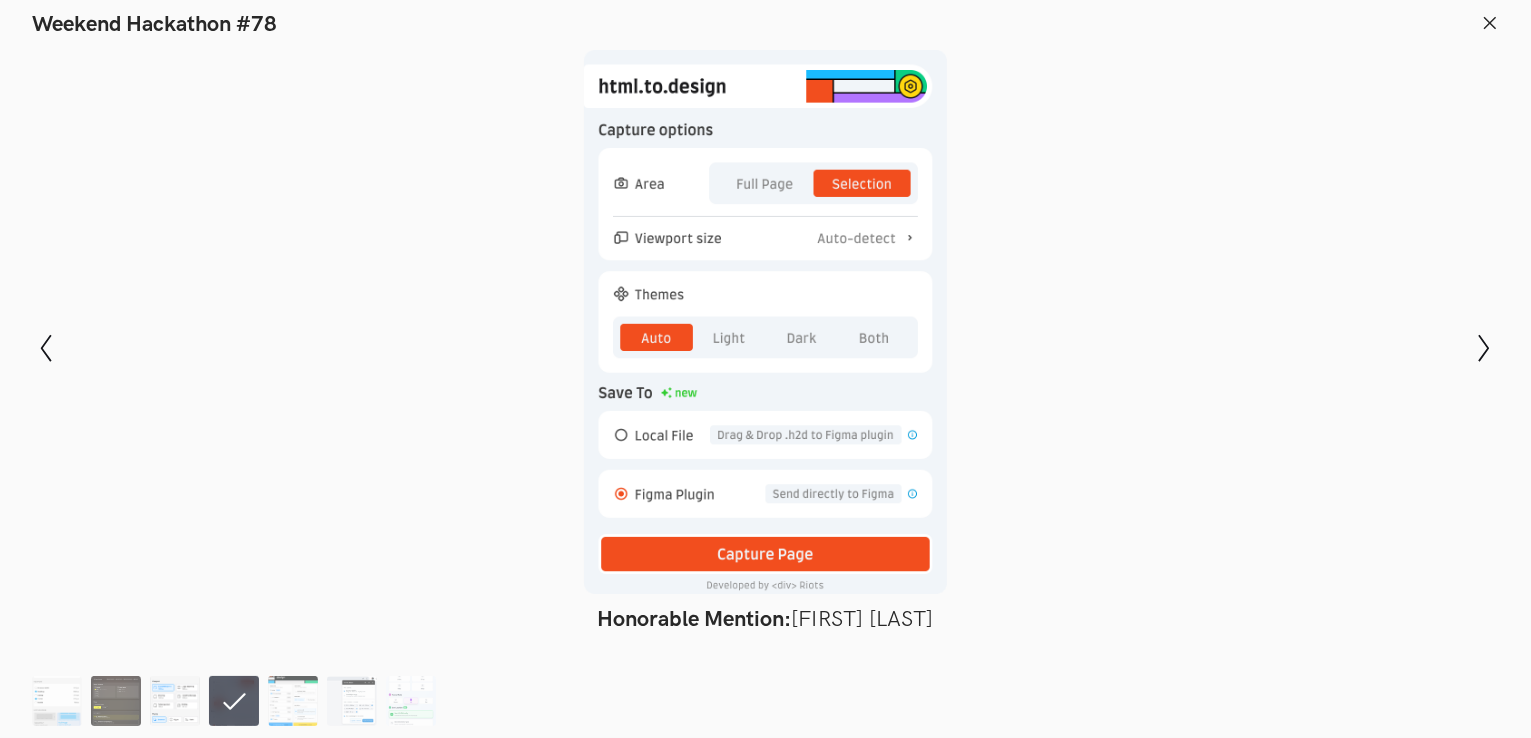 click at bounding box center [175, 701] 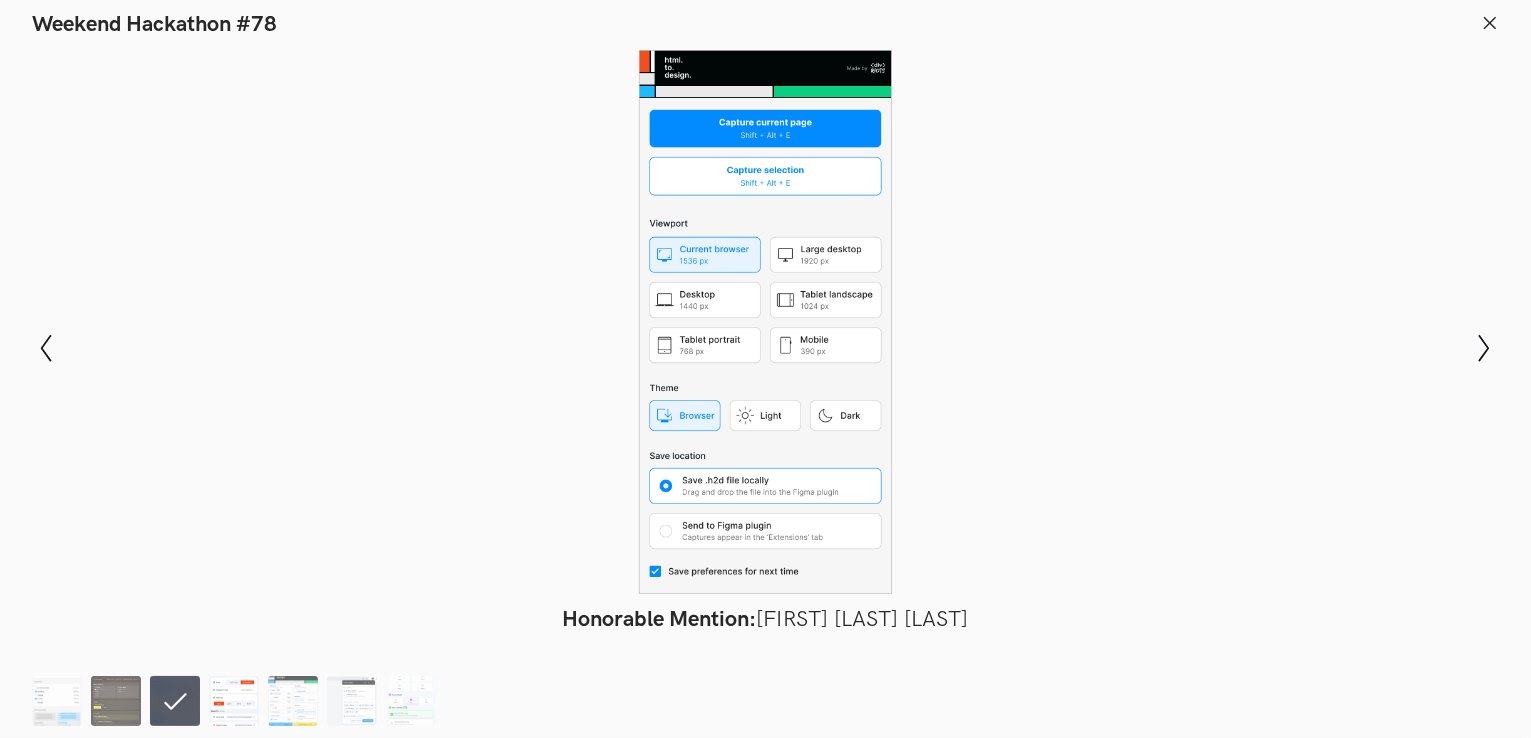 click at bounding box center (234, 701) 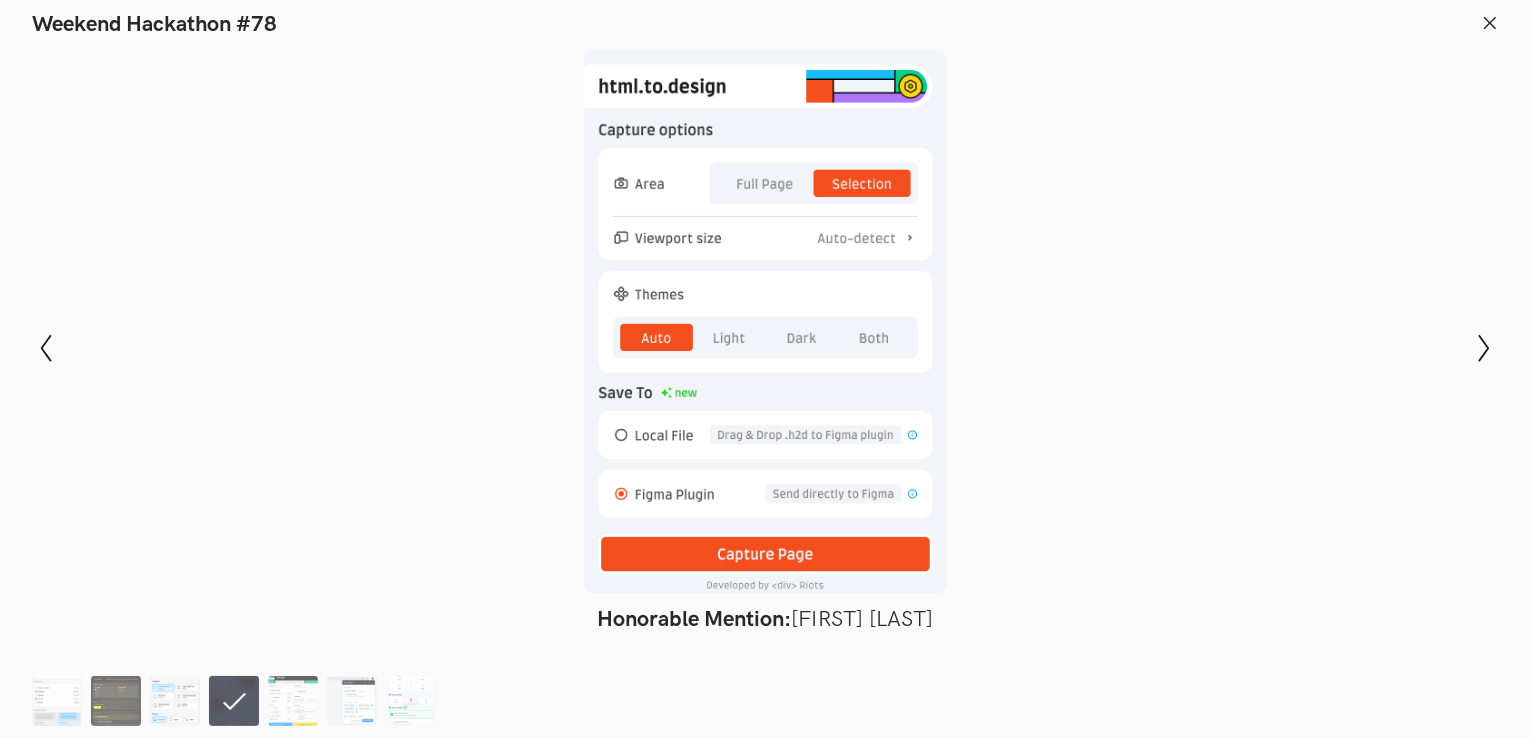 click at bounding box center [175, 701] 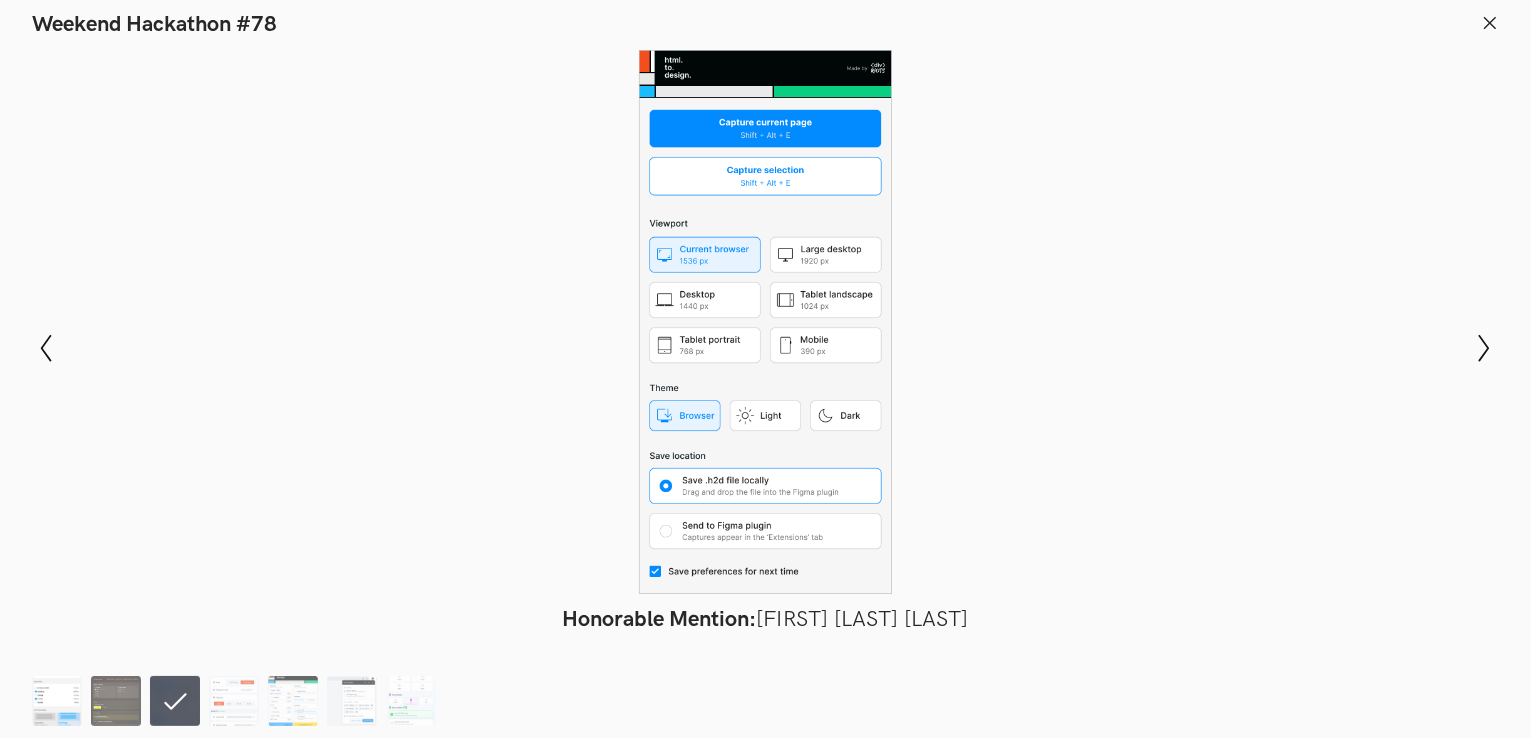 click at bounding box center [57, 701] 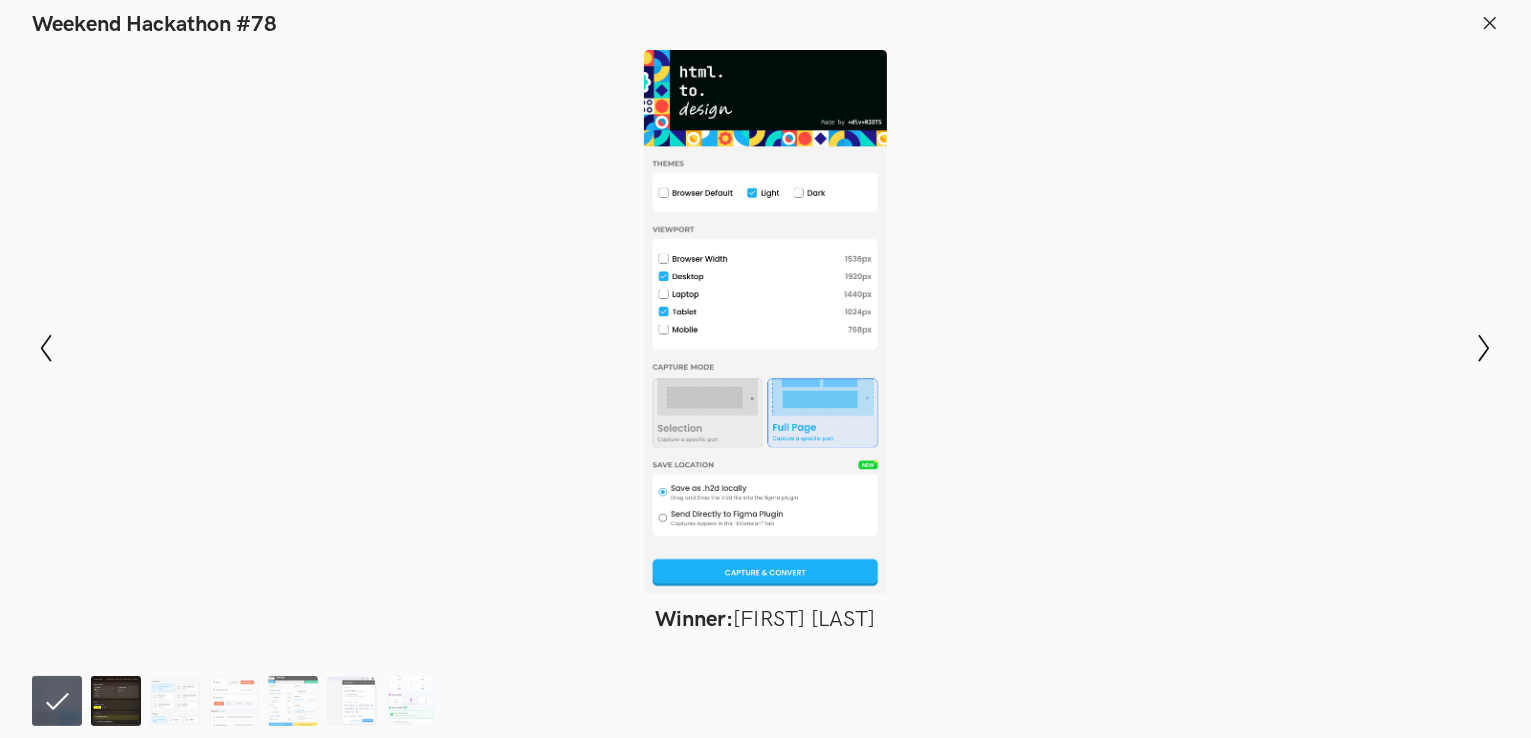 click at bounding box center [116, 701] 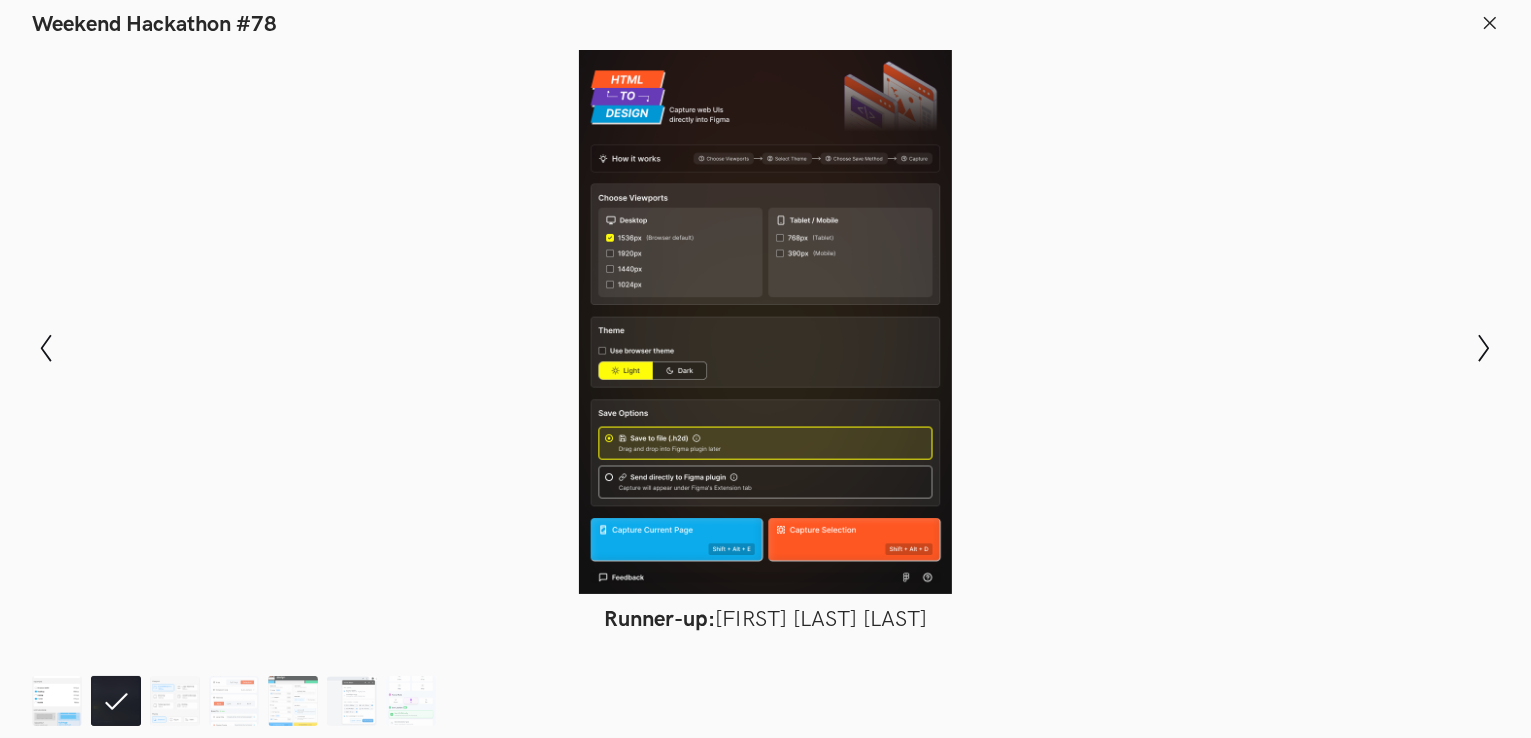 click at bounding box center (57, 701) 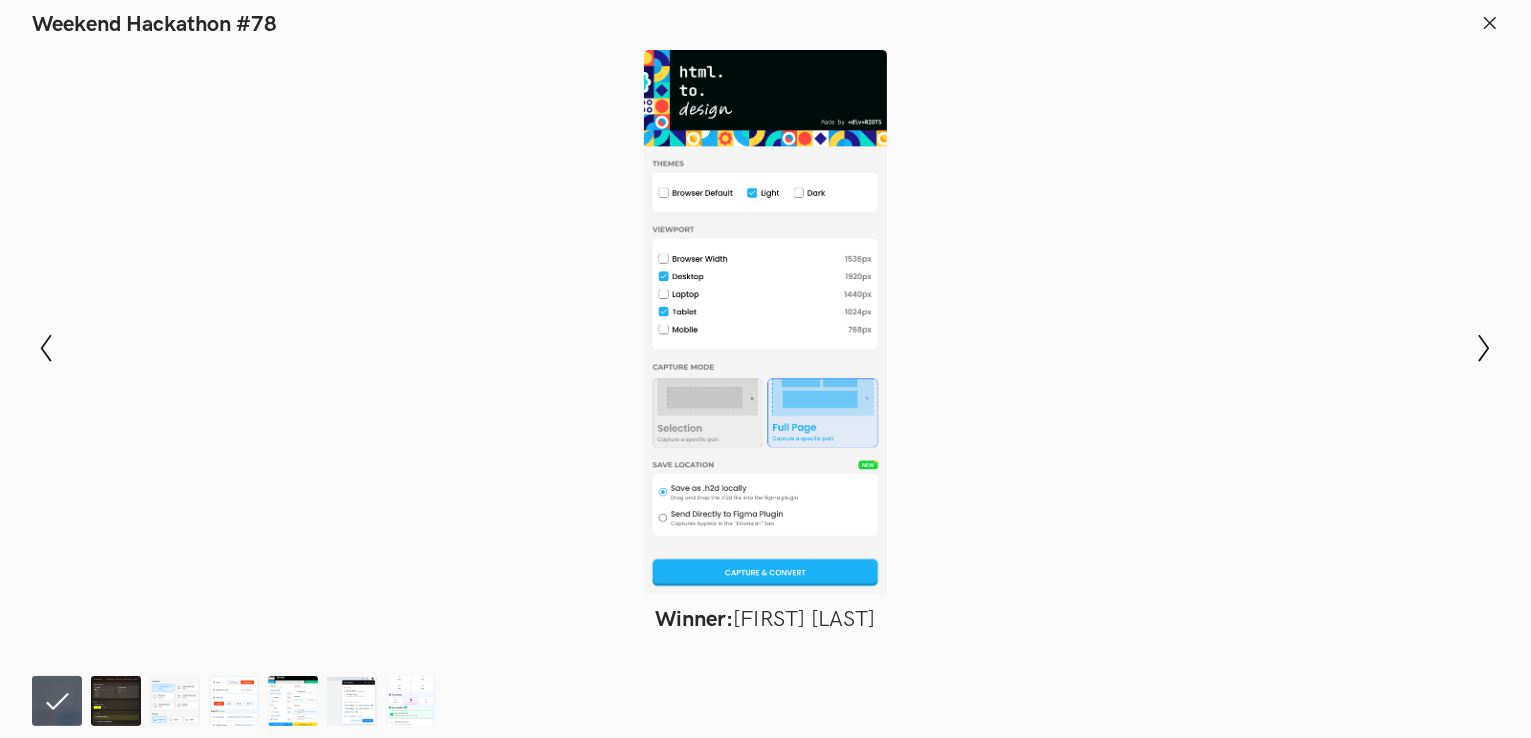 click 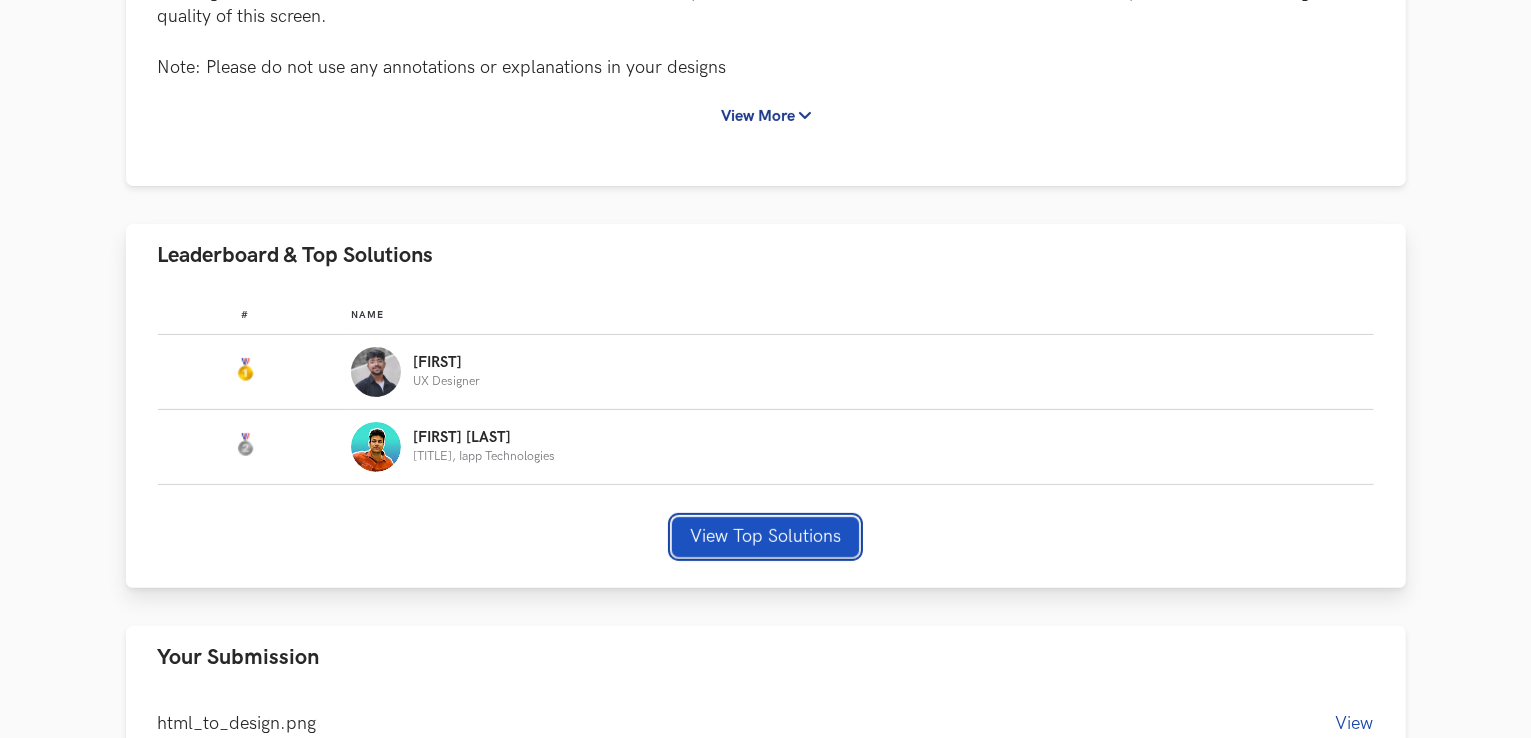 click on "View Top Solutions" at bounding box center (765, 537) 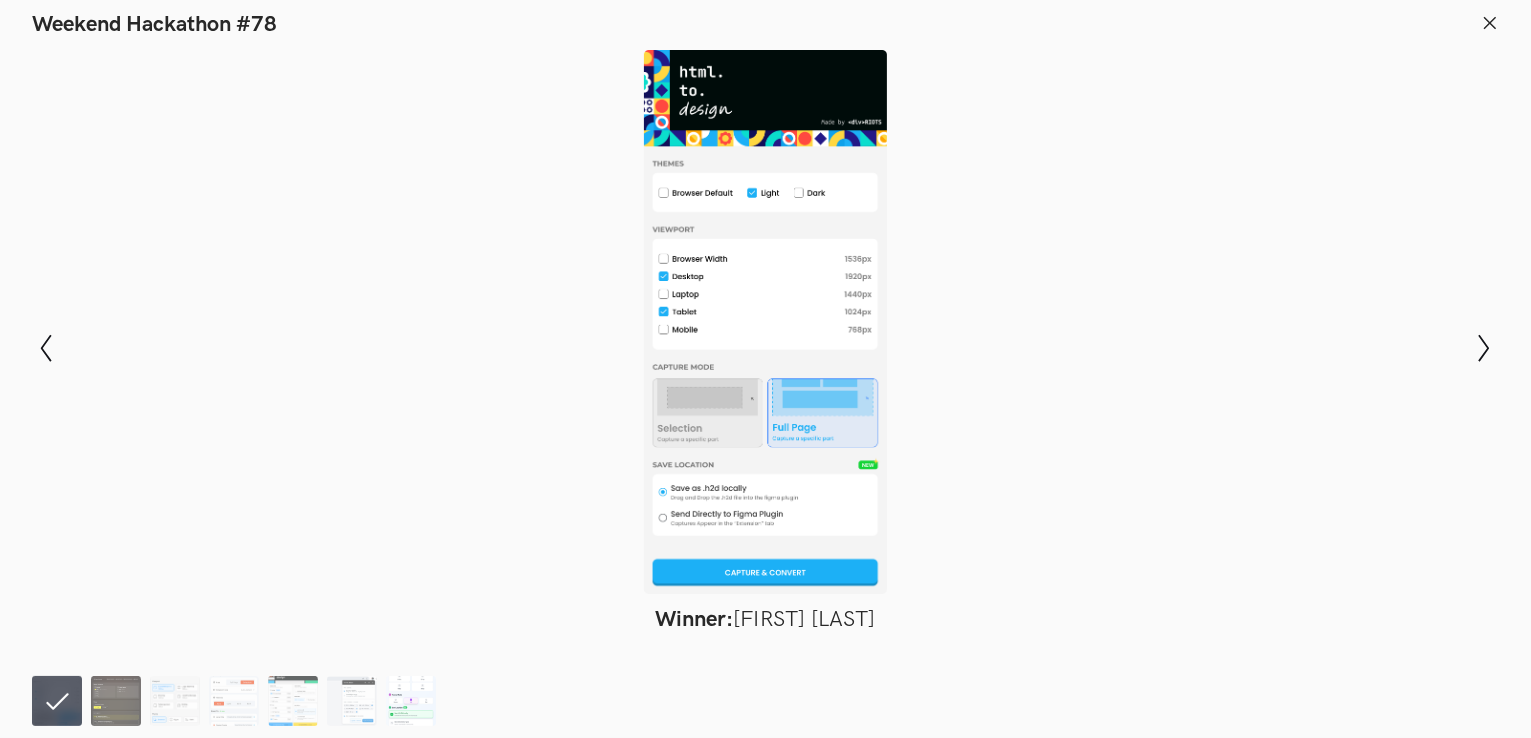 click at bounding box center (411, 701) 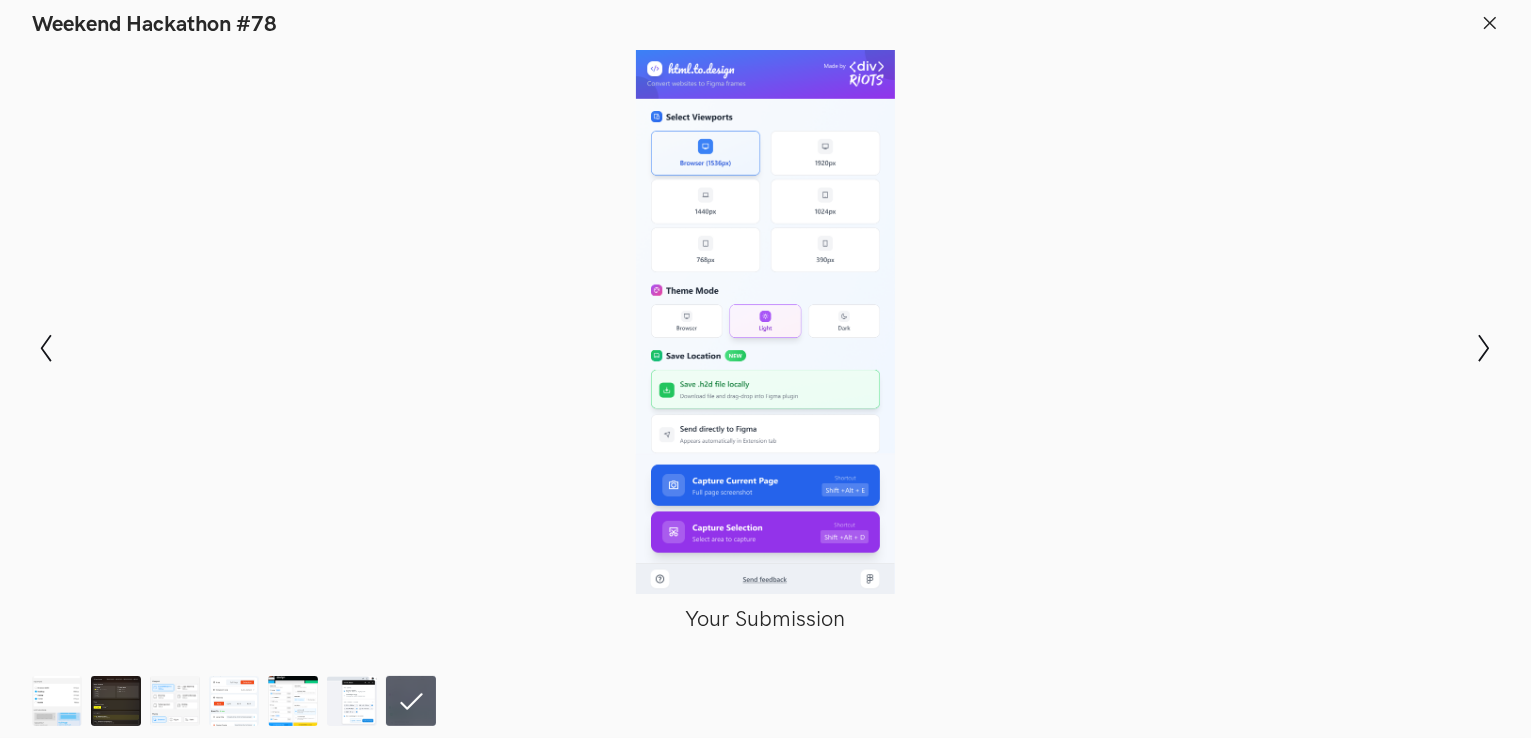 click at bounding box center [765, 322] 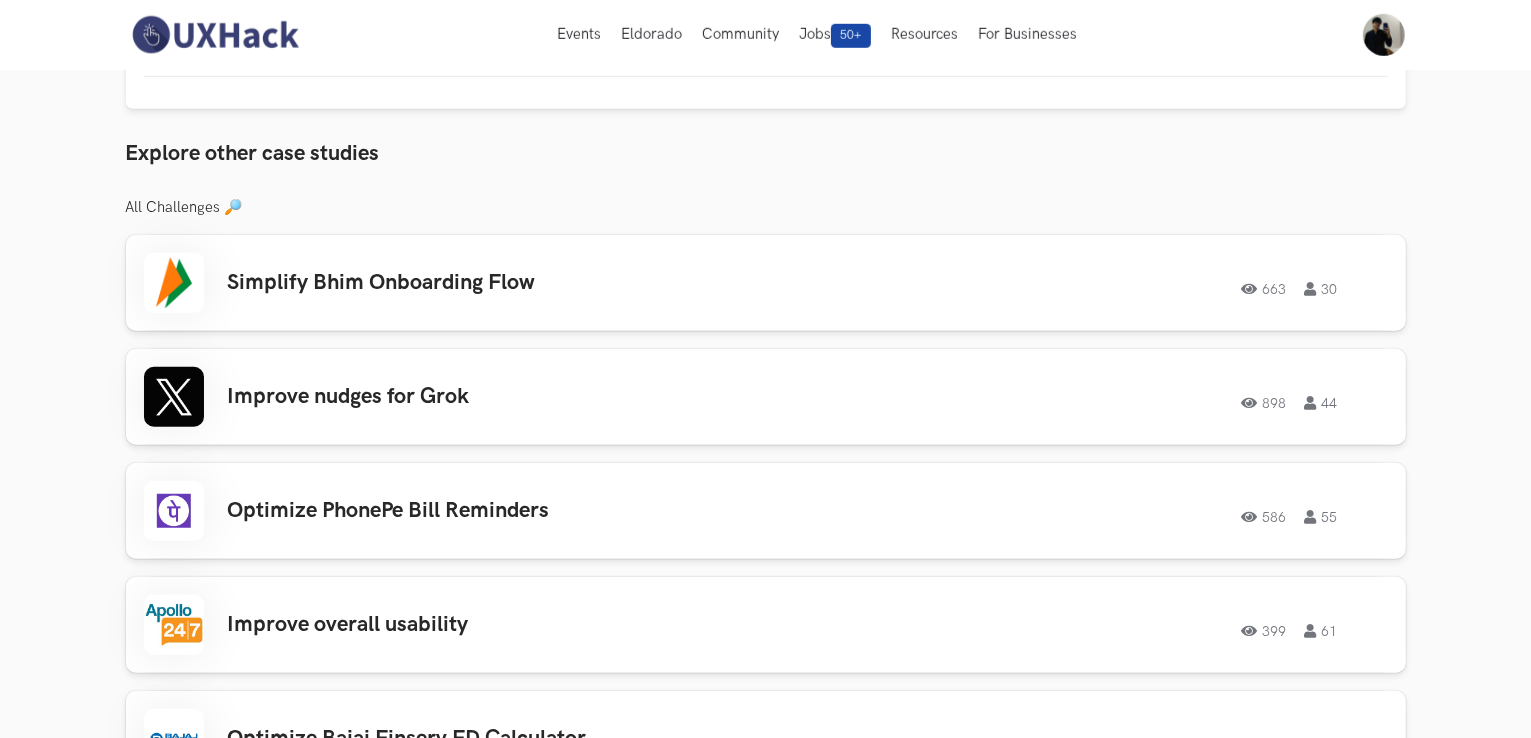 scroll, scrollTop: 1400, scrollLeft: 0, axis: vertical 